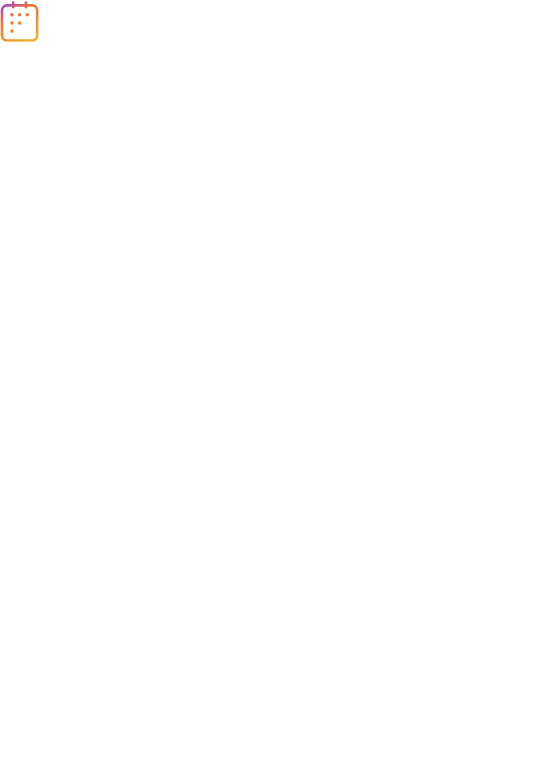scroll, scrollTop: 0, scrollLeft: 0, axis: both 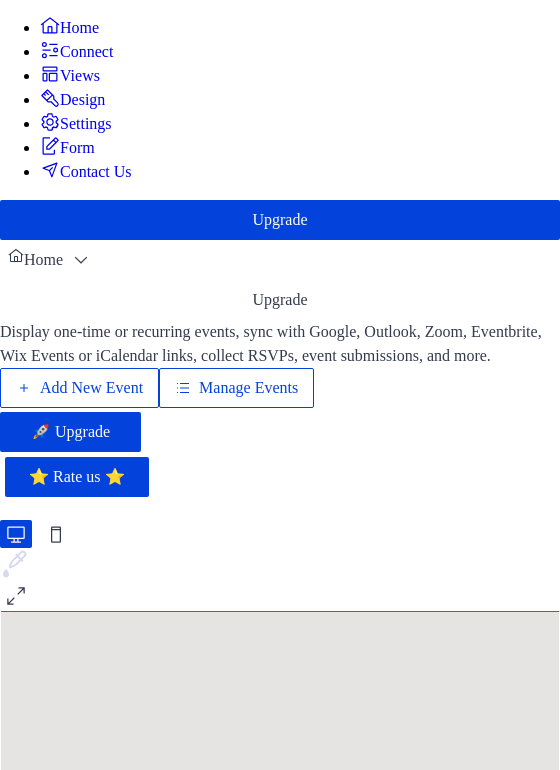 click on "Manage Events" at bounding box center [248, 388] 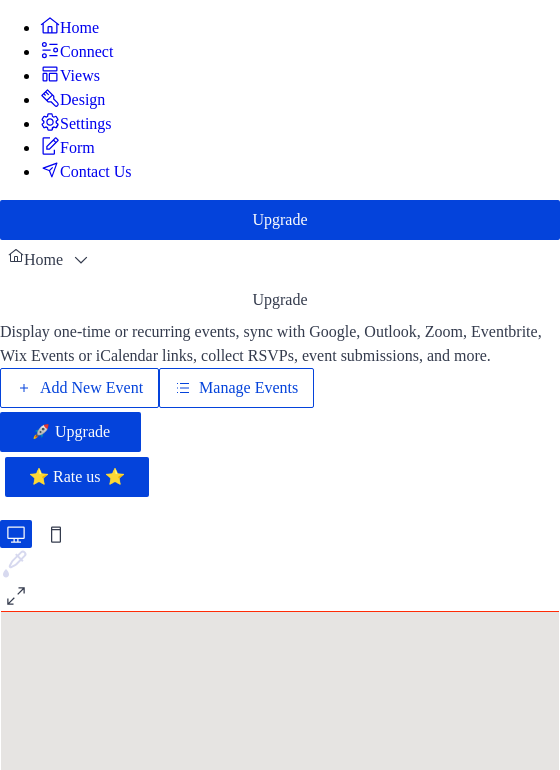 click on "Manage Events" at bounding box center (248, 388) 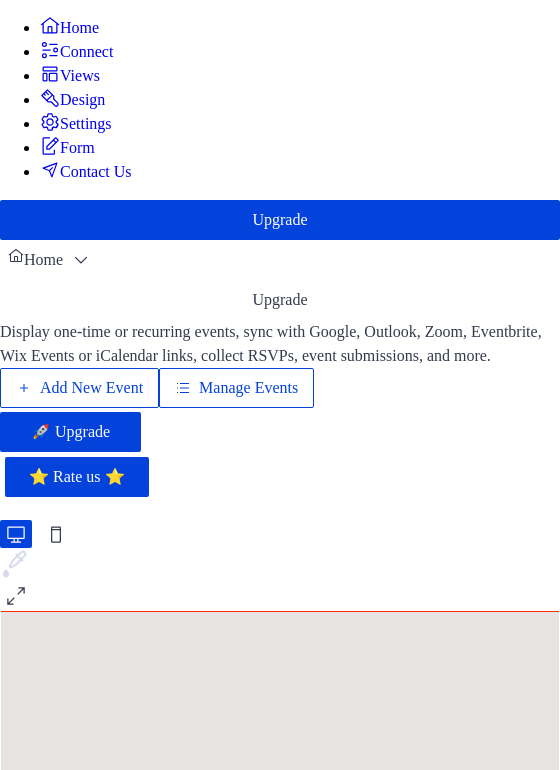 click on "Manage Events" at bounding box center (248, 388) 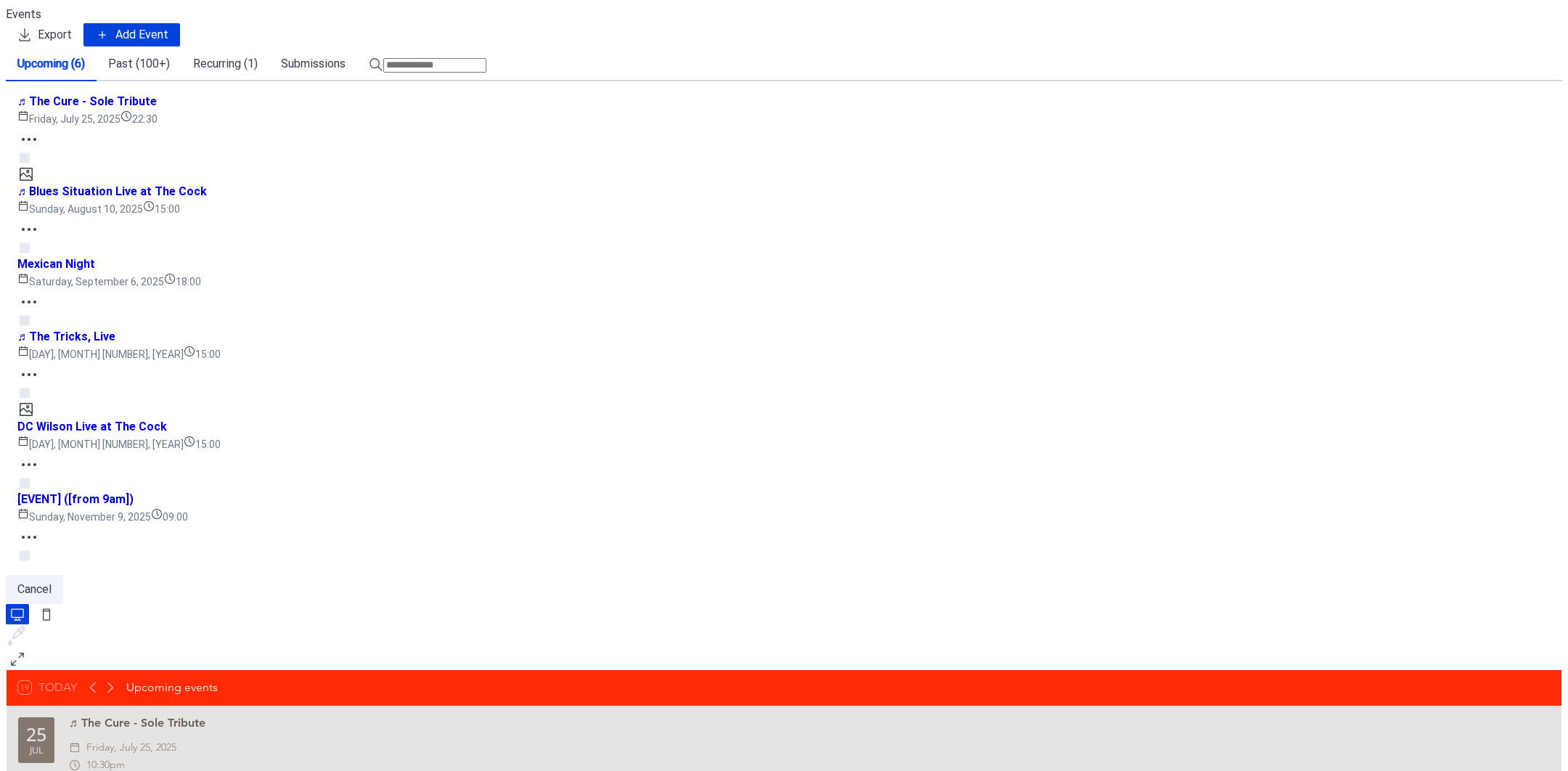 scroll, scrollTop: 0, scrollLeft: 0, axis: both 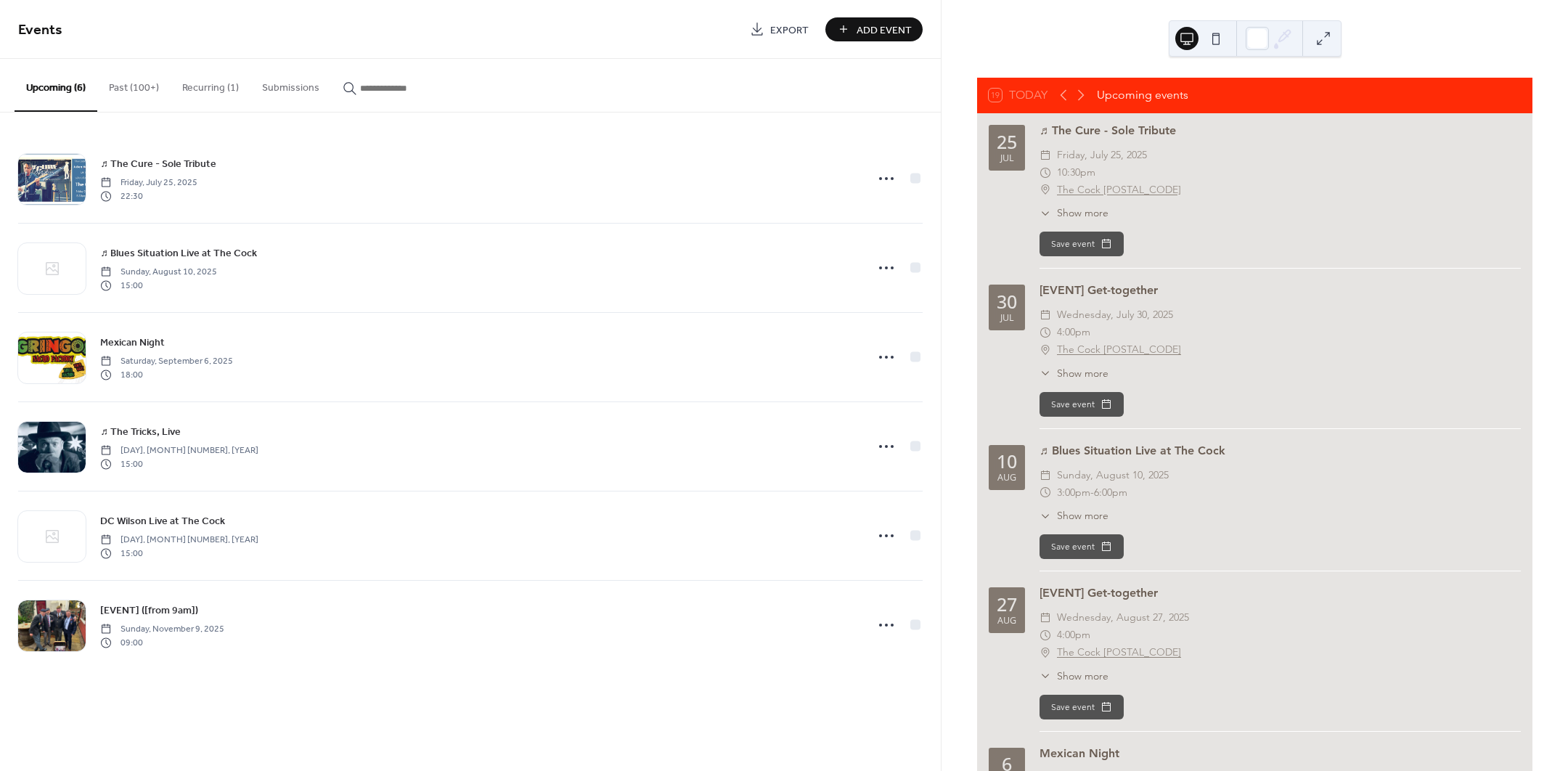 click at bounding box center [404, 88] 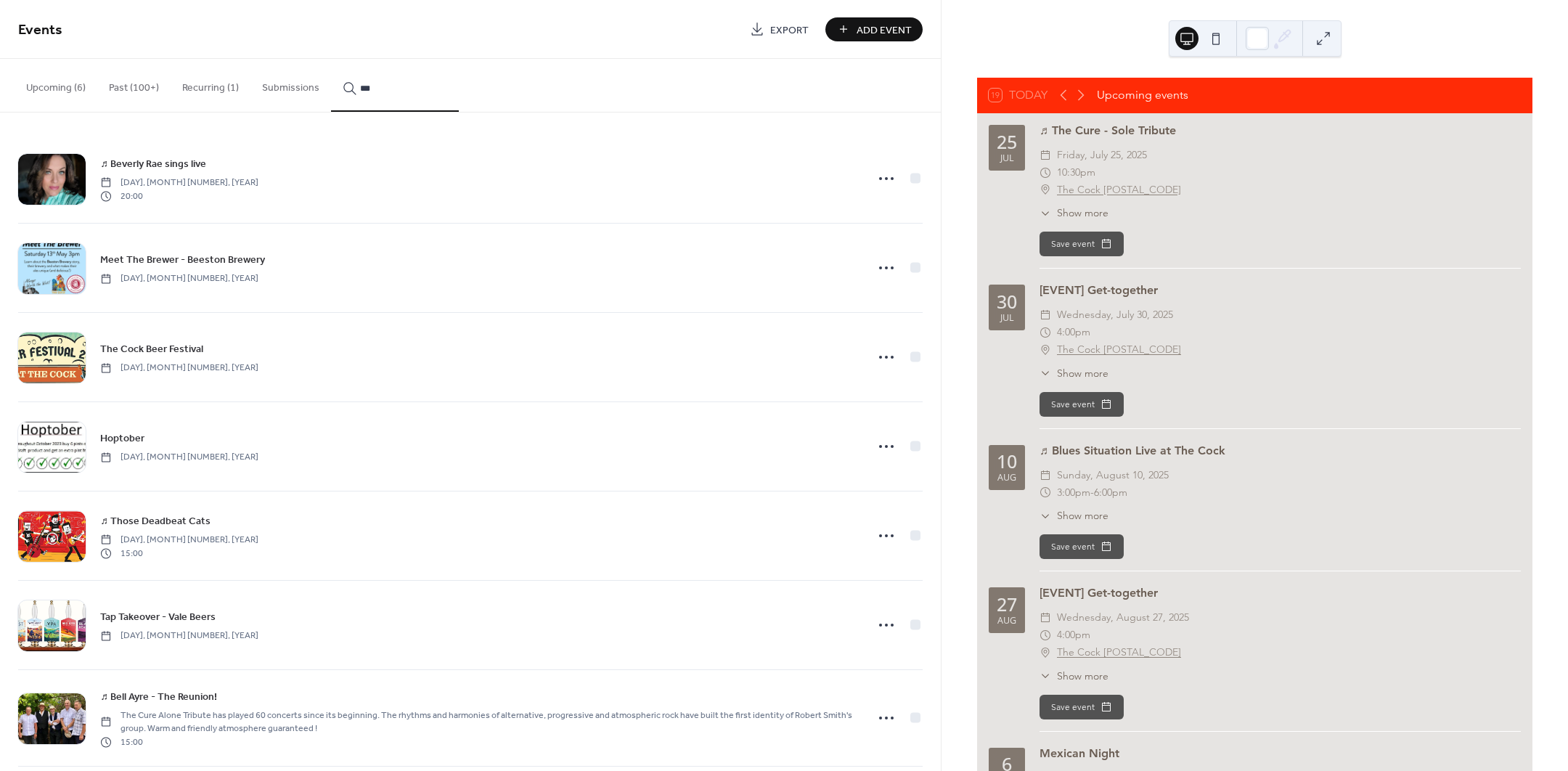 type on "***" 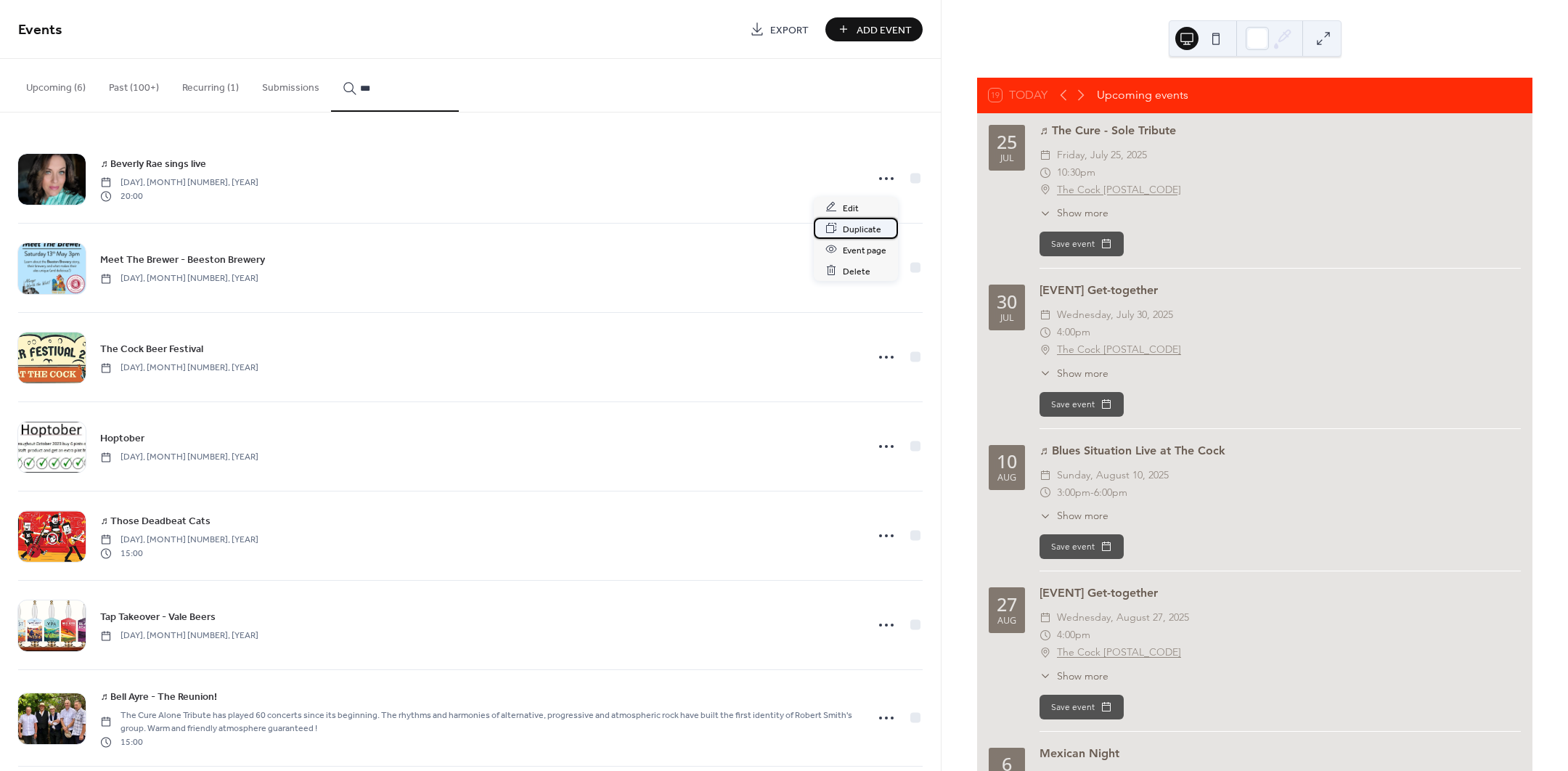 click on "Duplicate" at bounding box center [862, 229] 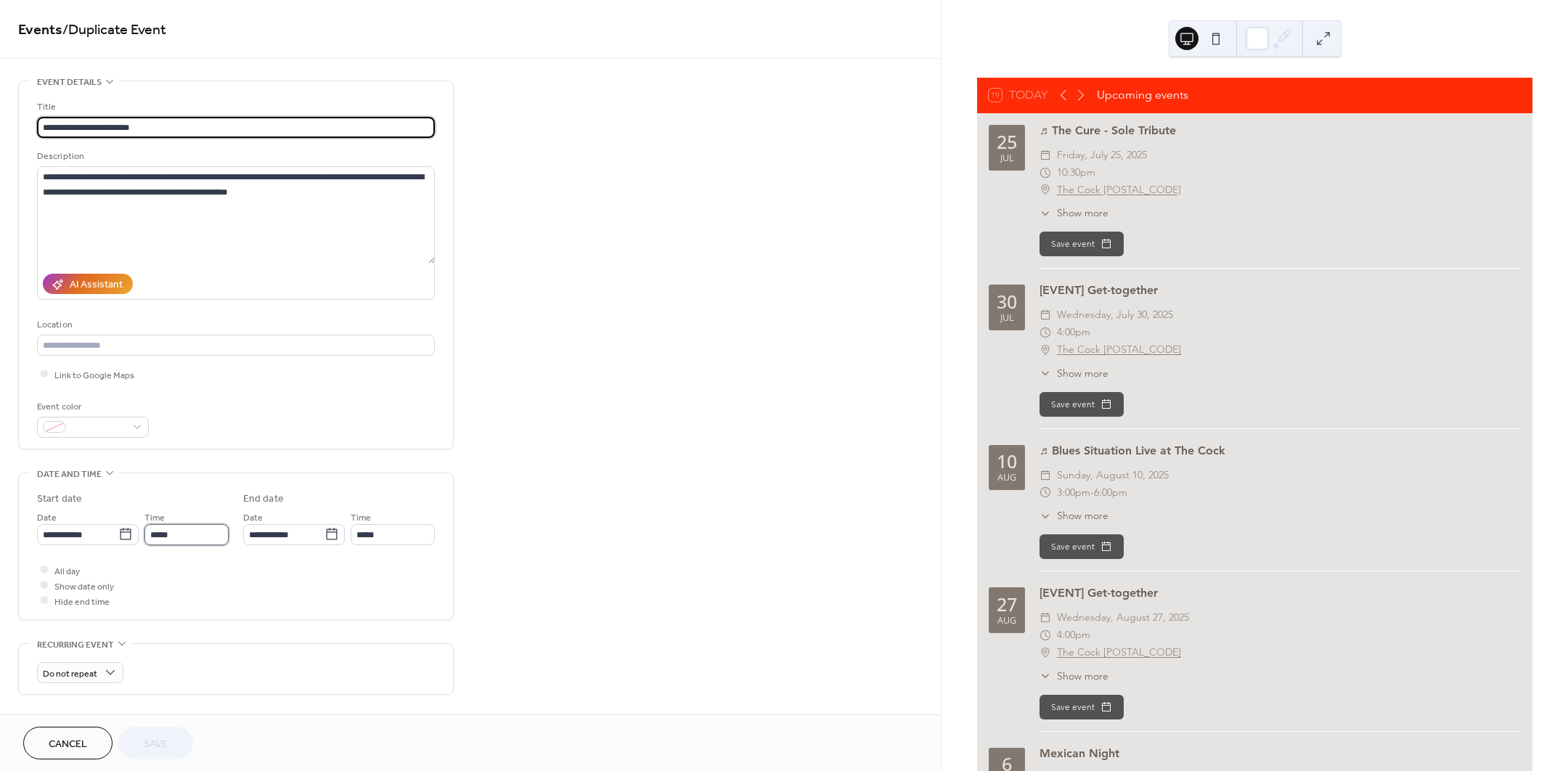 click on "*****" at bounding box center (187, 534) 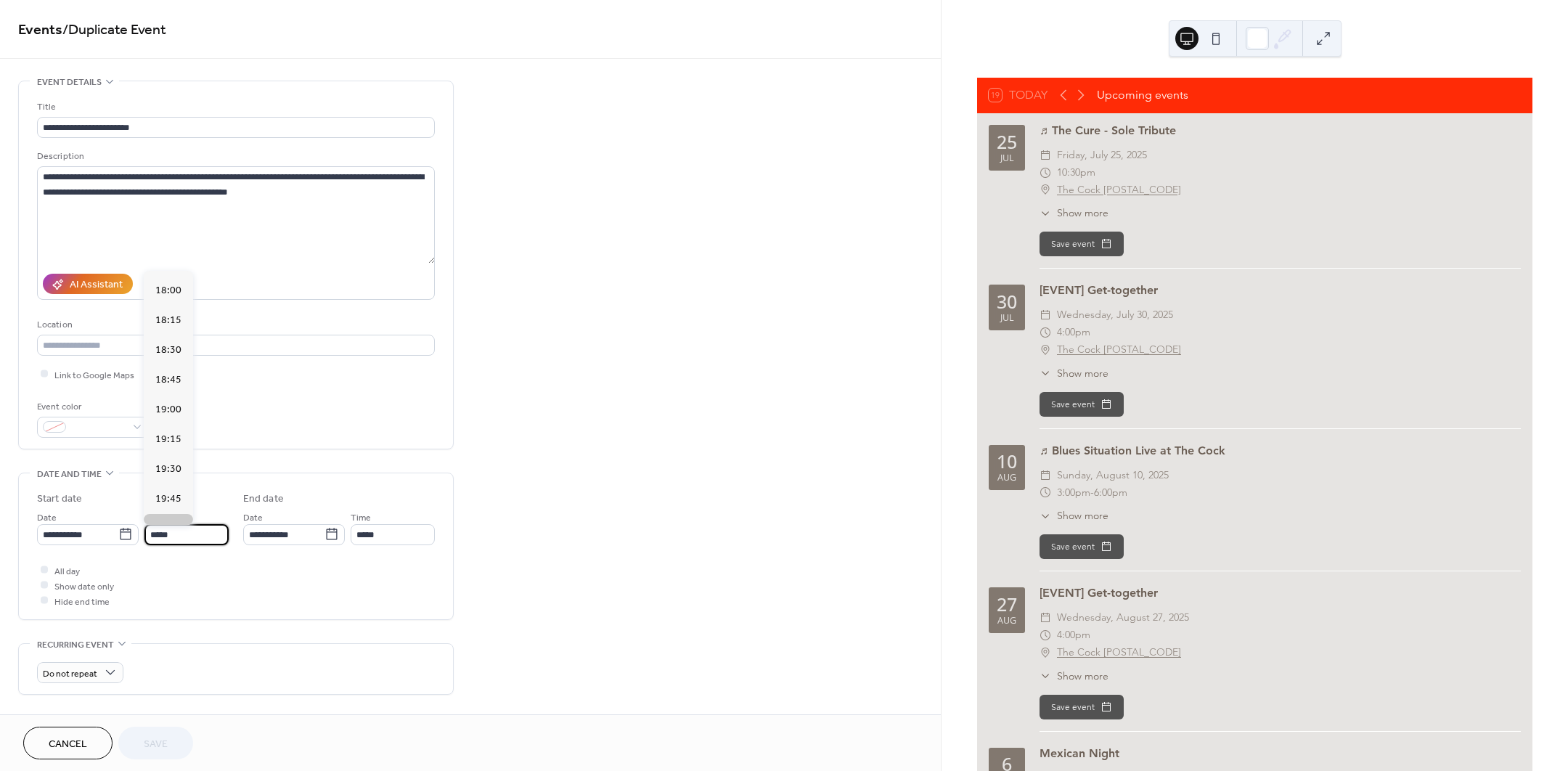 scroll, scrollTop: 2134, scrollLeft: 0, axis: vertical 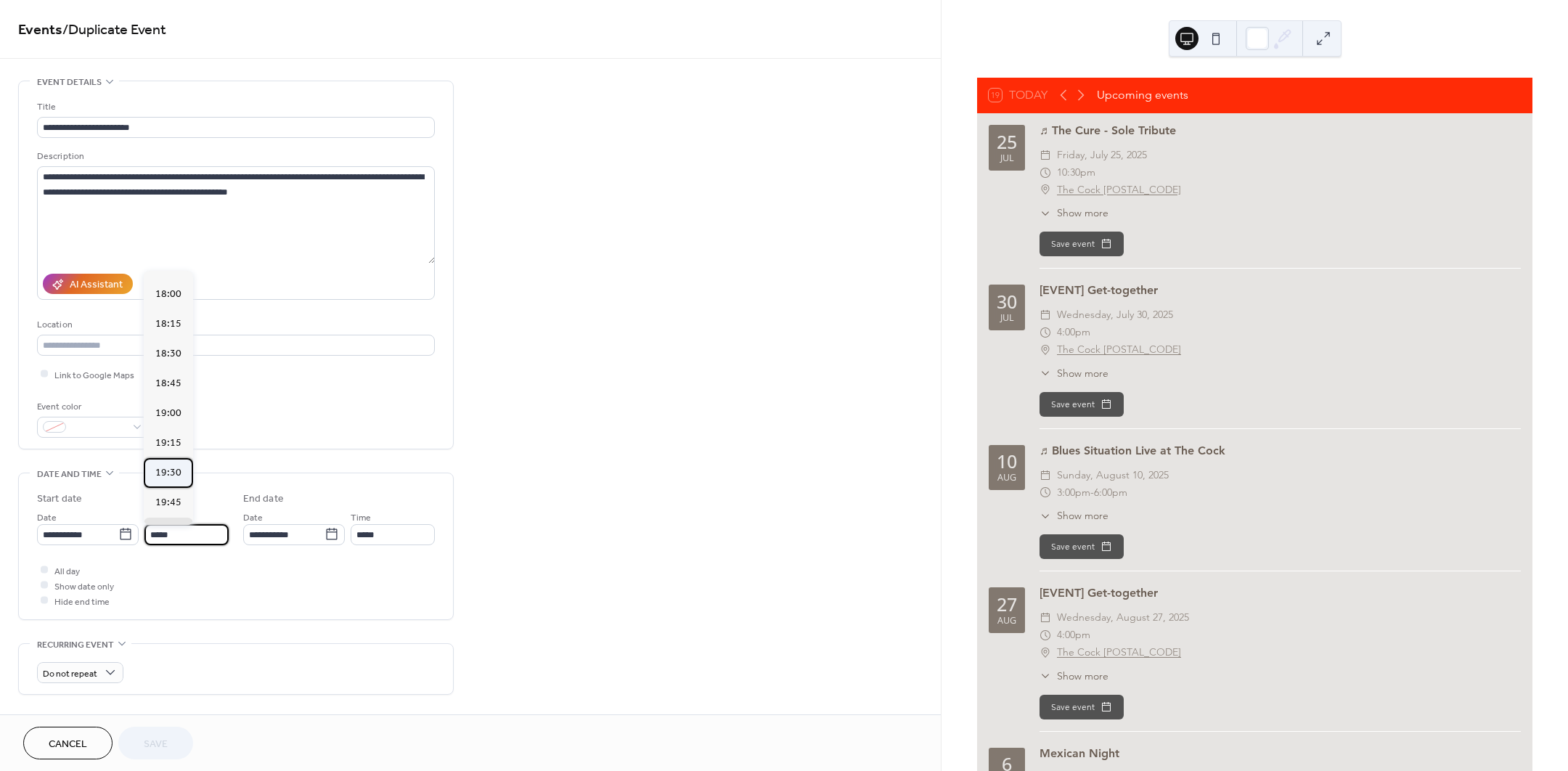 click on "19:30" at bounding box center [168, 472] 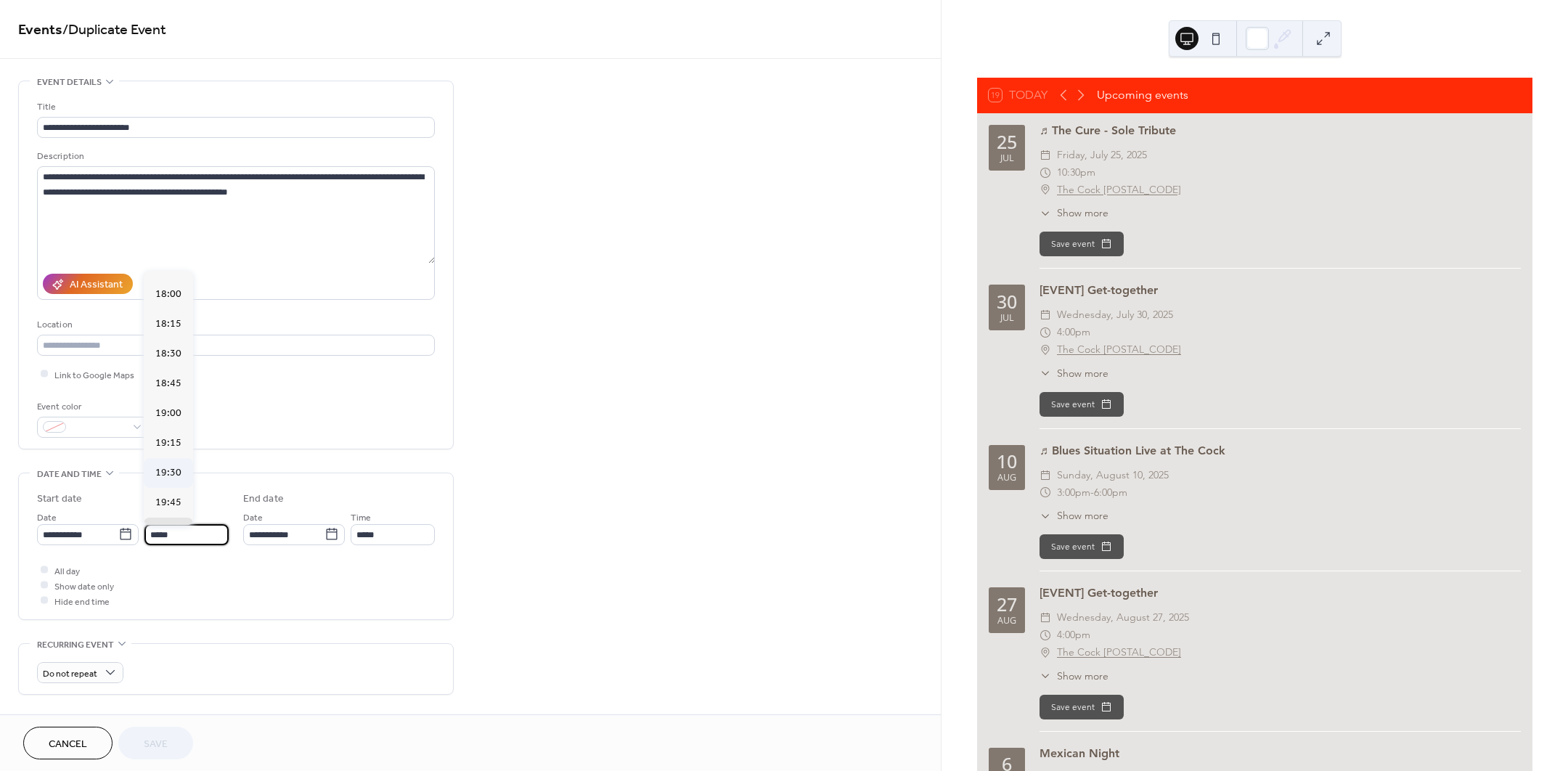 type on "*****" 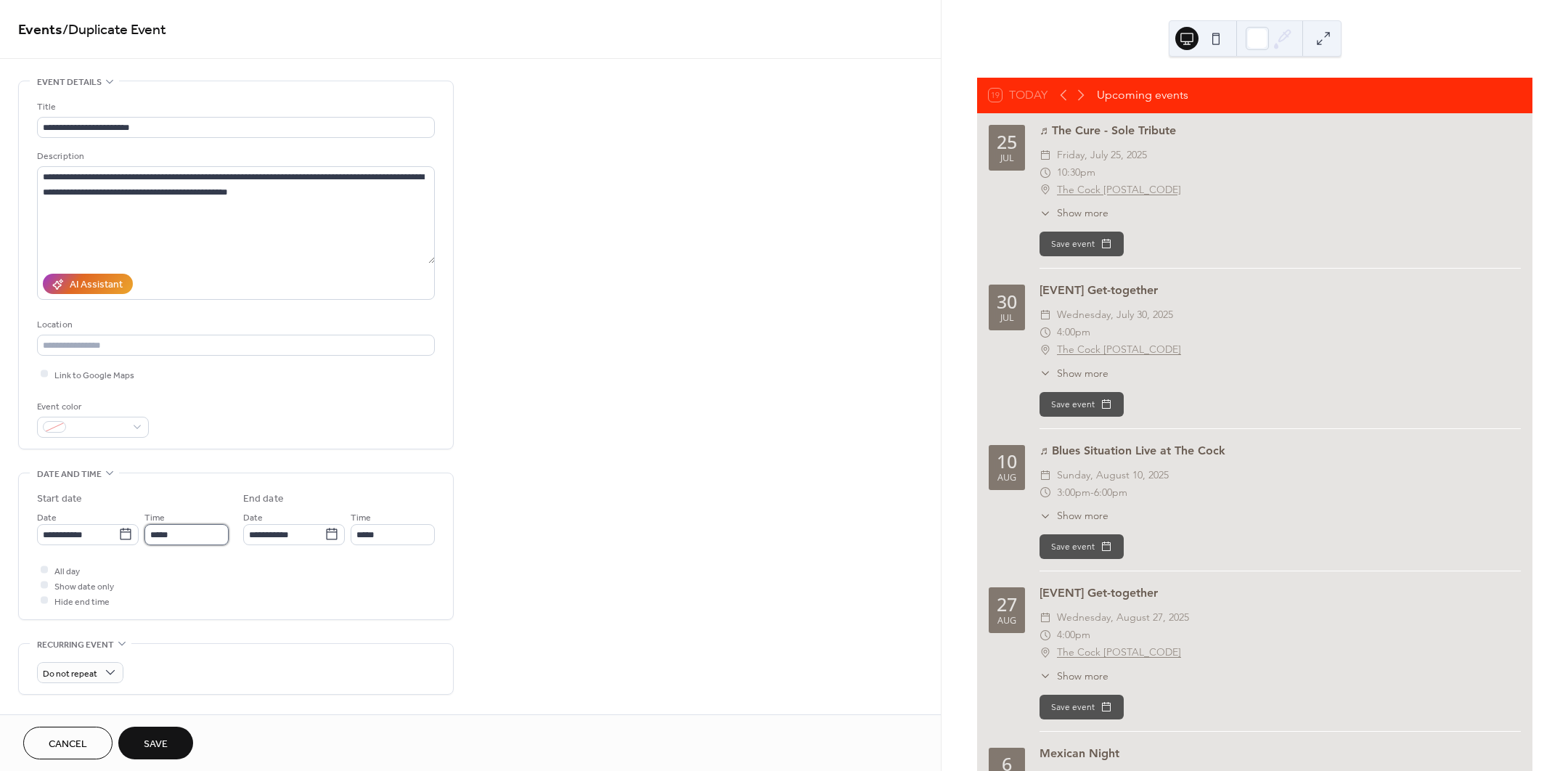 click on "*****" at bounding box center (187, 534) 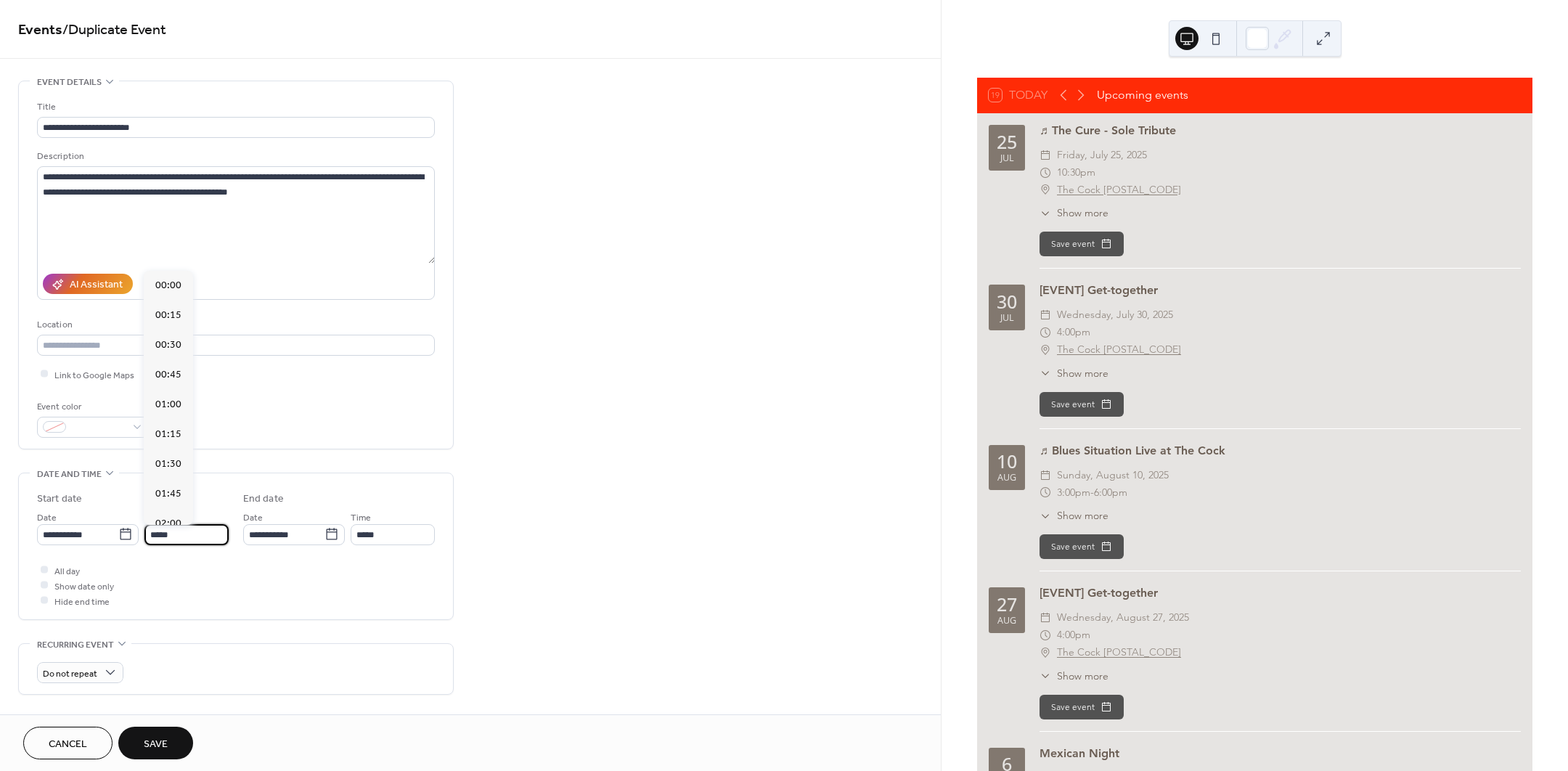 scroll, scrollTop: 2235, scrollLeft: 0, axis: vertical 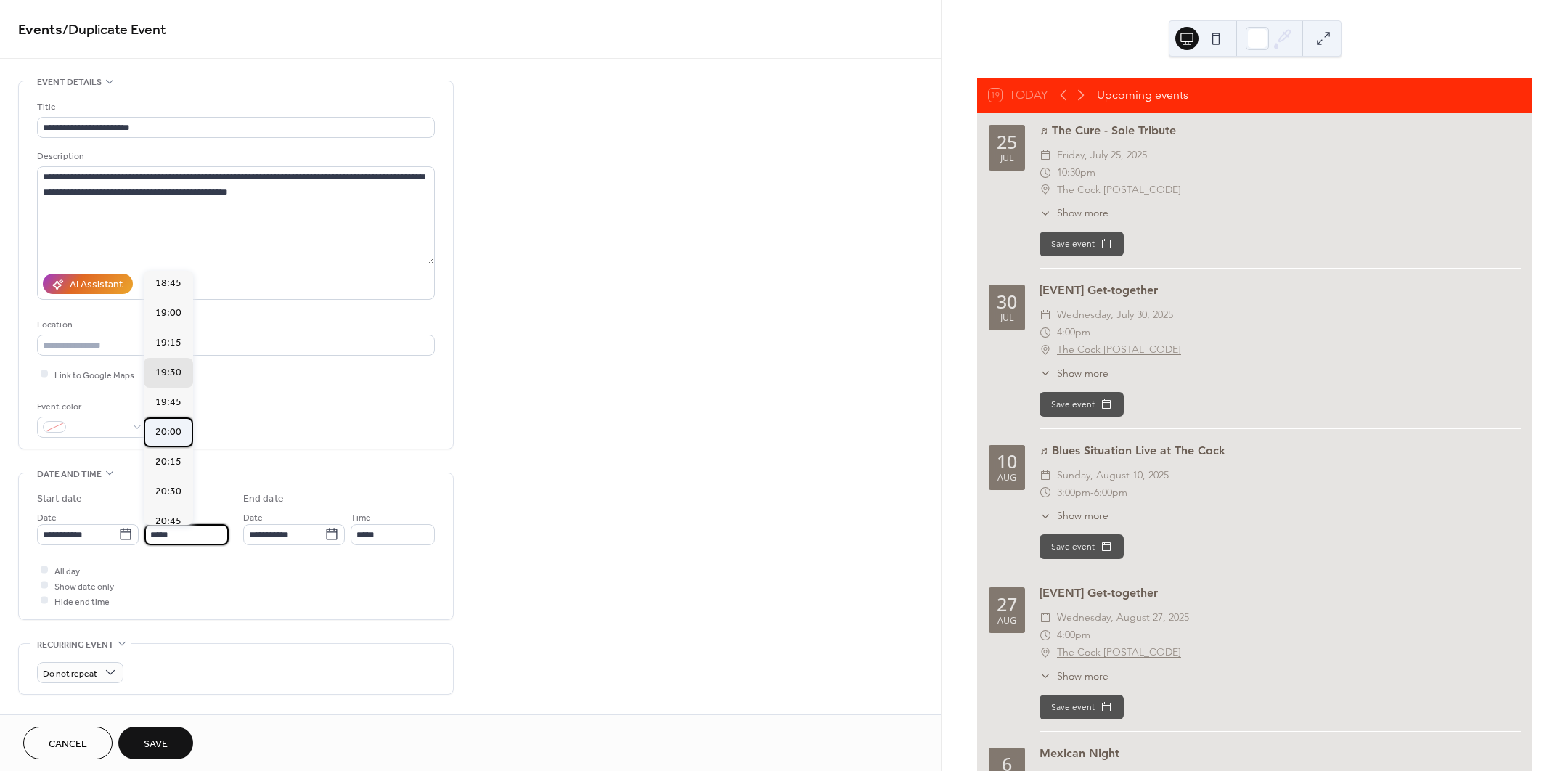 click on "20:00" at bounding box center (168, 431) 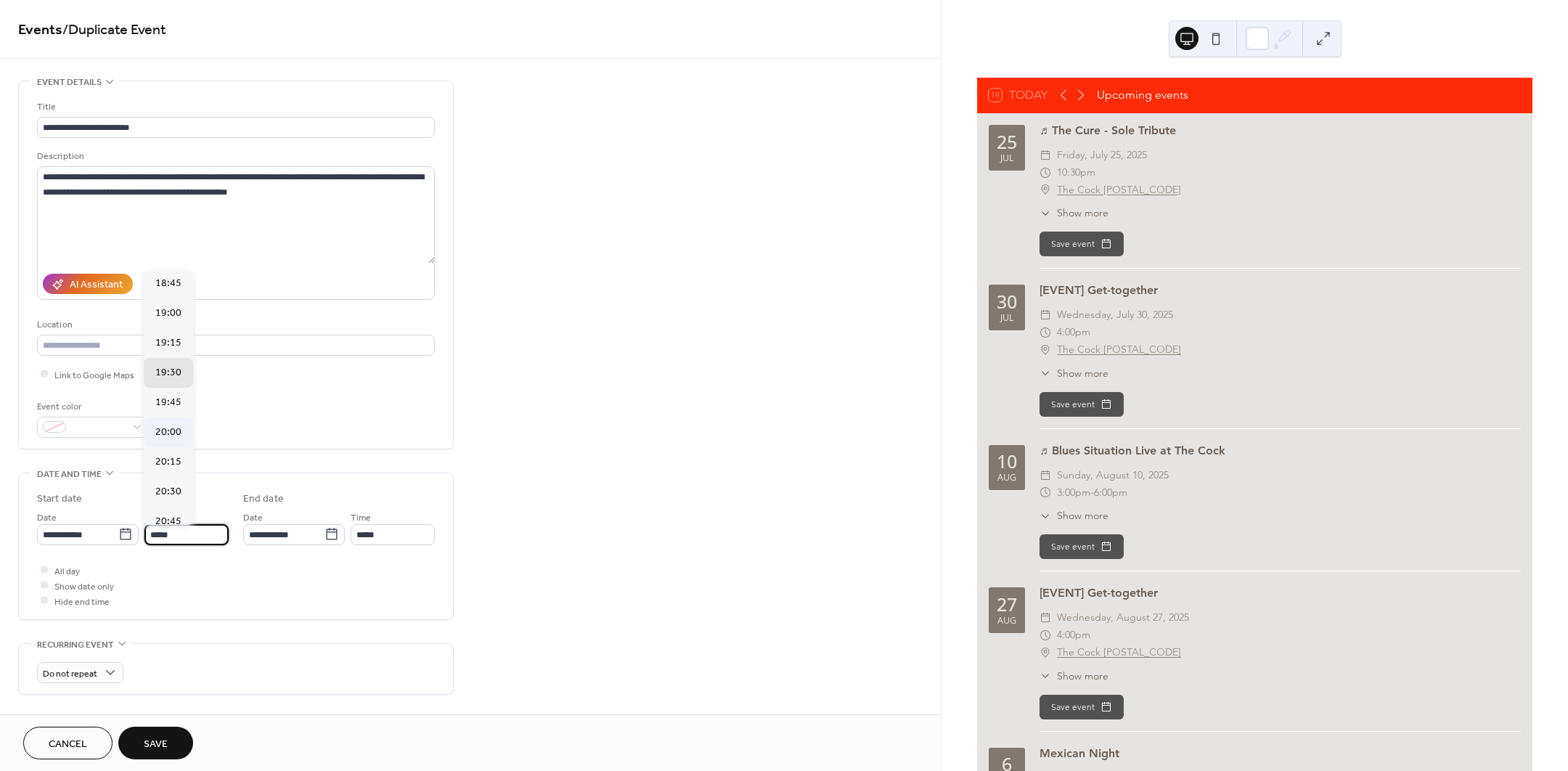 type on "*****" 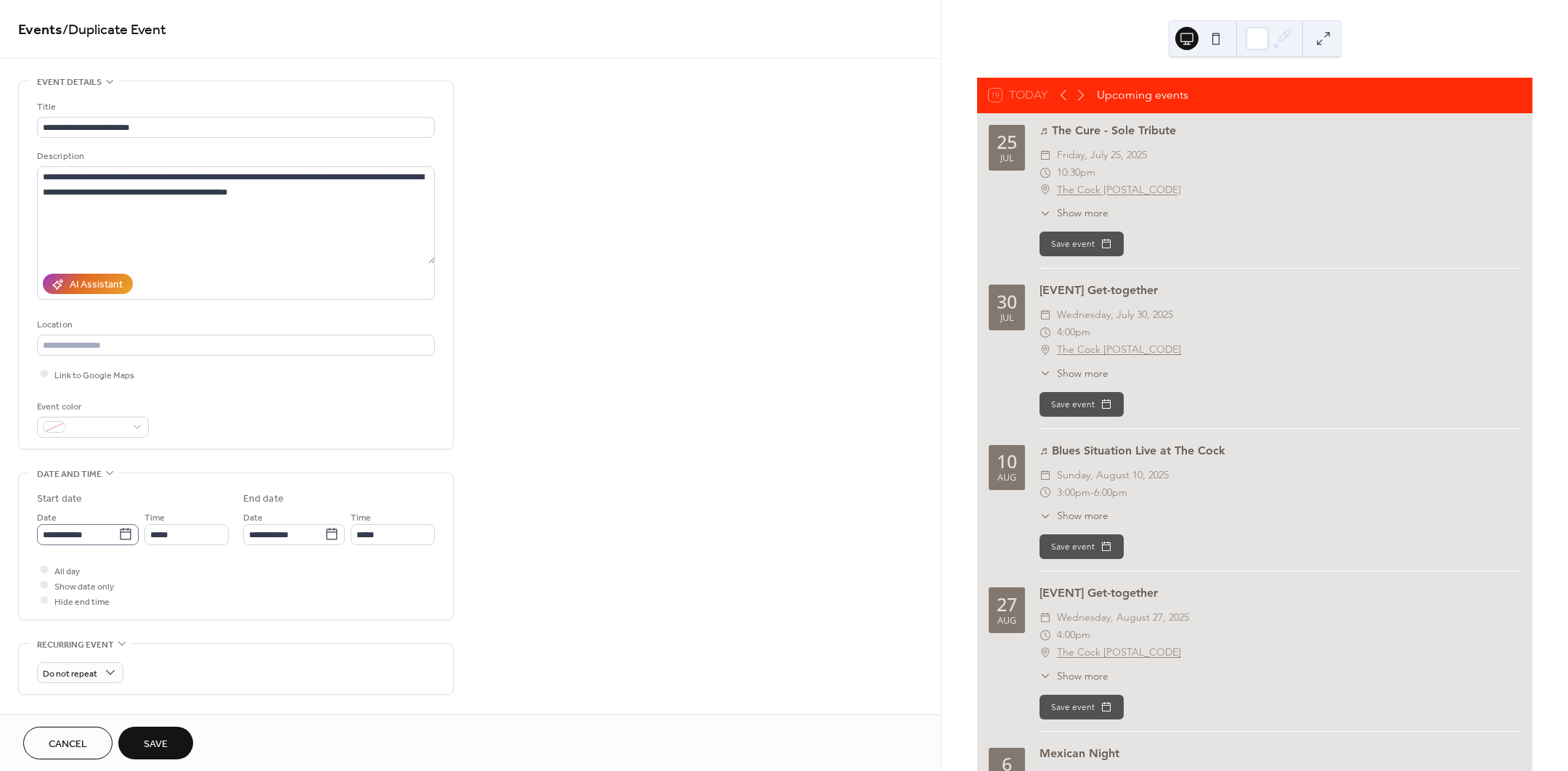 click 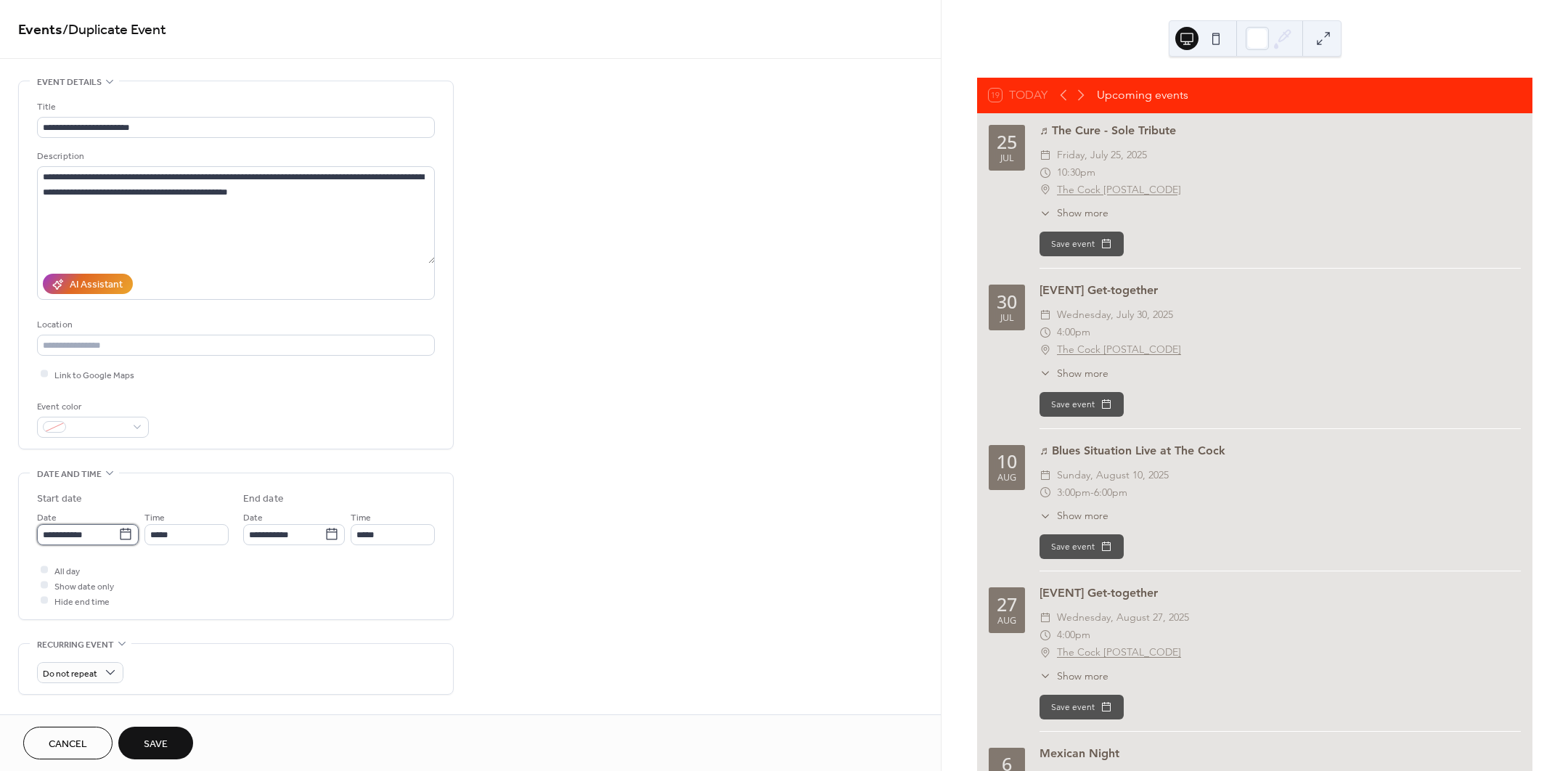 click on "**********" at bounding box center (78, 534) 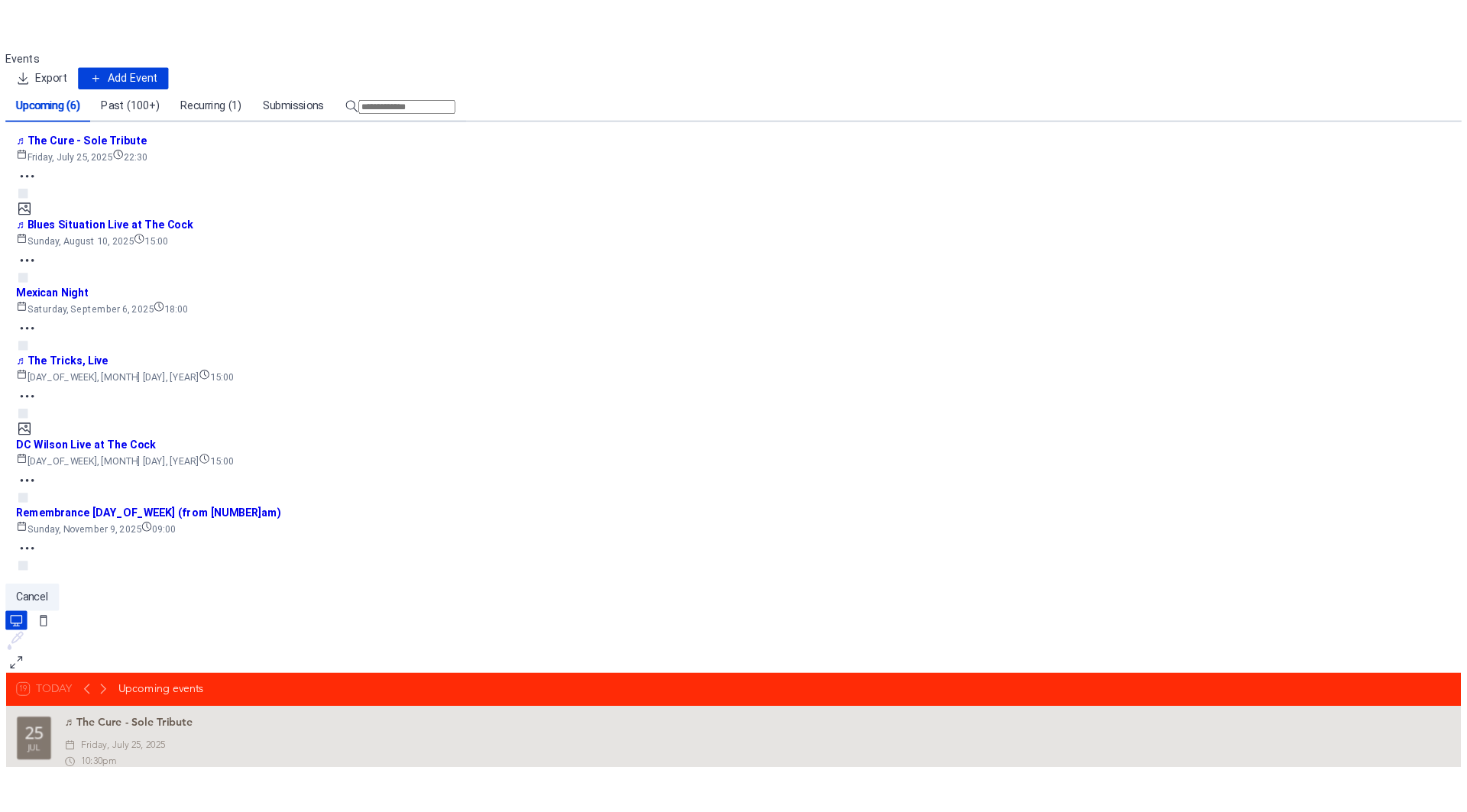 scroll, scrollTop: 0, scrollLeft: 0, axis: both 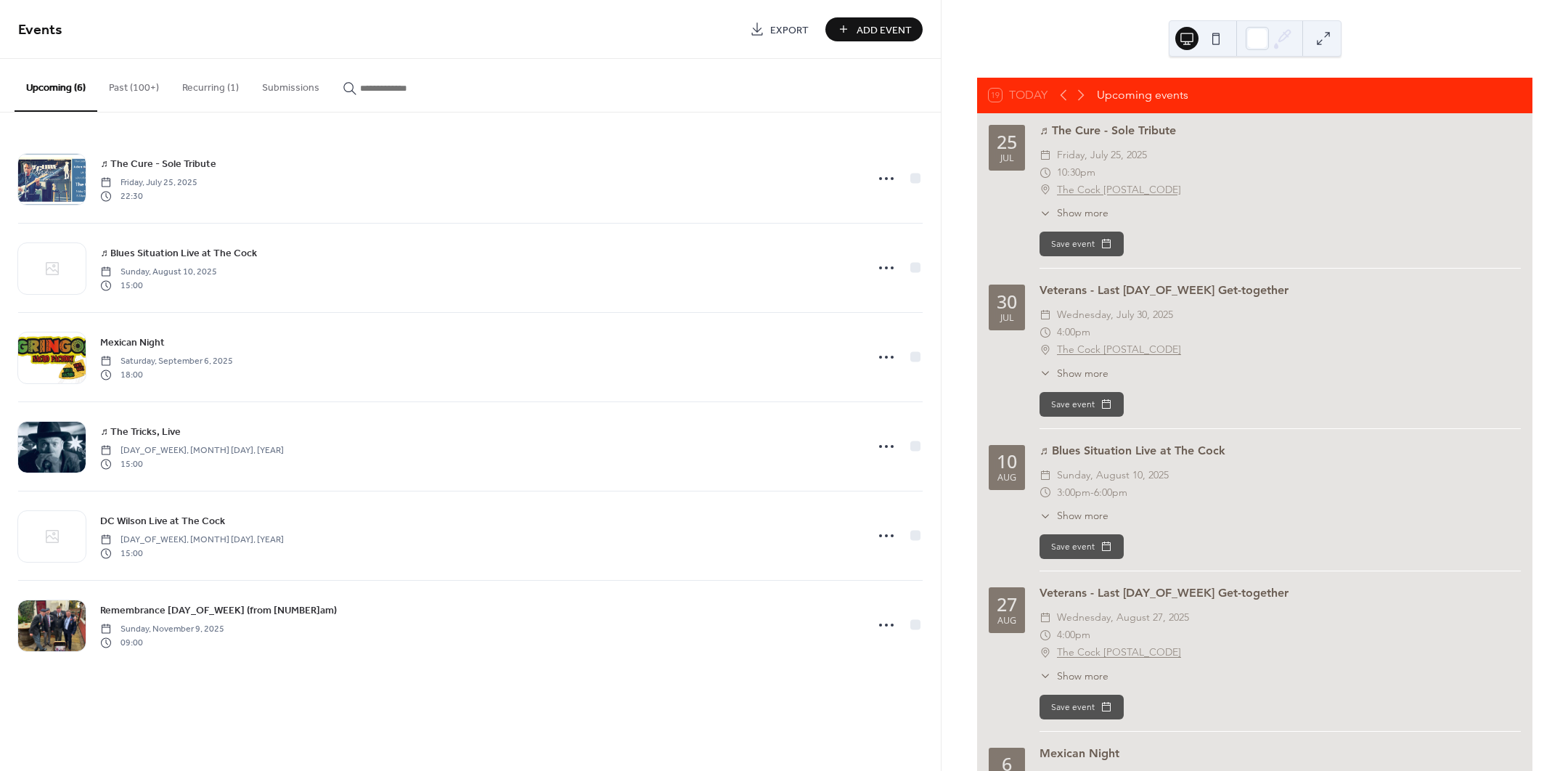 click at bounding box center (404, 88) 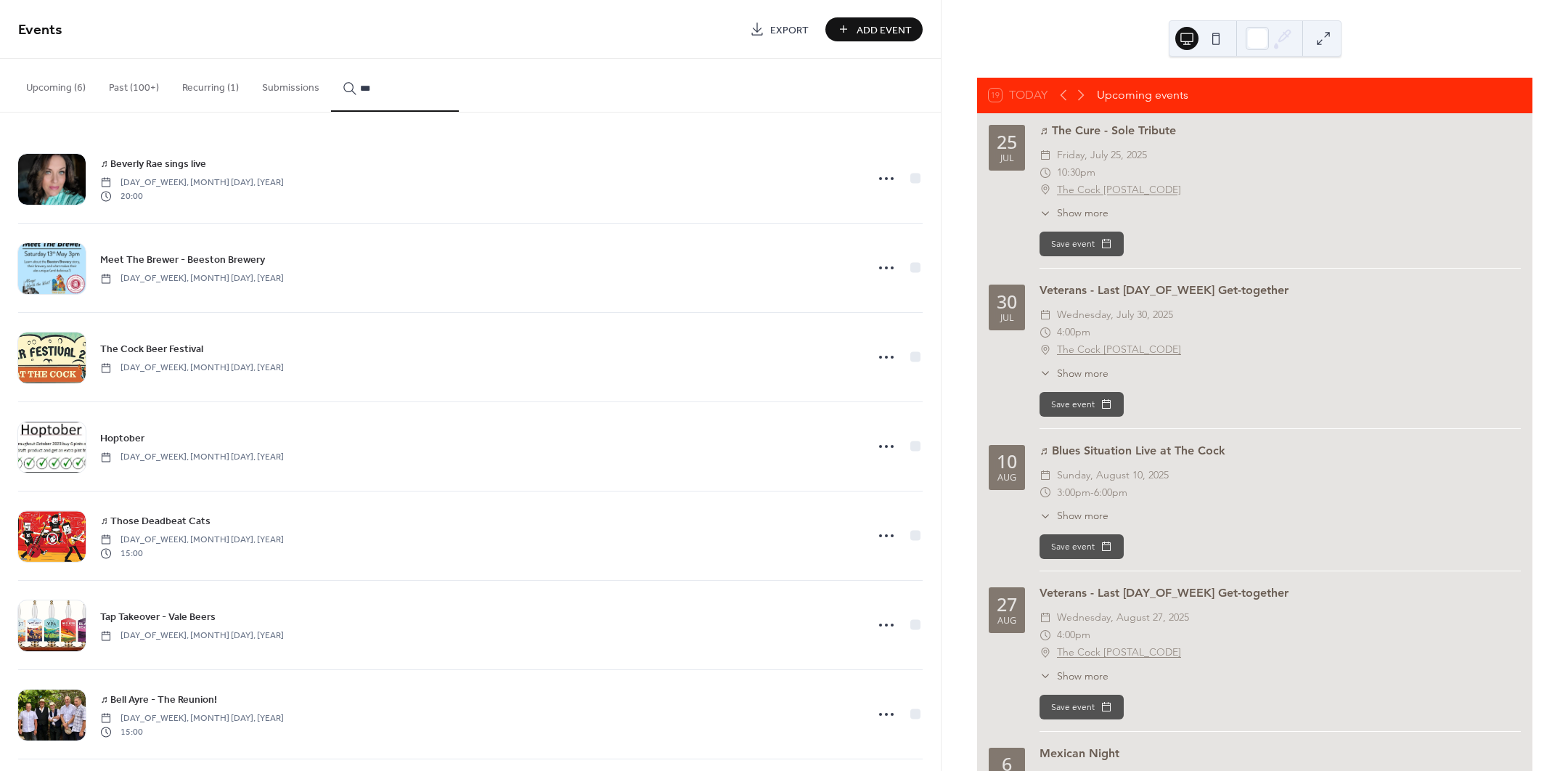 type on "***" 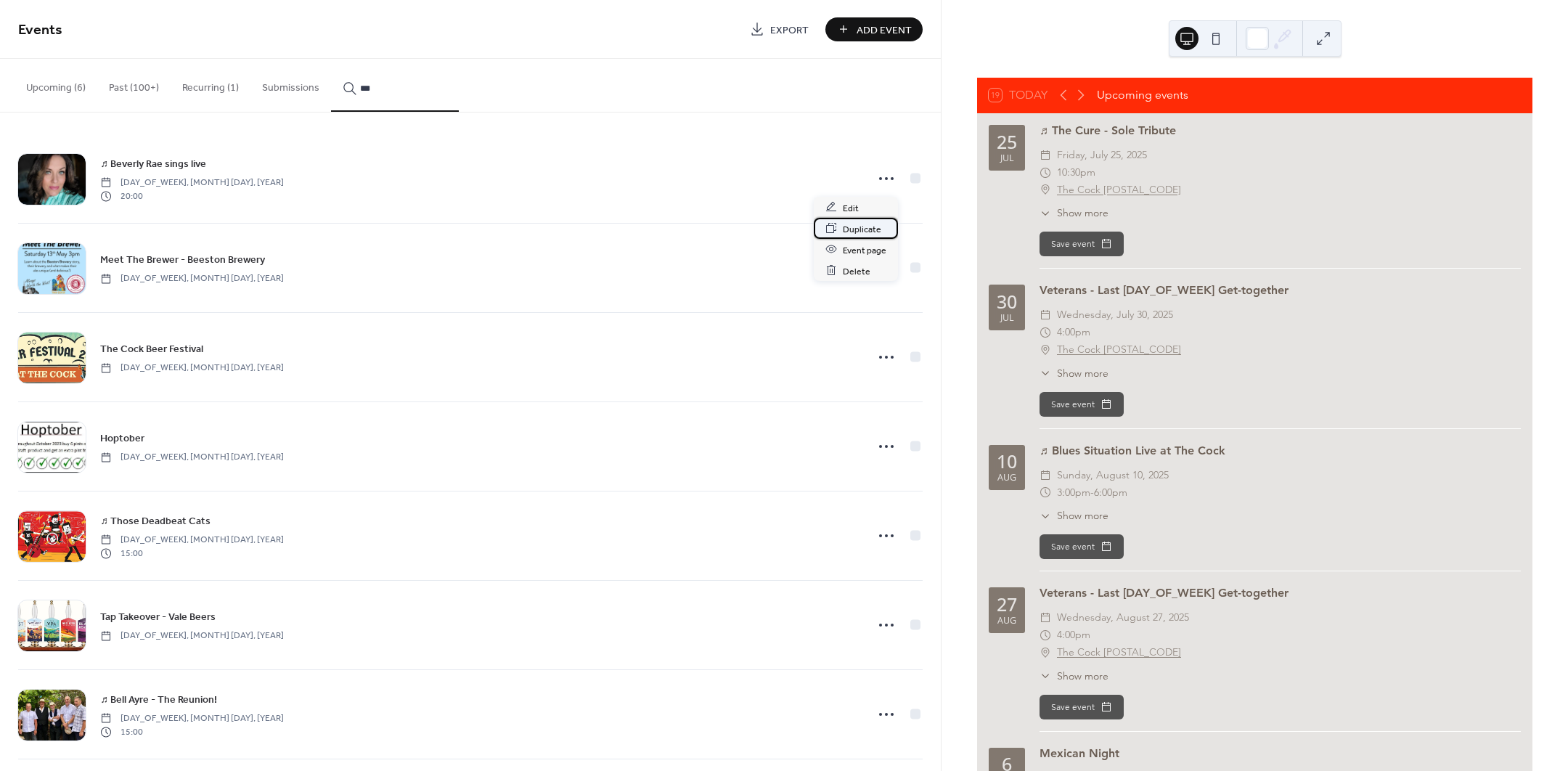 click on "Duplicate" at bounding box center (862, 229) 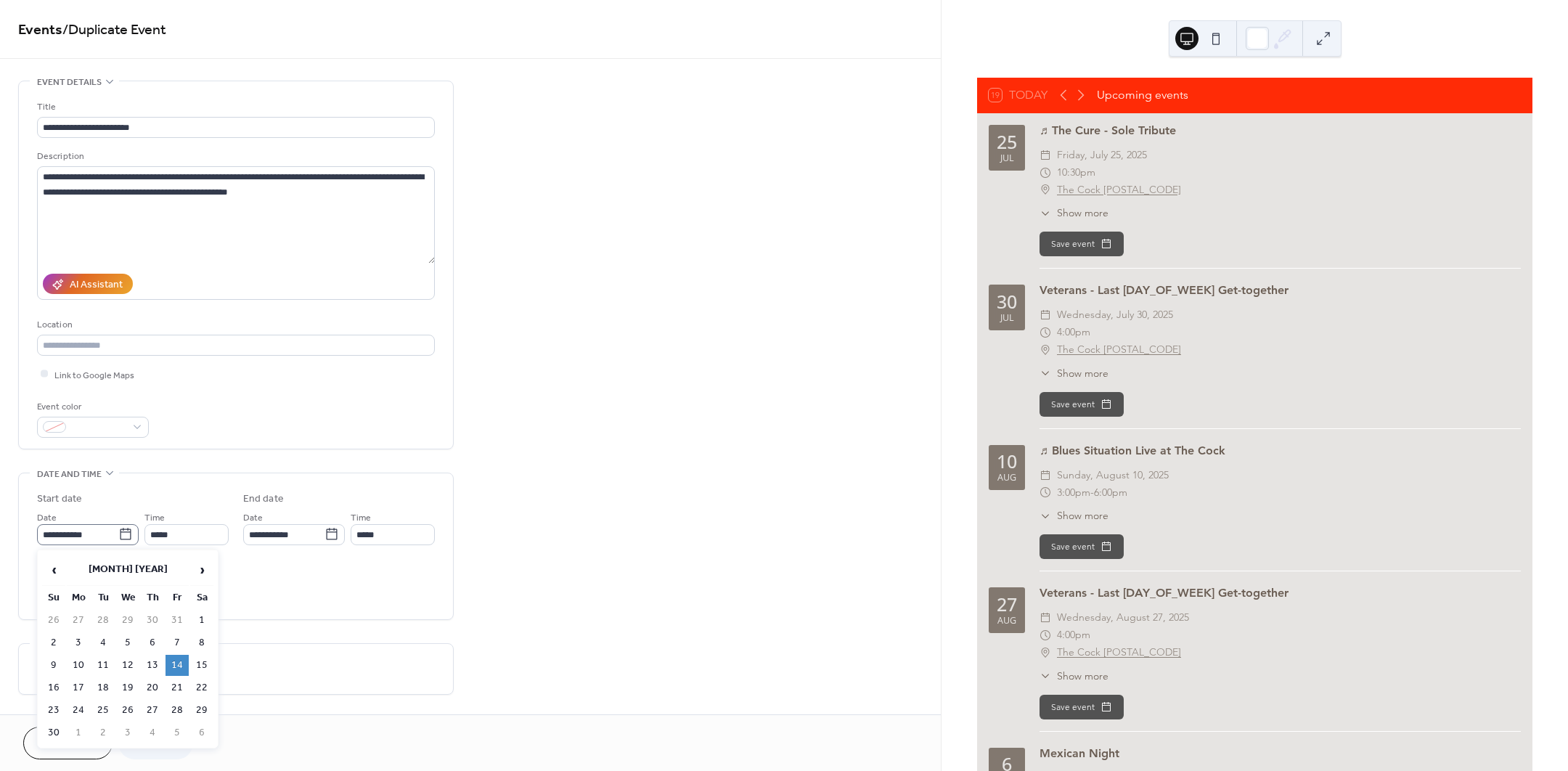 click 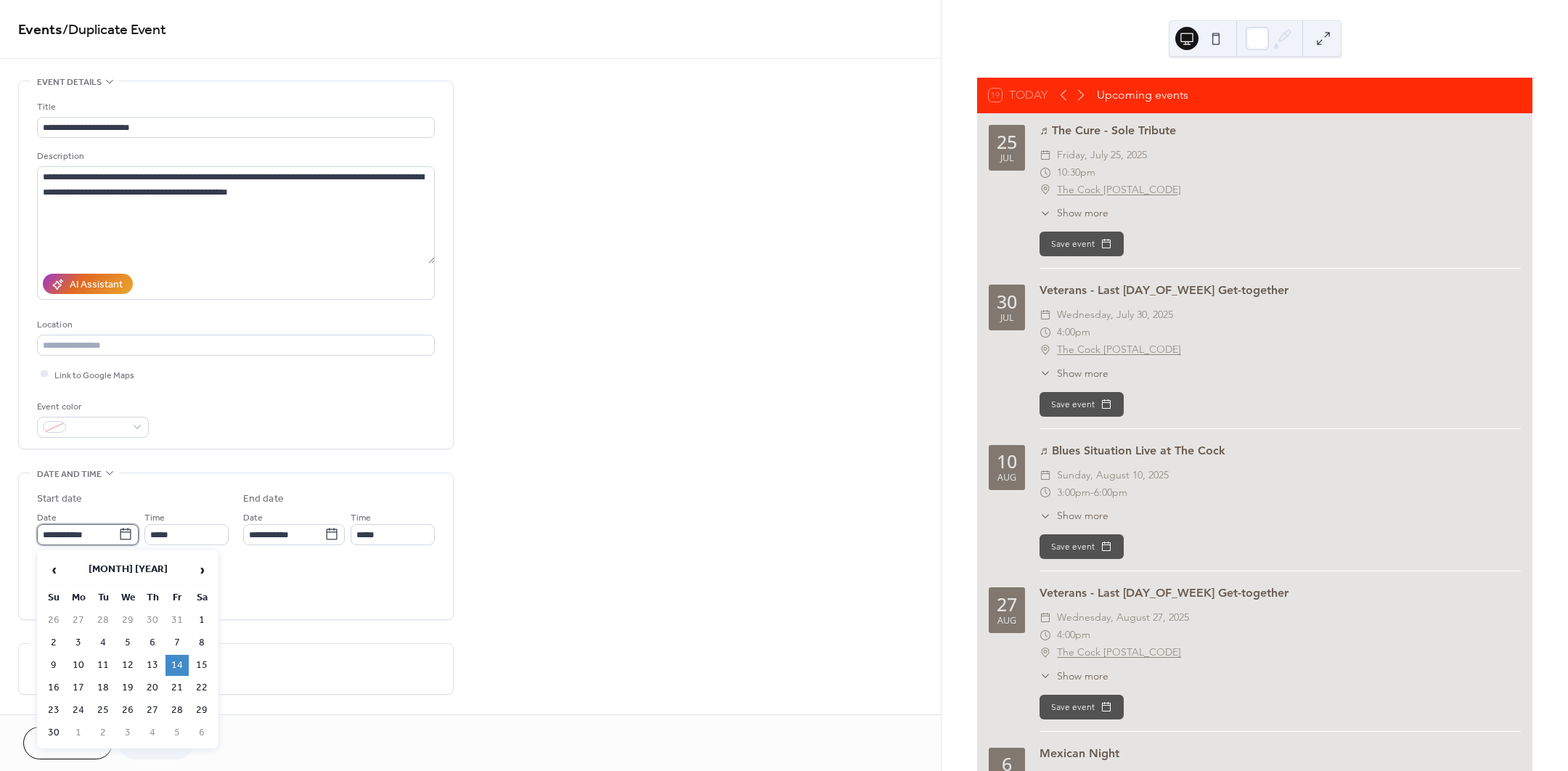 click on "**********" at bounding box center [78, 534] 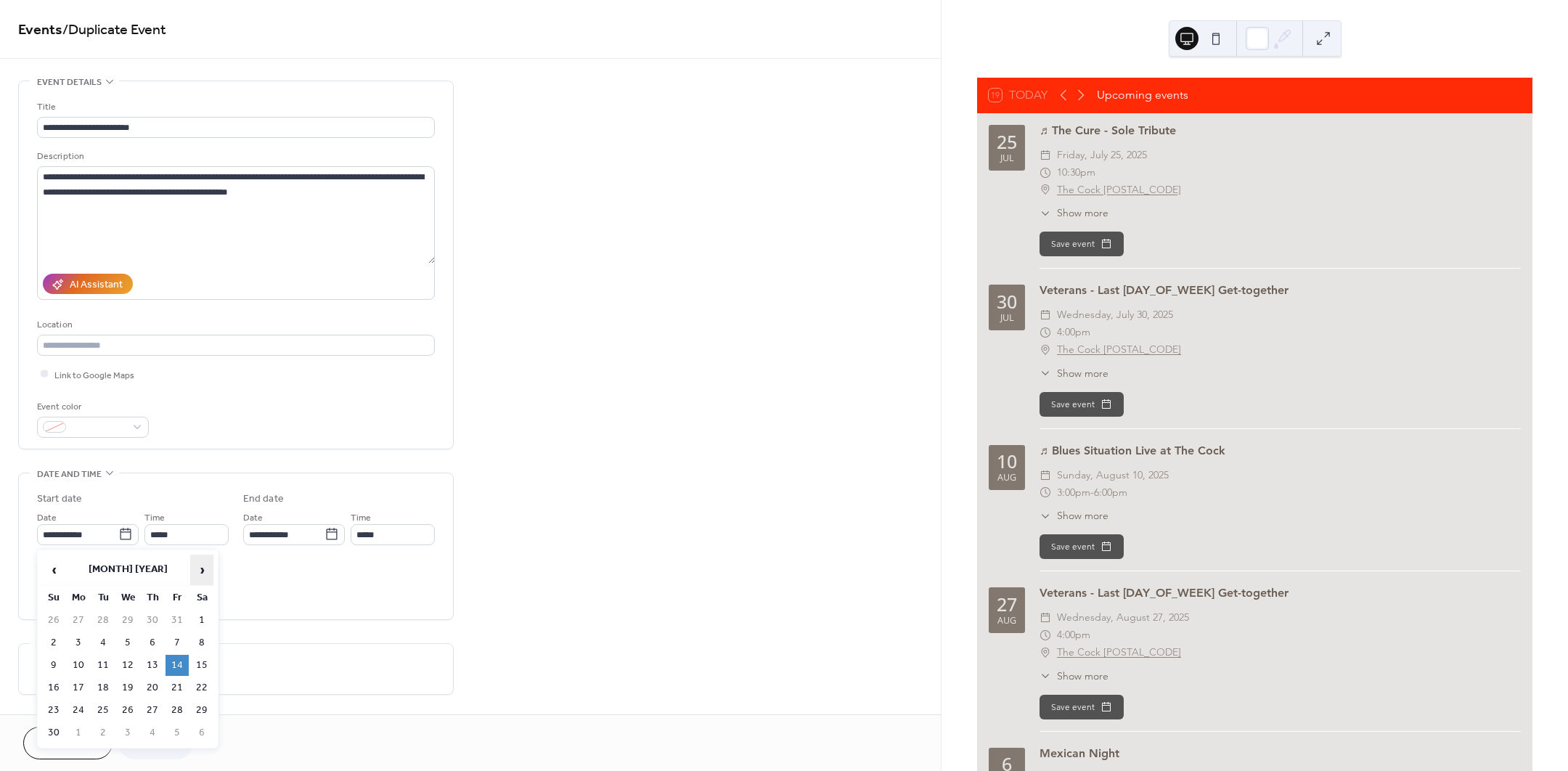 click on "›" at bounding box center [202, 570] 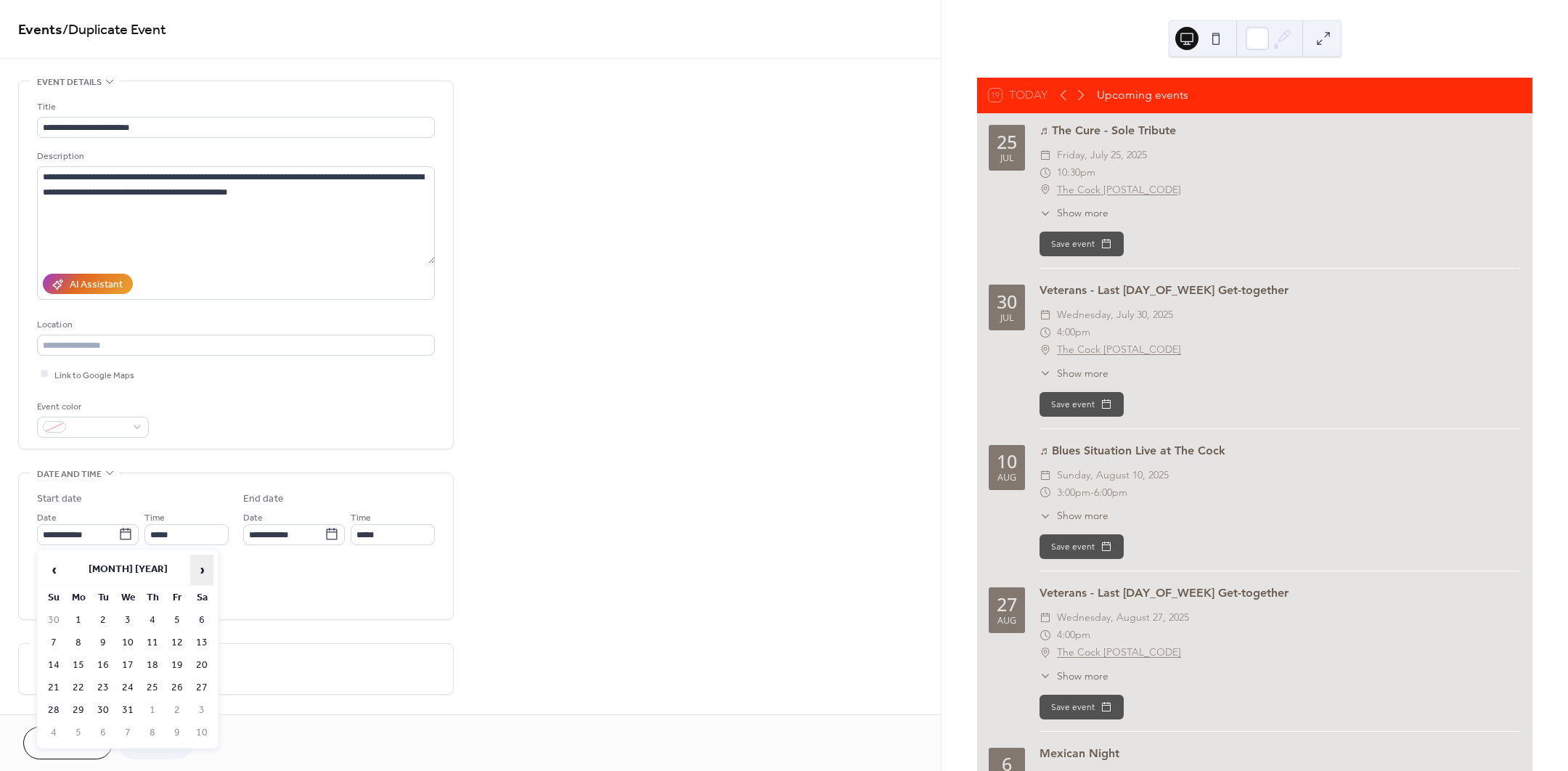 click on "›" at bounding box center [202, 570] 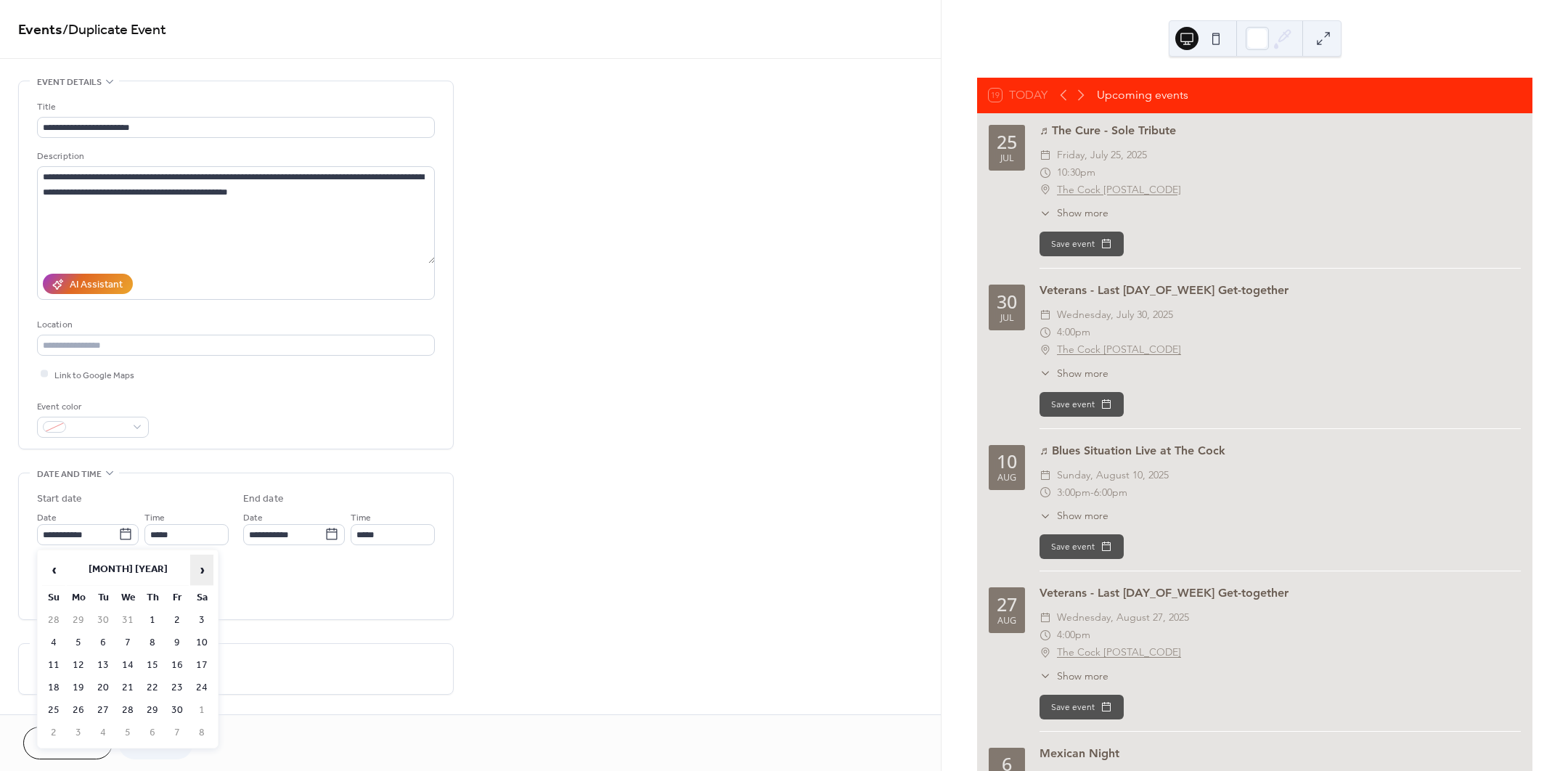 click on "›" at bounding box center [202, 570] 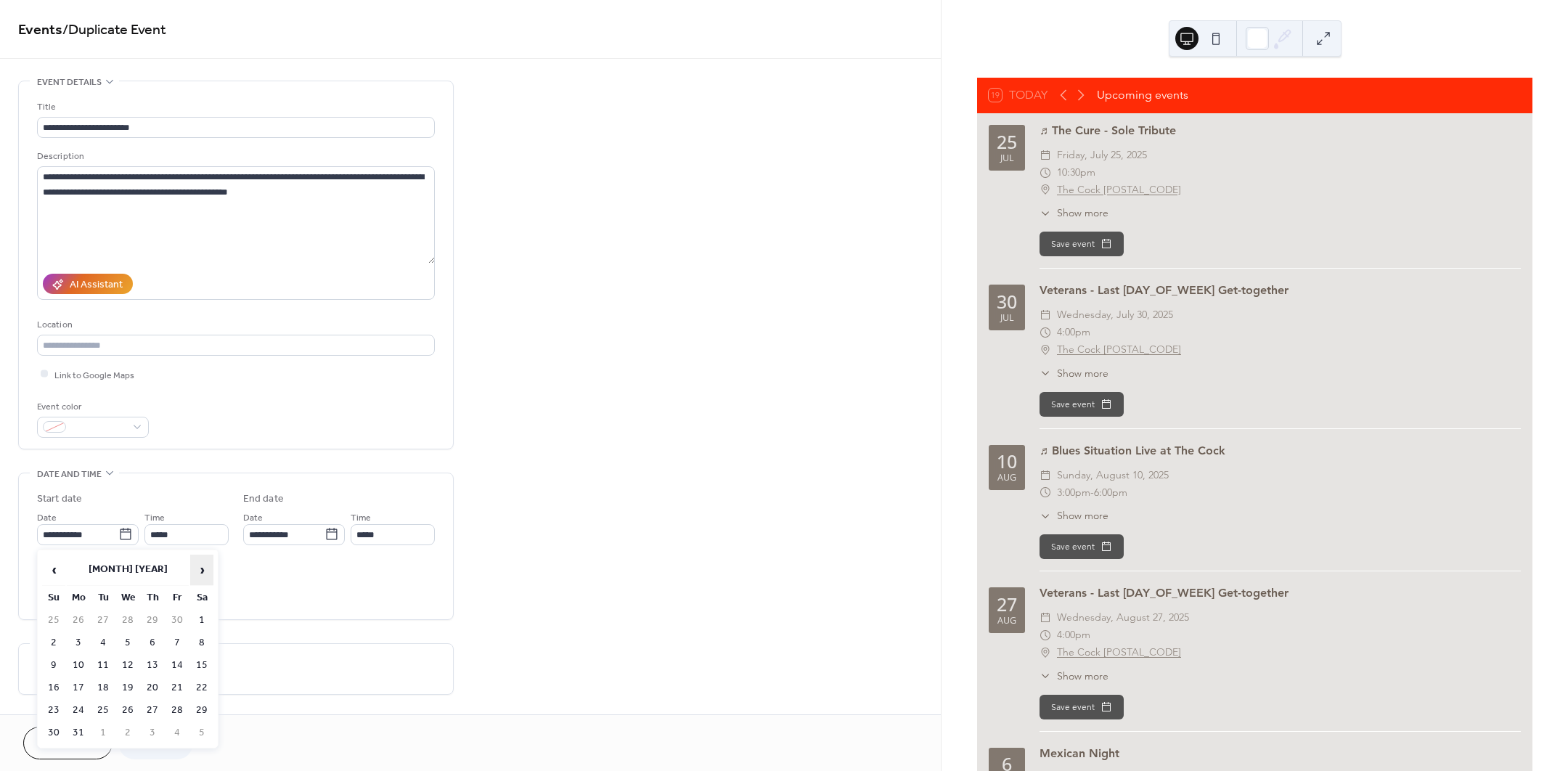 click on "›" at bounding box center [202, 570] 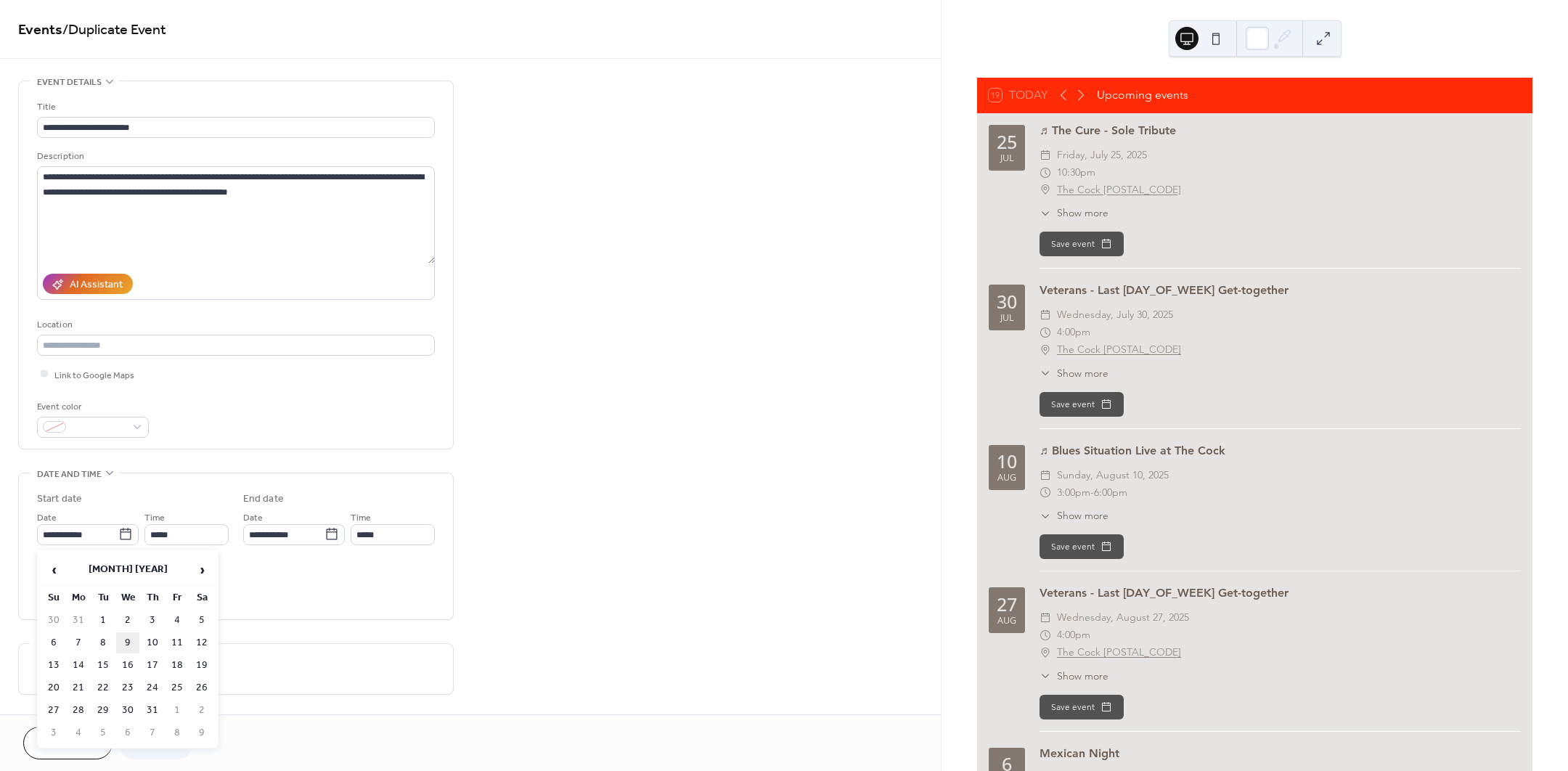 click on "9" at bounding box center [128, 642] 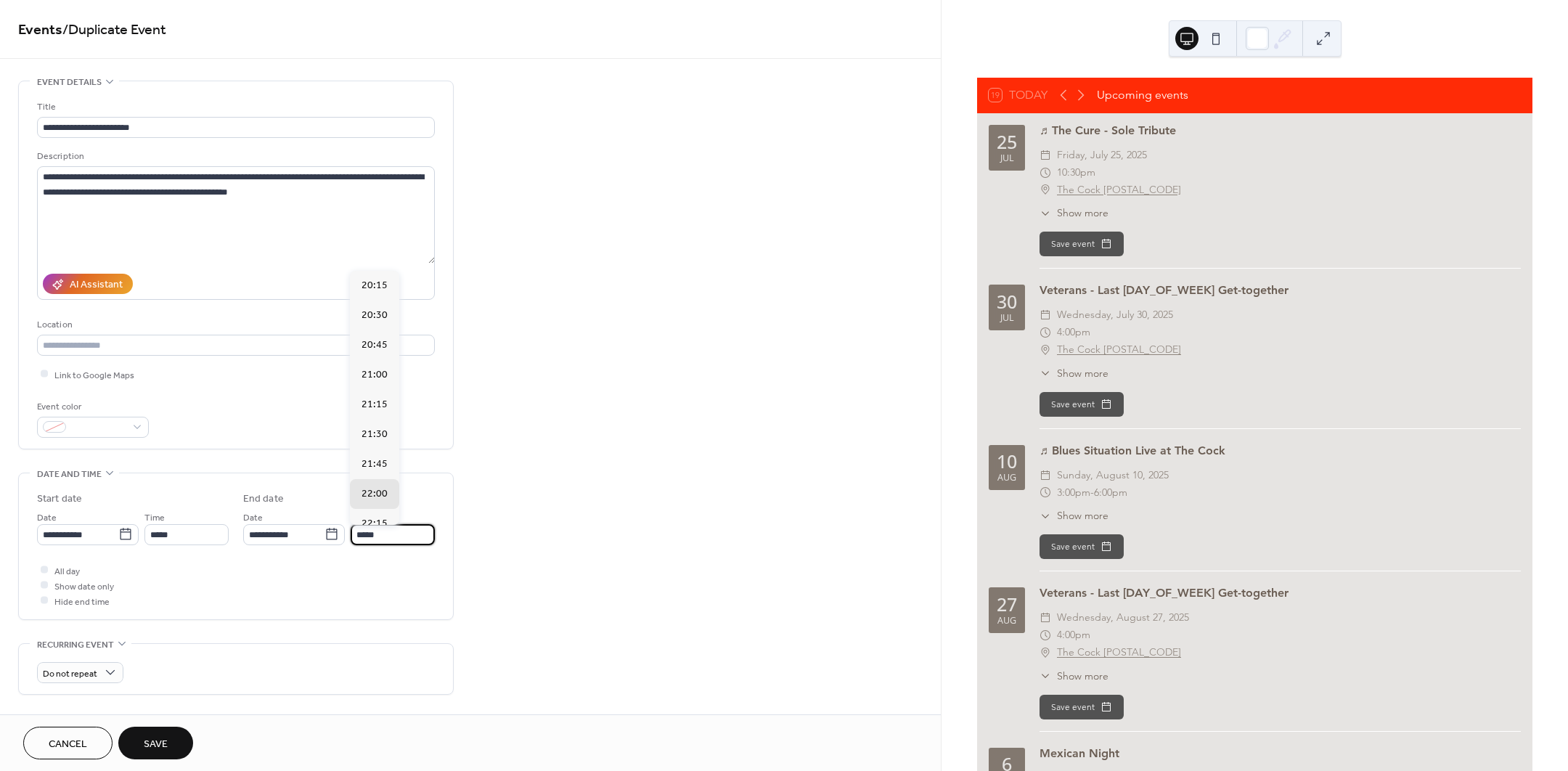 click on "*****" at bounding box center (393, 534) 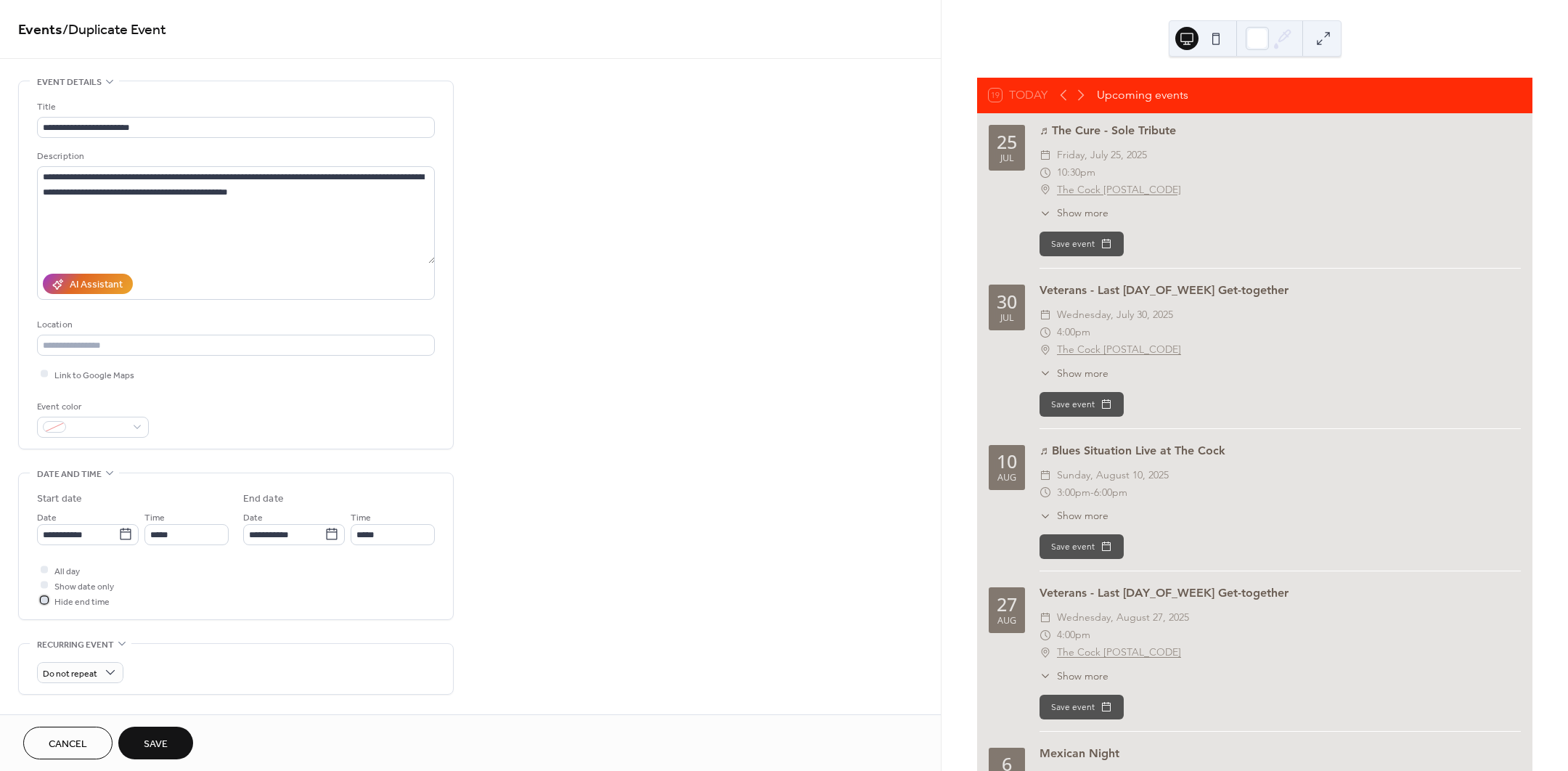 click at bounding box center (44, 600) 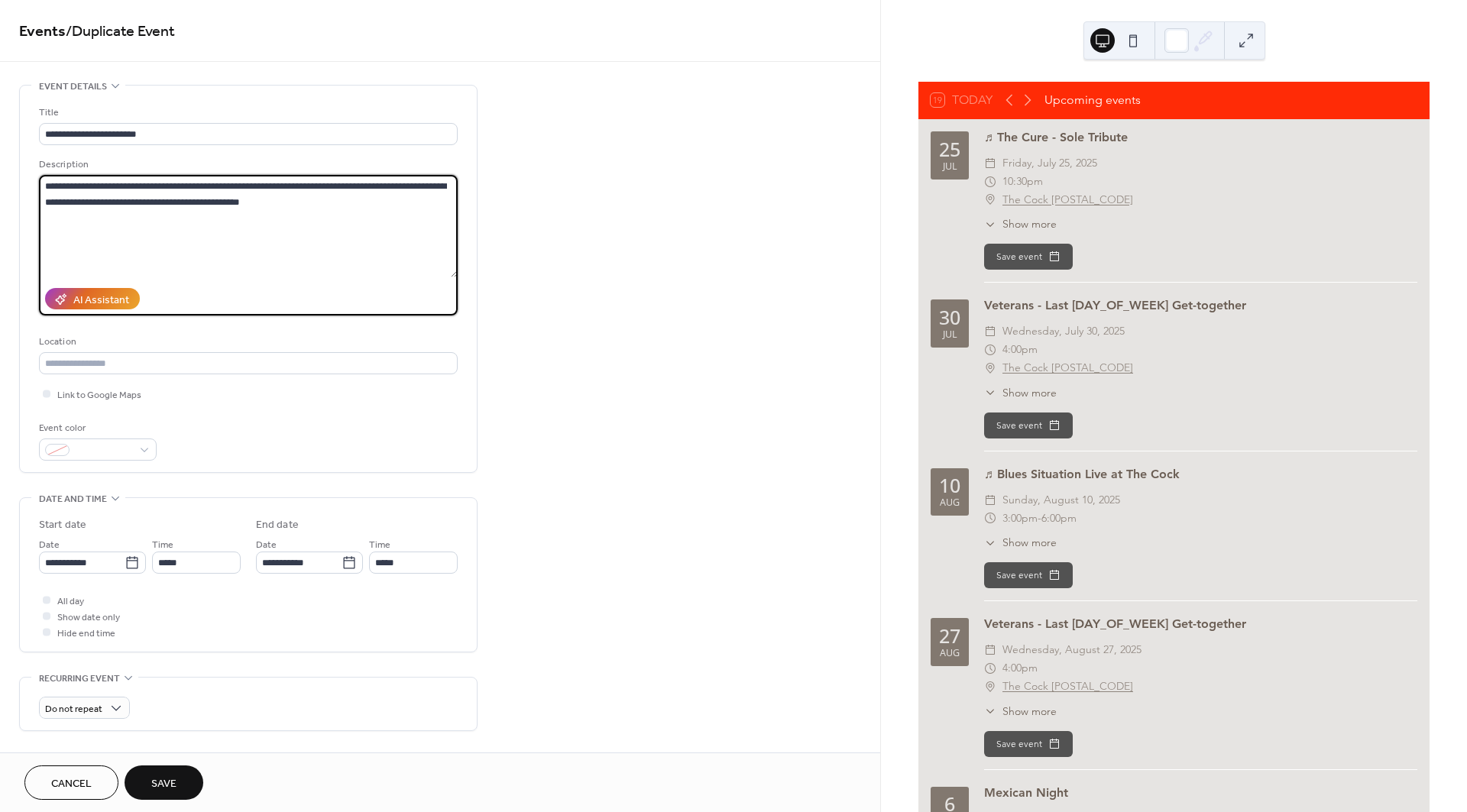 drag, startPoint x: 76, startPoint y: 186, endPoint x: 31, endPoint y: 185, distance: 45.01111 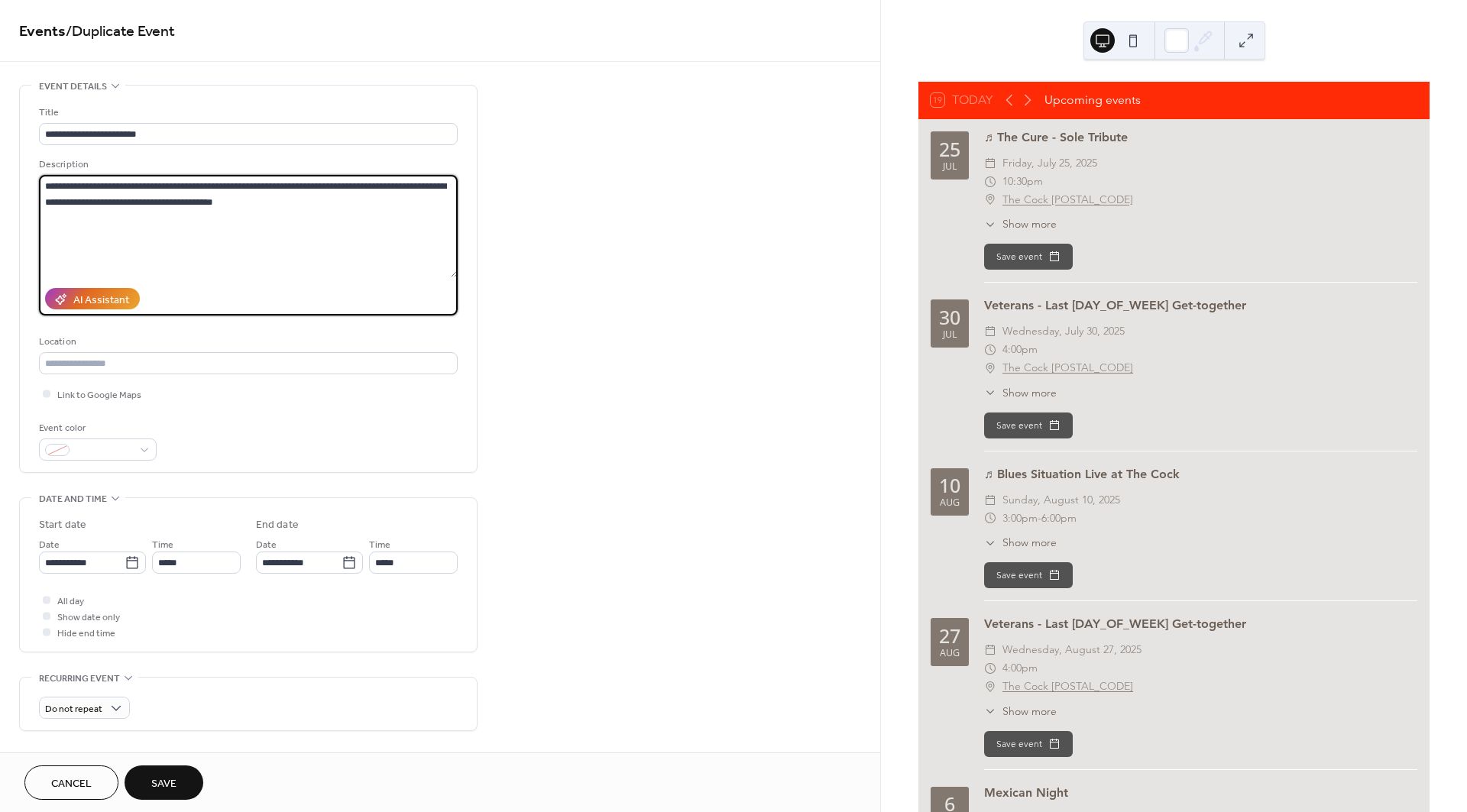 click on "**********" at bounding box center (248, 226) 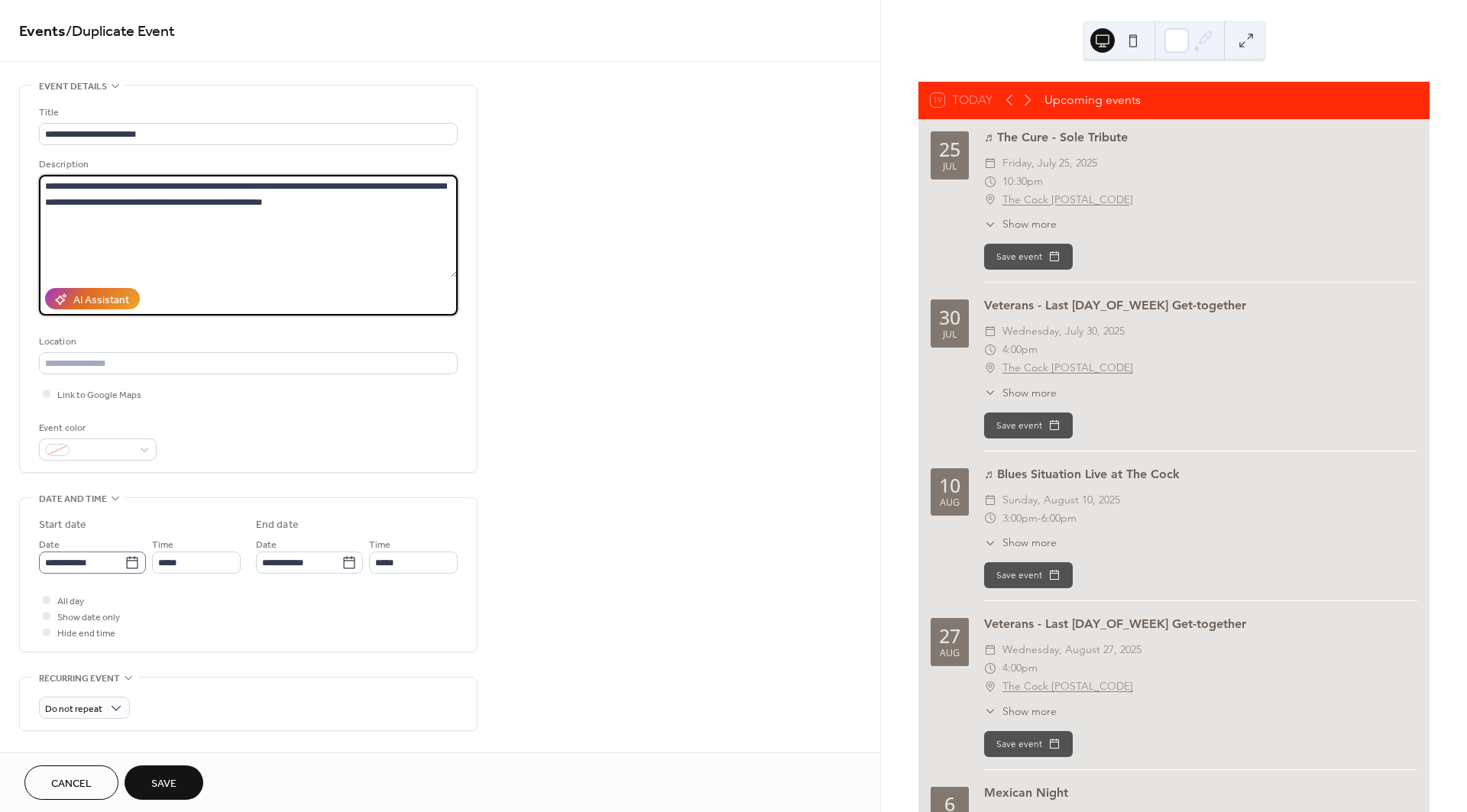type on "**********" 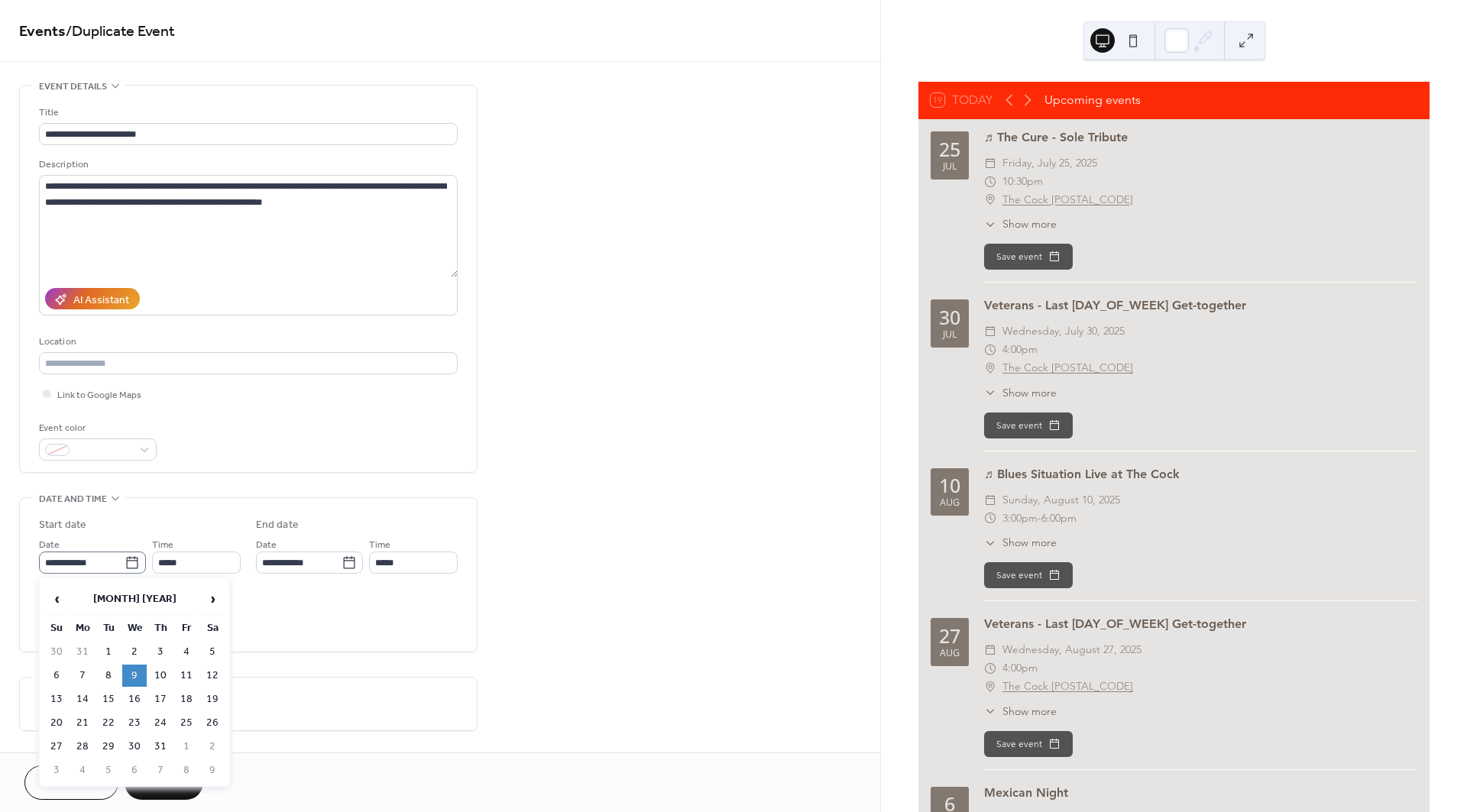 click 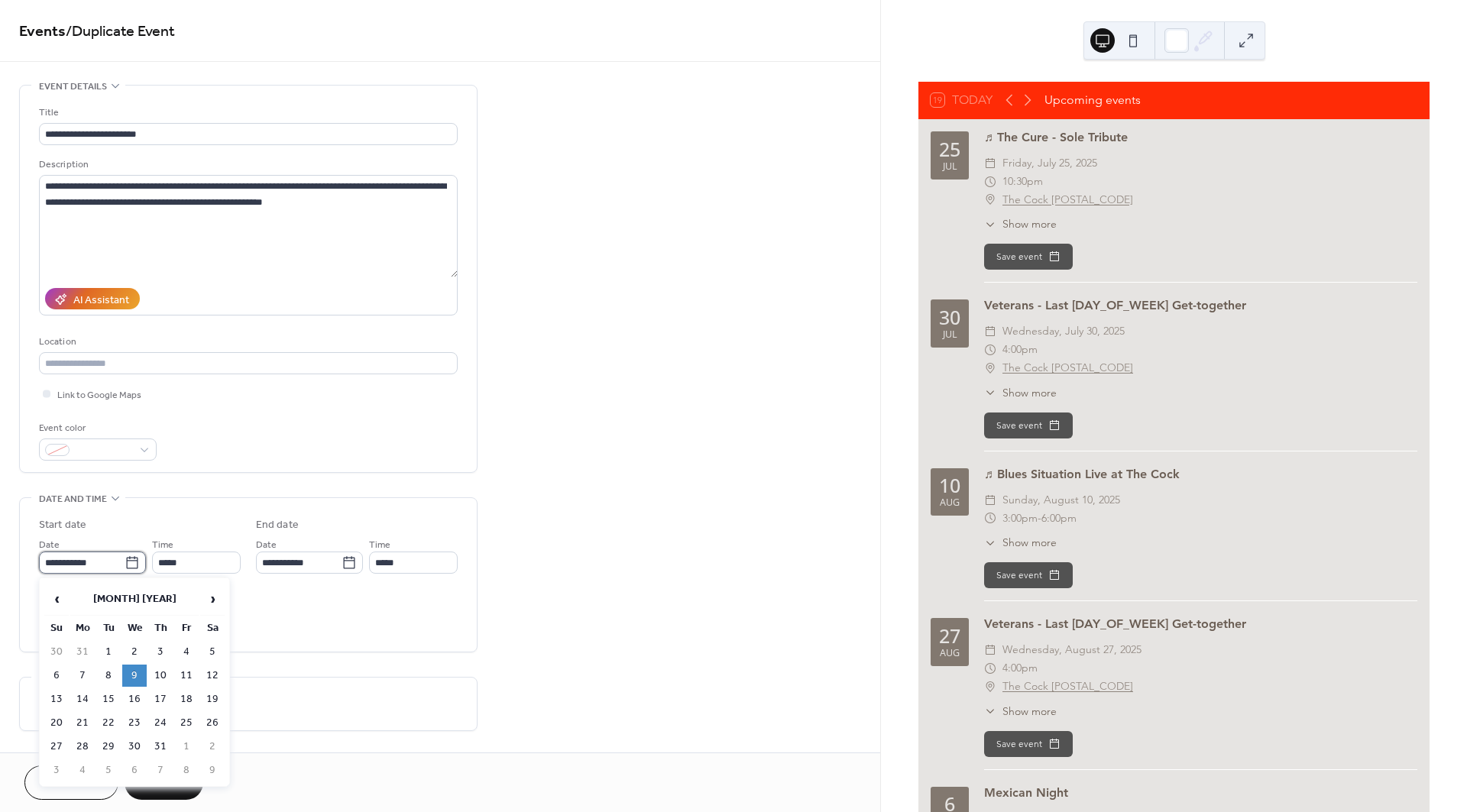 click on "**********" at bounding box center [82, 562] 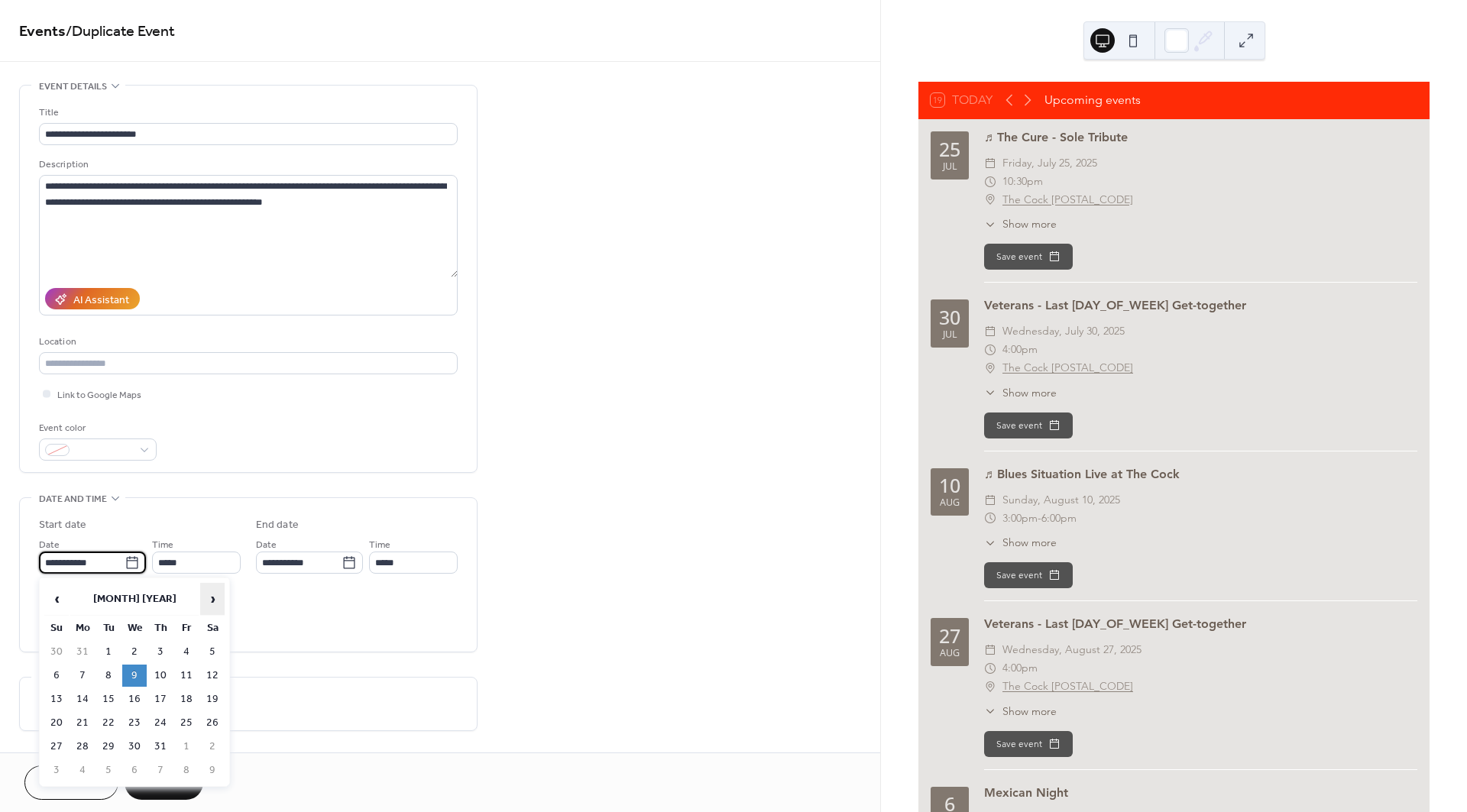 click on "›" at bounding box center [212, 599] 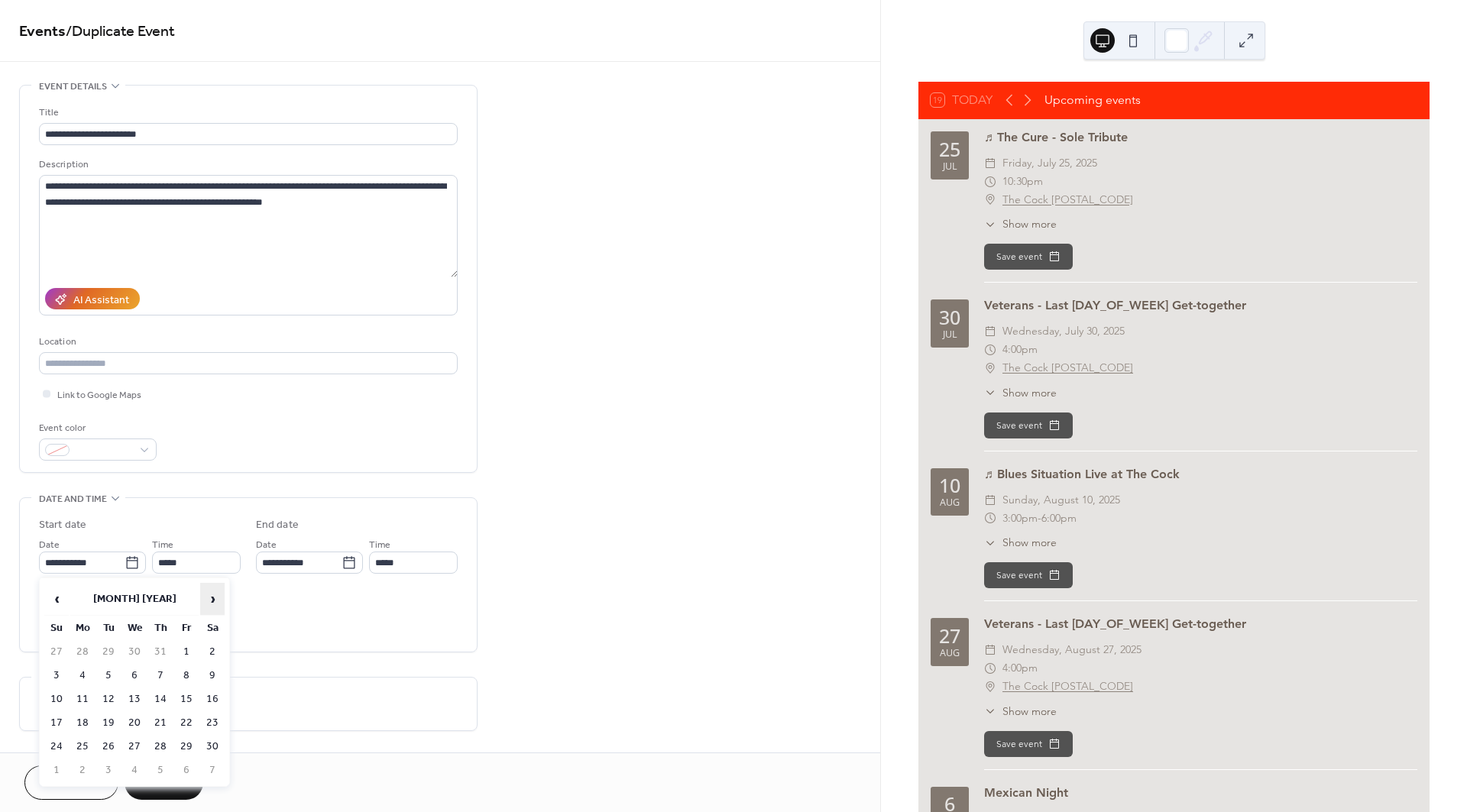 click on "›" at bounding box center (212, 599) 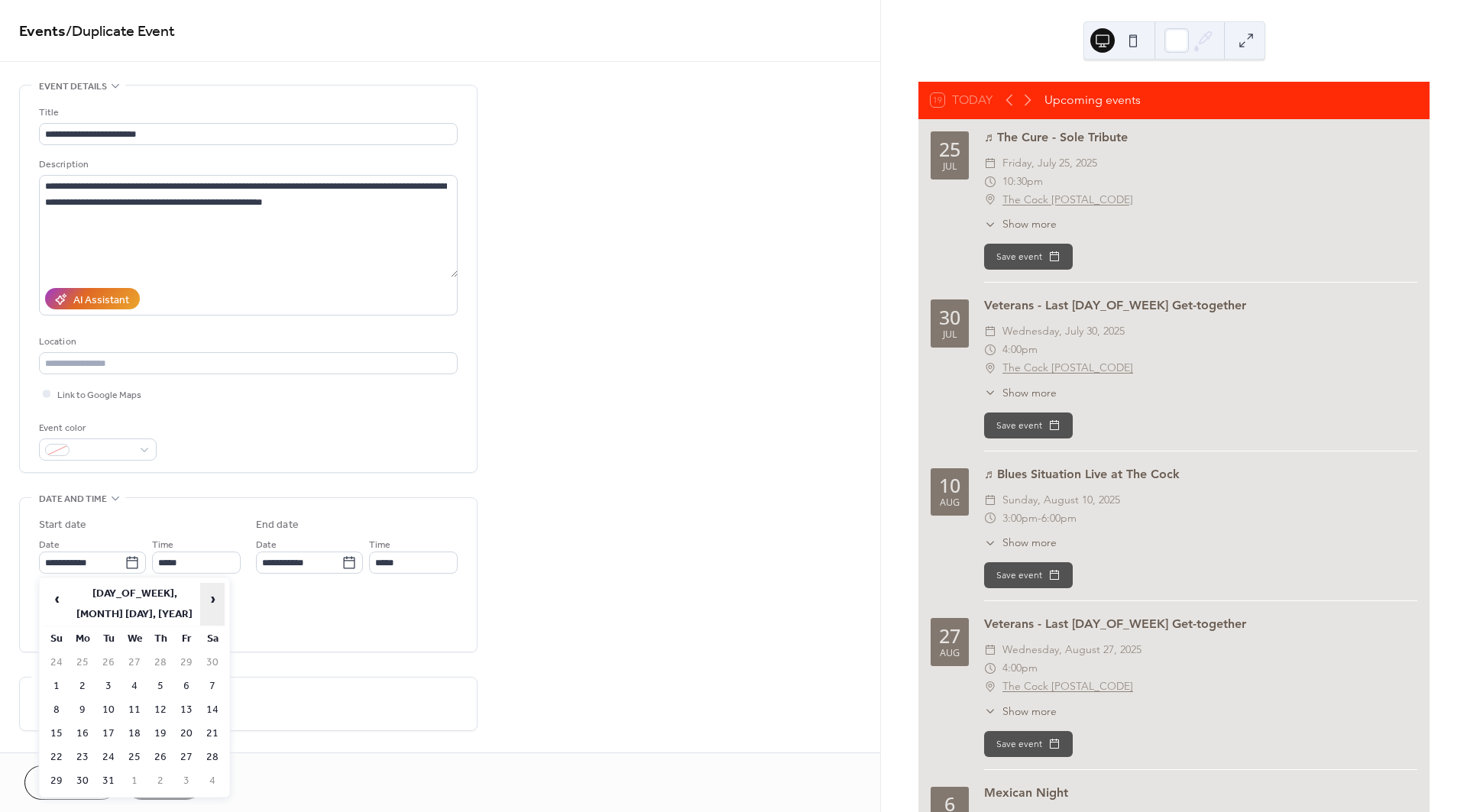 click on "›" at bounding box center [212, 599] 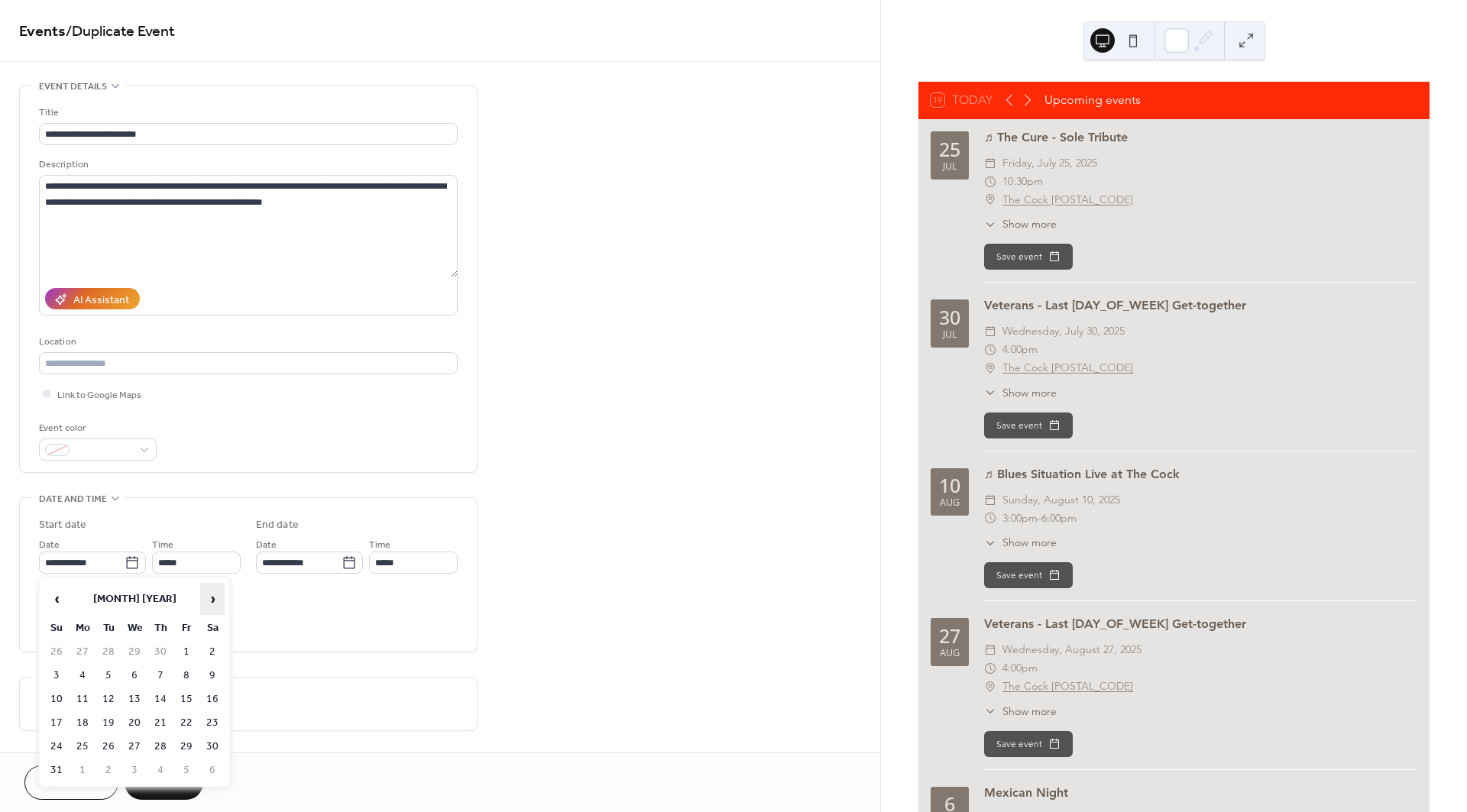 click on "›" at bounding box center [212, 599] 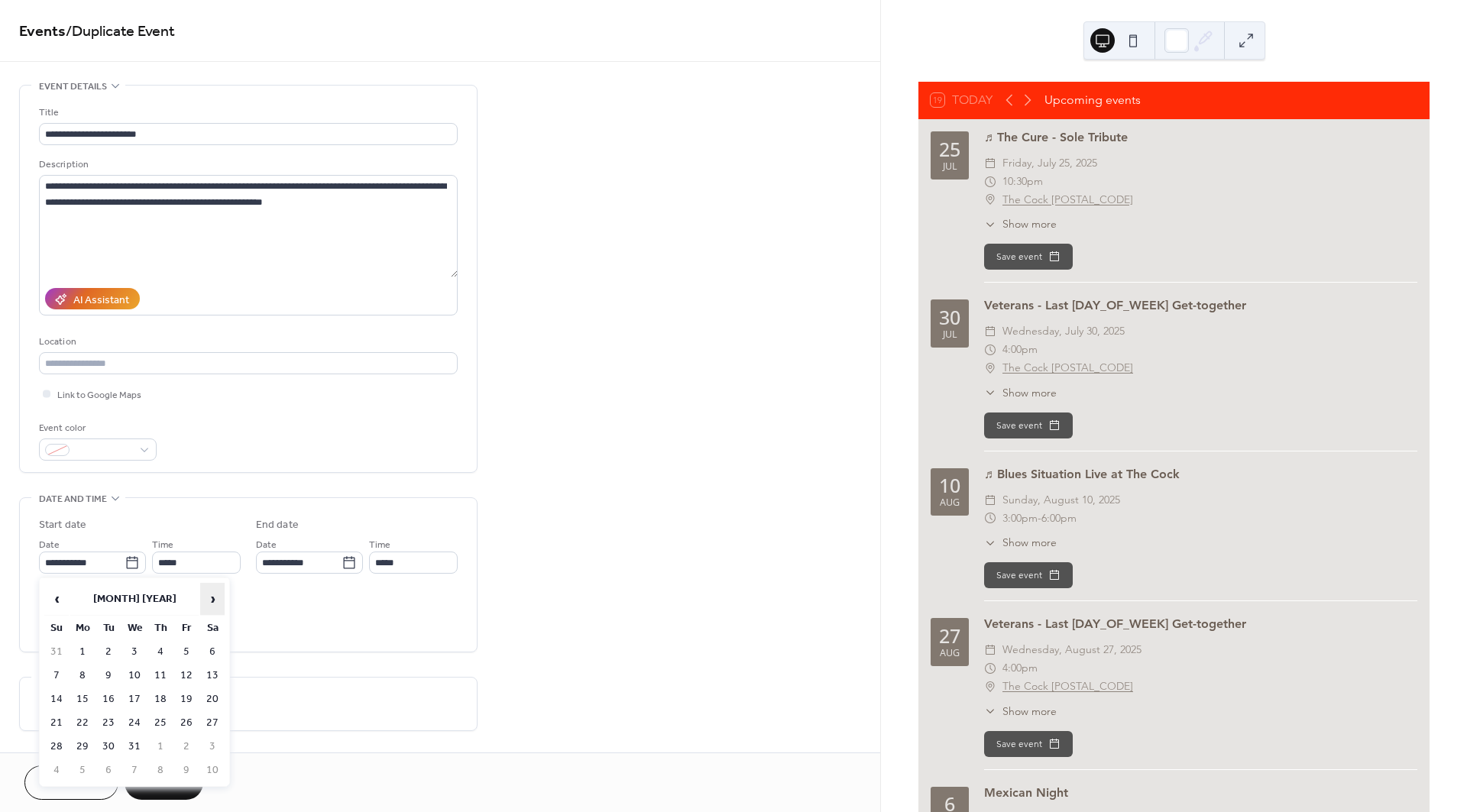 click on "›" at bounding box center (212, 599) 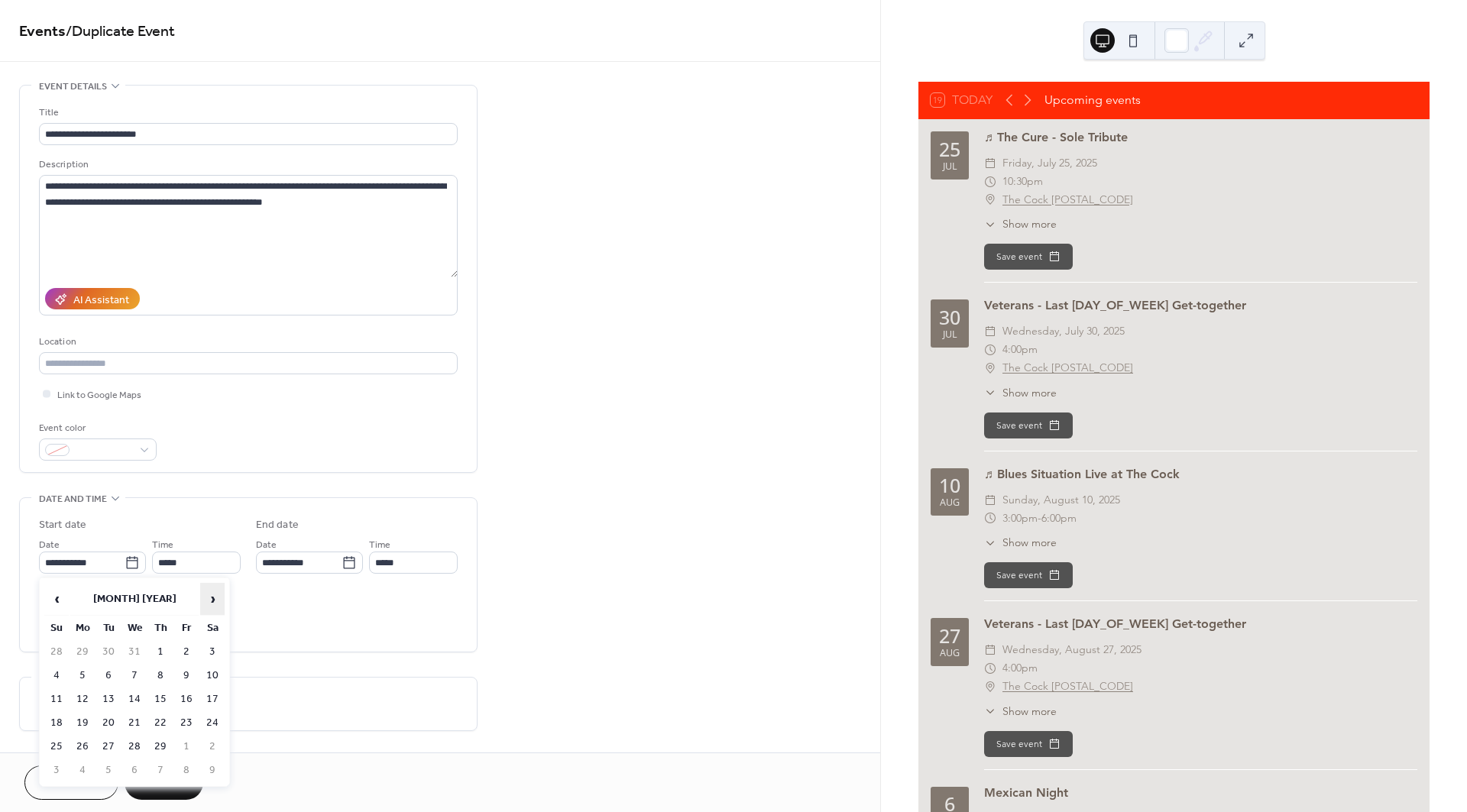 click on "›" at bounding box center (212, 599) 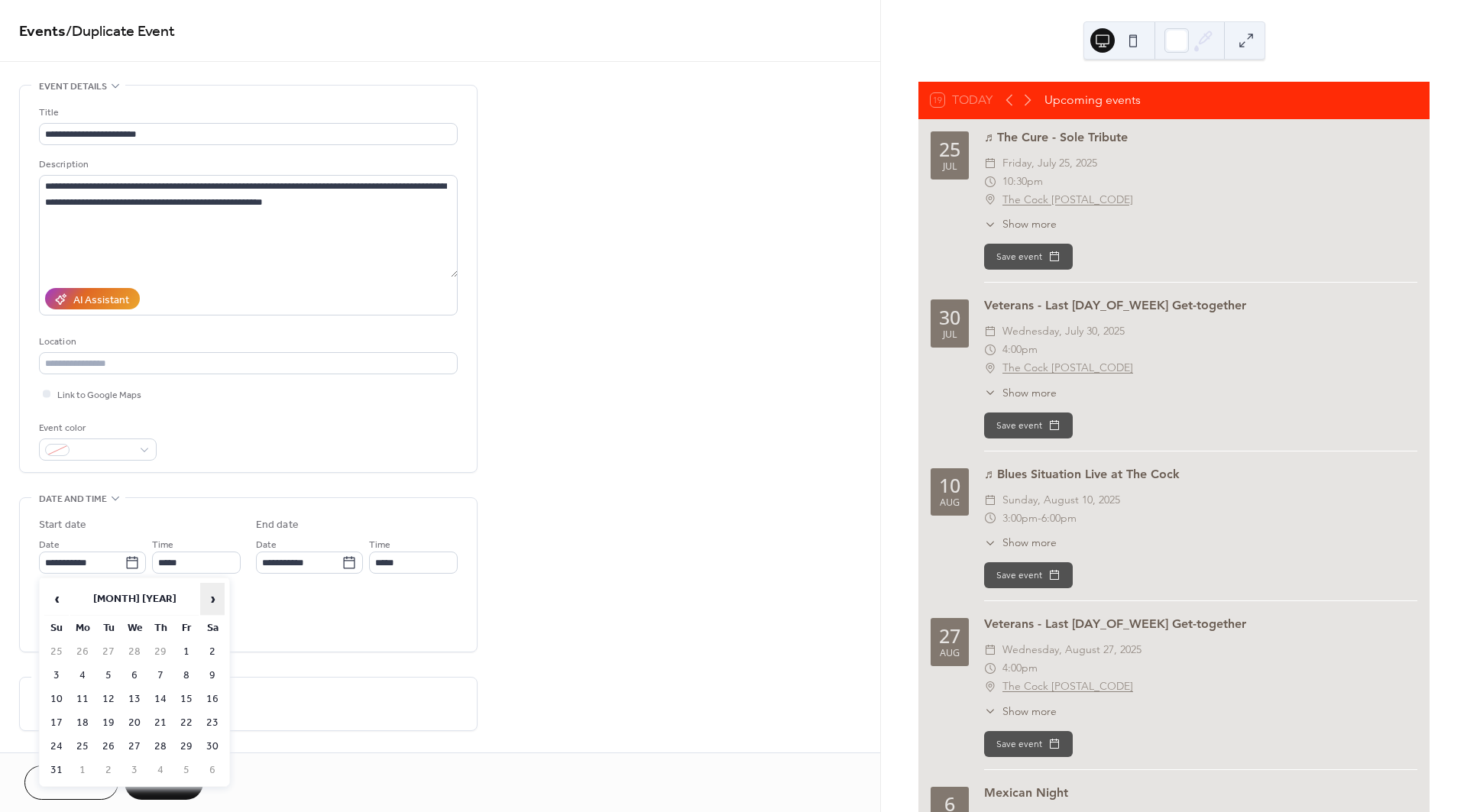 click on "›" at bounding box center (212, 599) 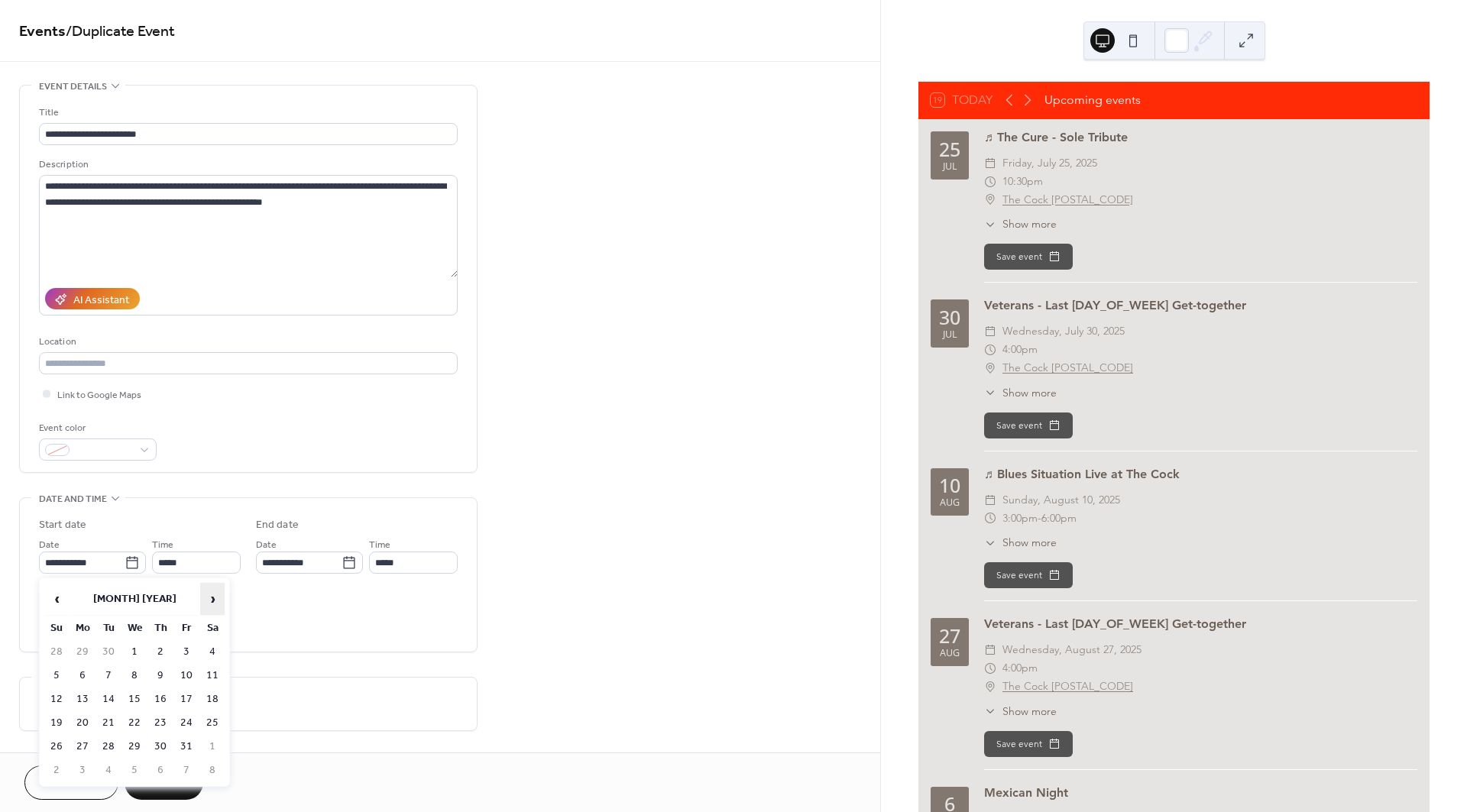 click on "›" at bounding box center [212, 599] 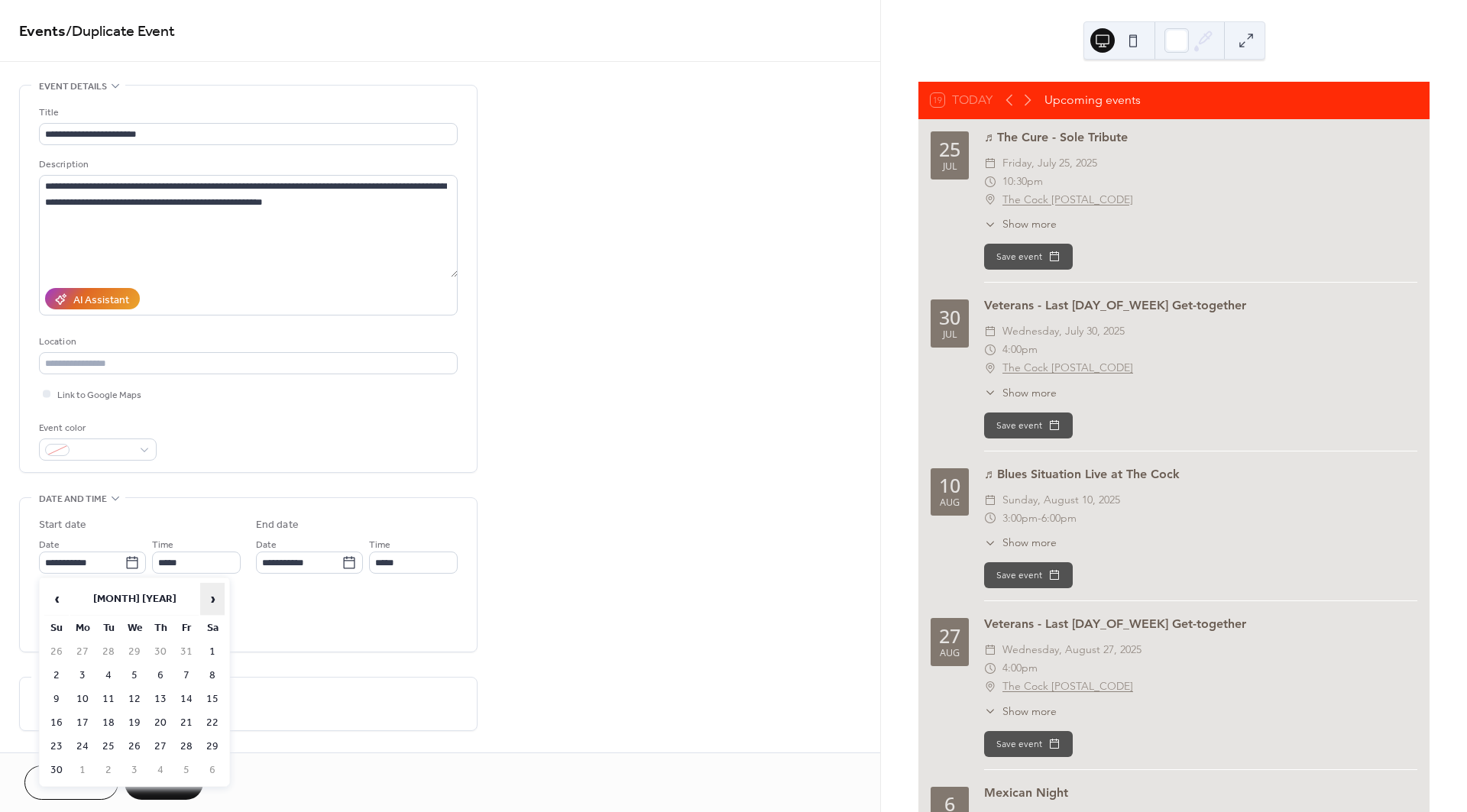 click on "›" at bounding box center (212, 599) 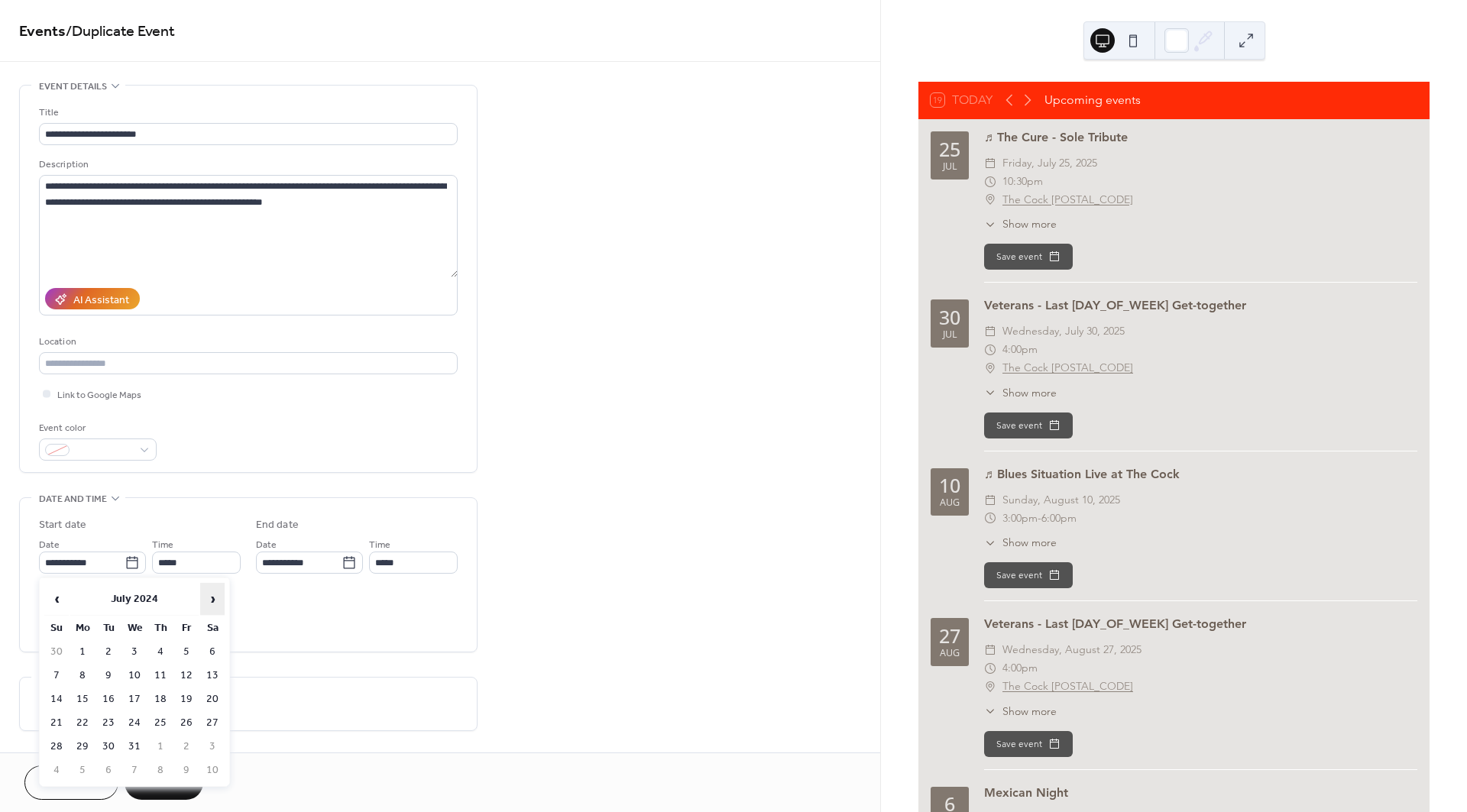 click on "›" at bounding box center (212, 599) 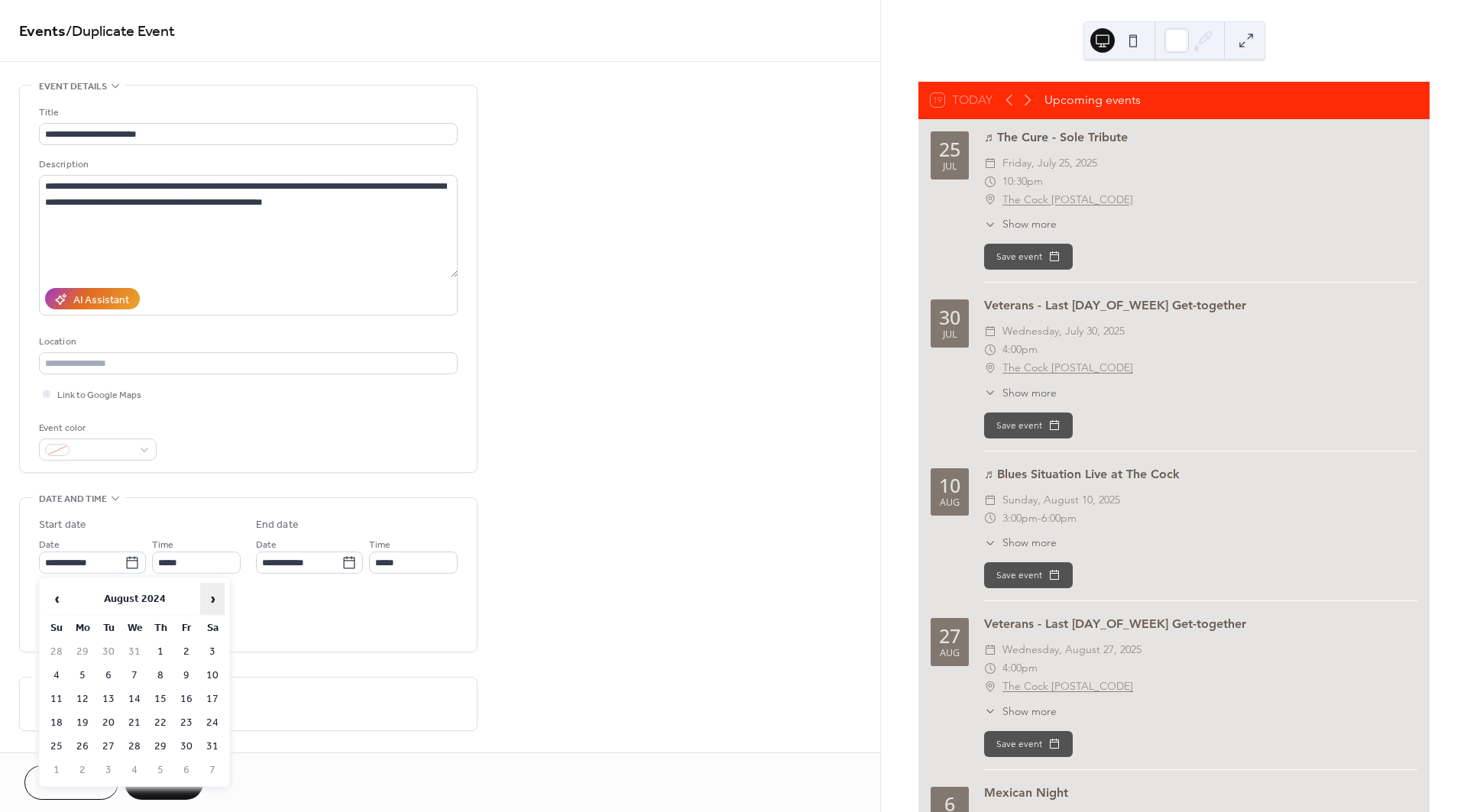 click on "›" at bounding box center (212, 599) 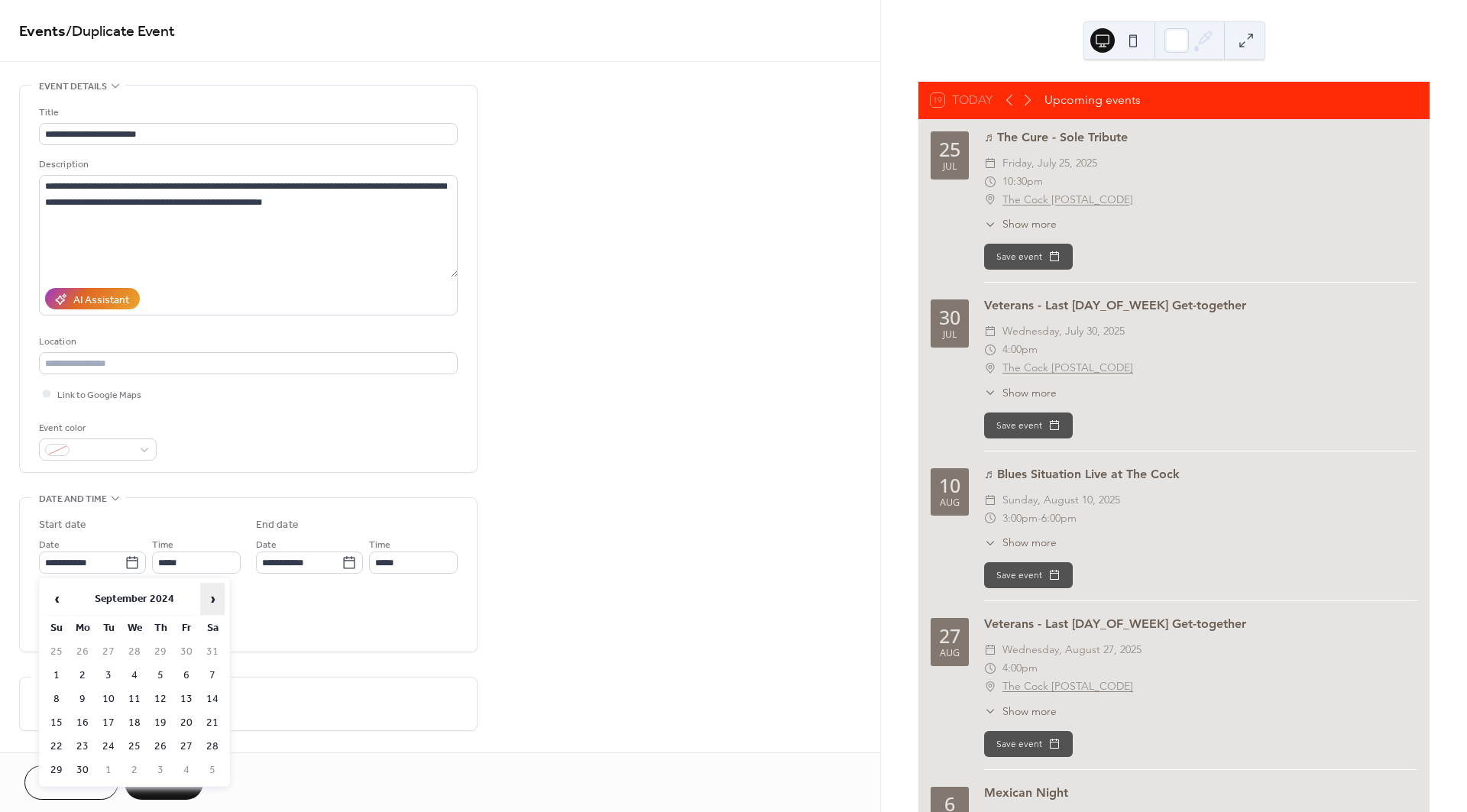 click on "›" at bounding box center (212, 599) 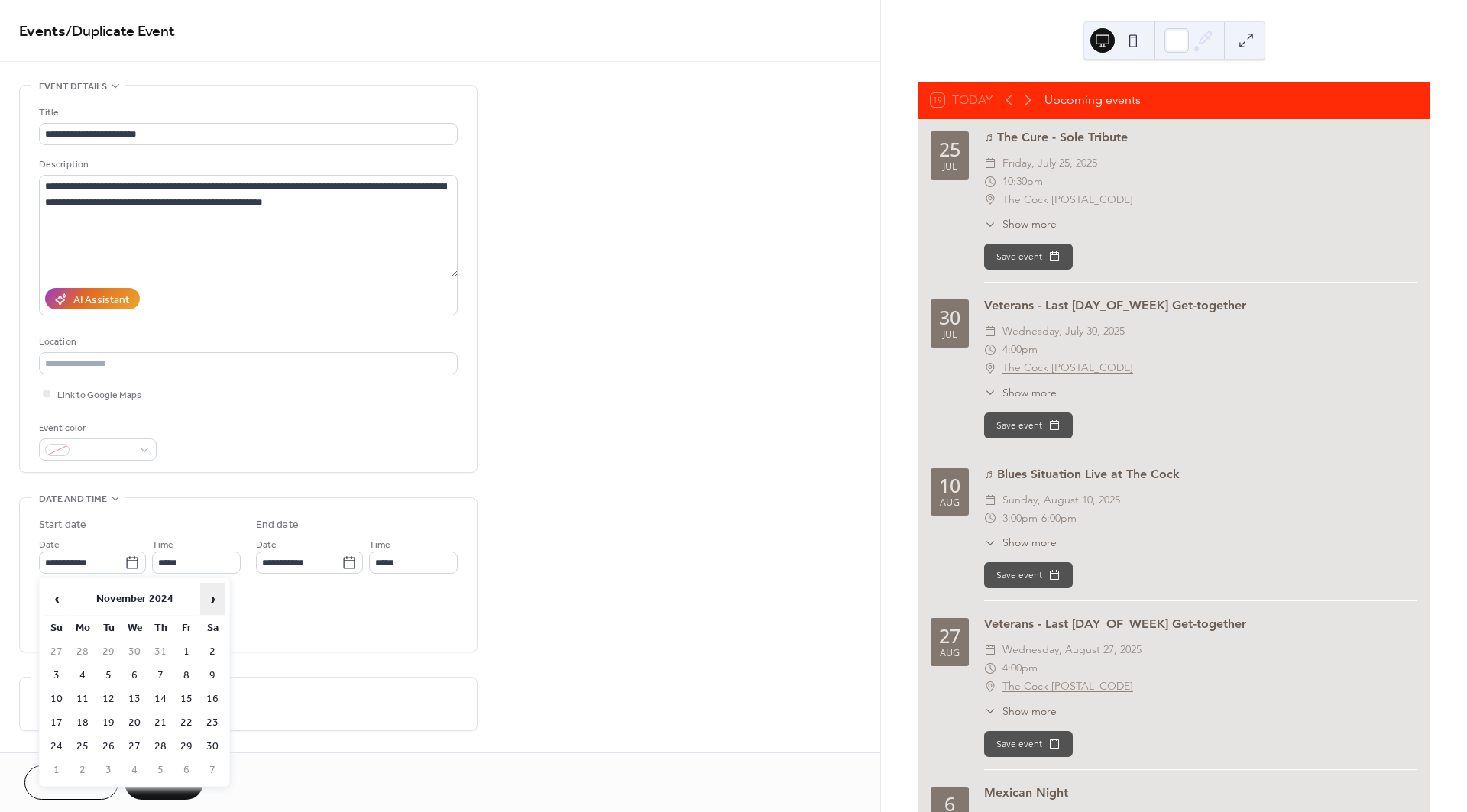 click on "›" at bounding box center (212, 599) 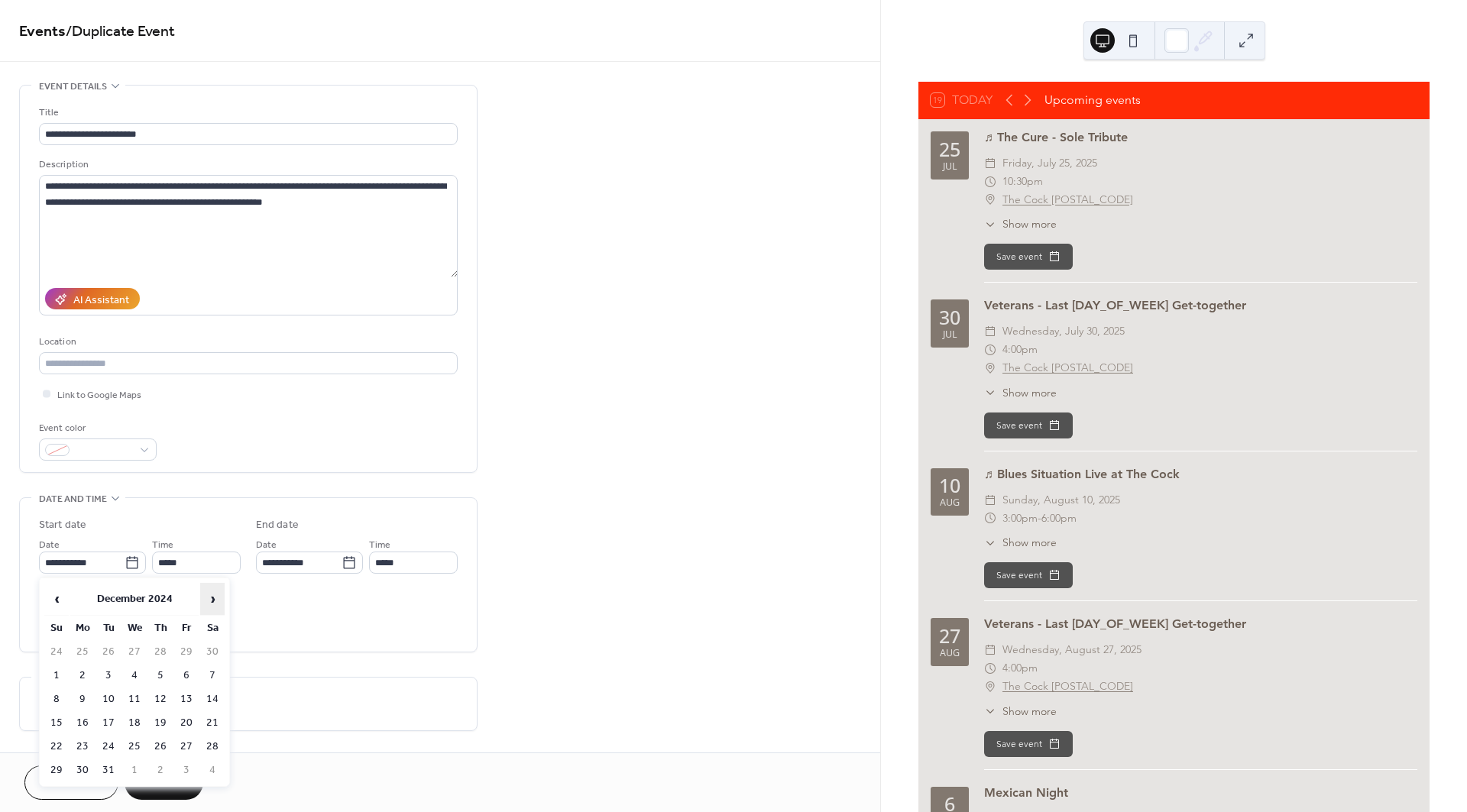 click on "›" at bounding box center (212, 599) 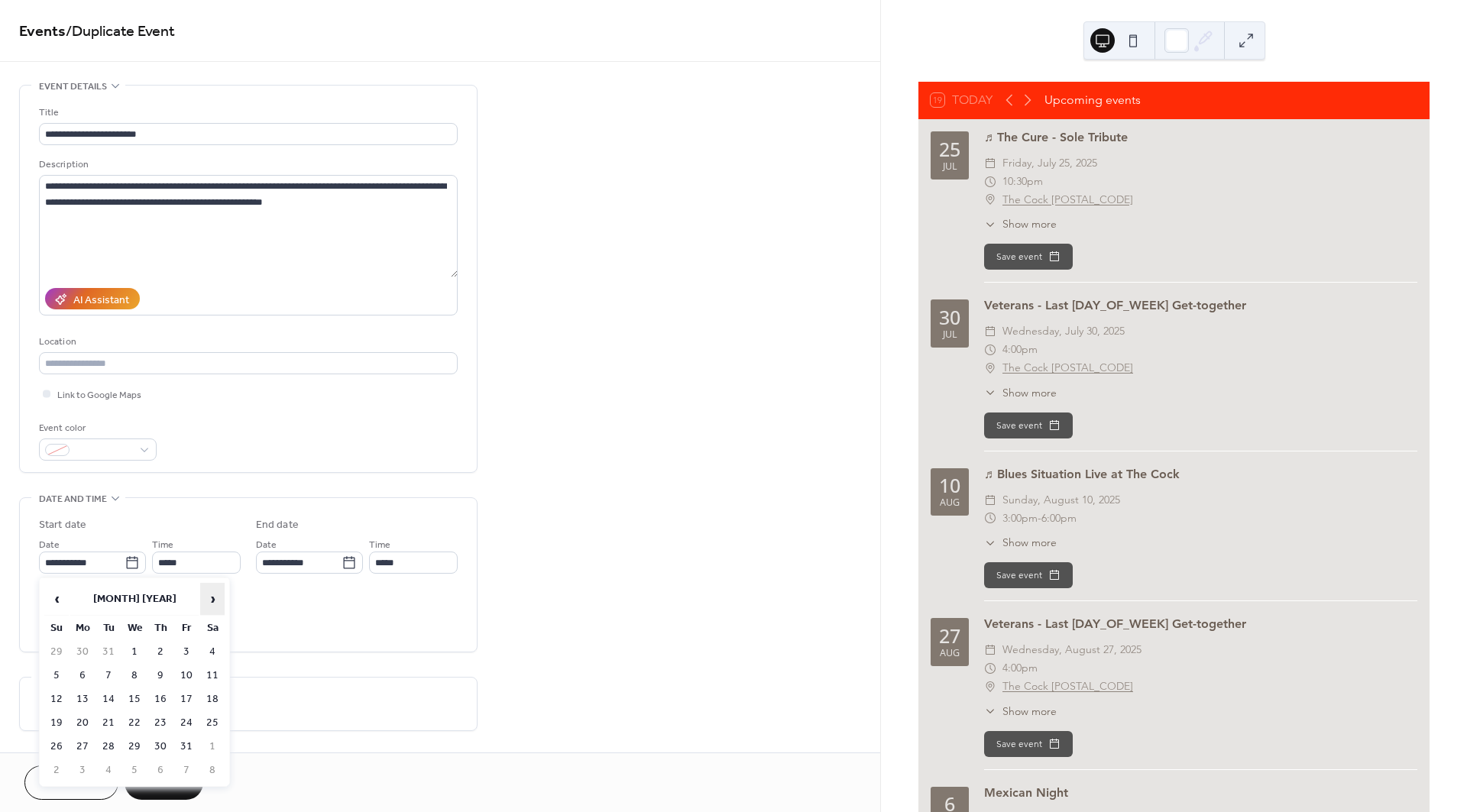 click on "›" at bounding box center [212, 599] 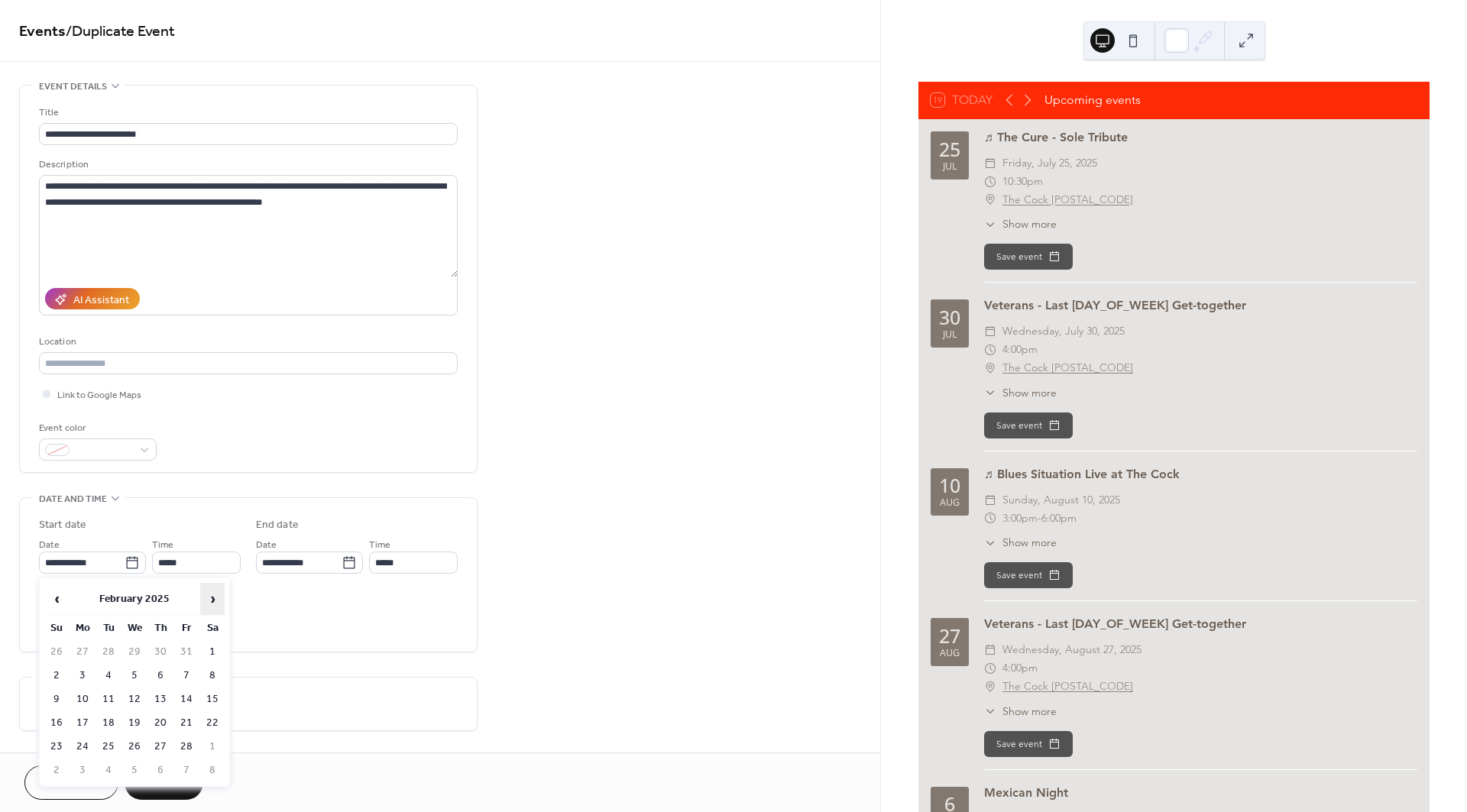 click on "›" at bounding box center [212, 599] 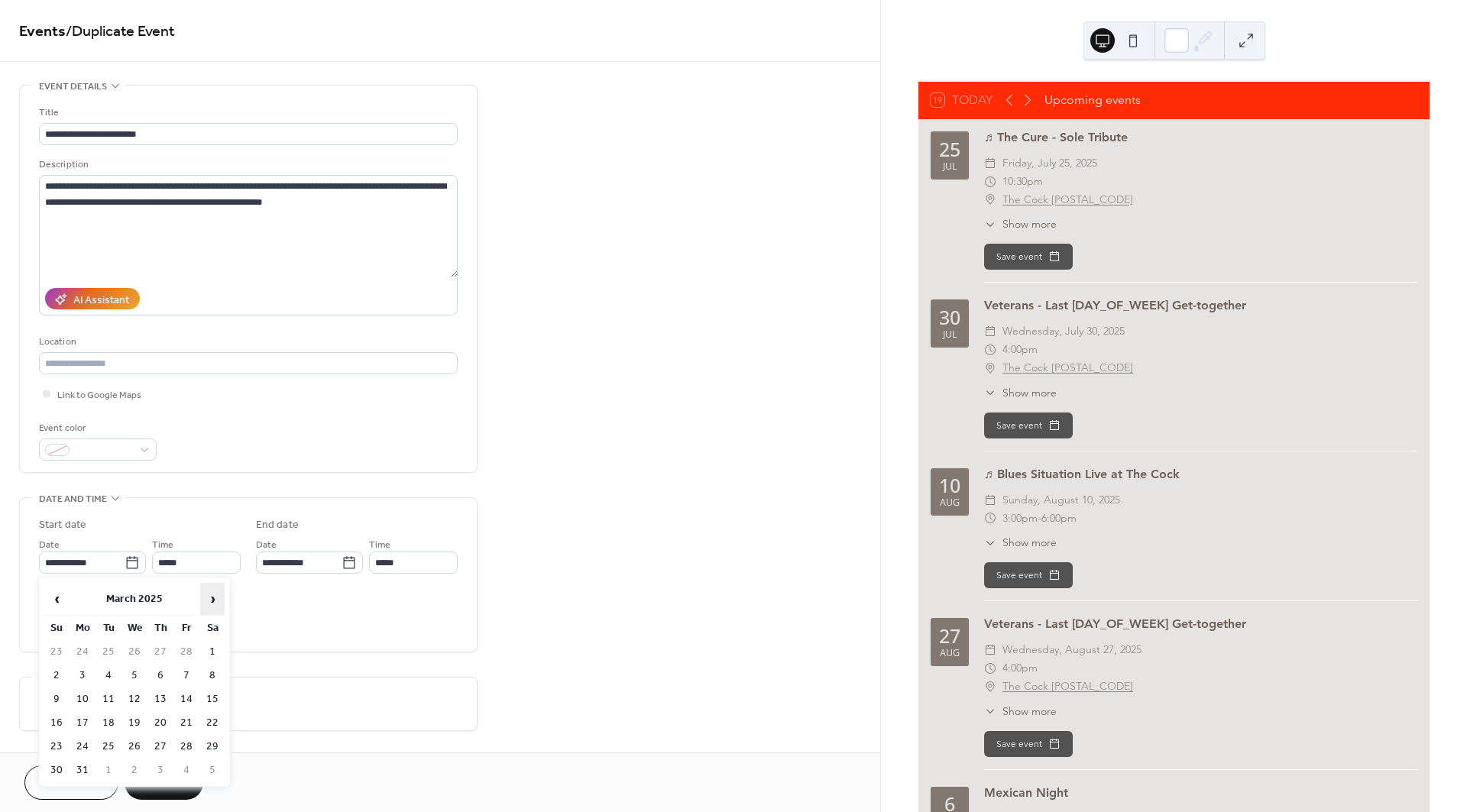 click on "›" at bounding box center [212, 599] 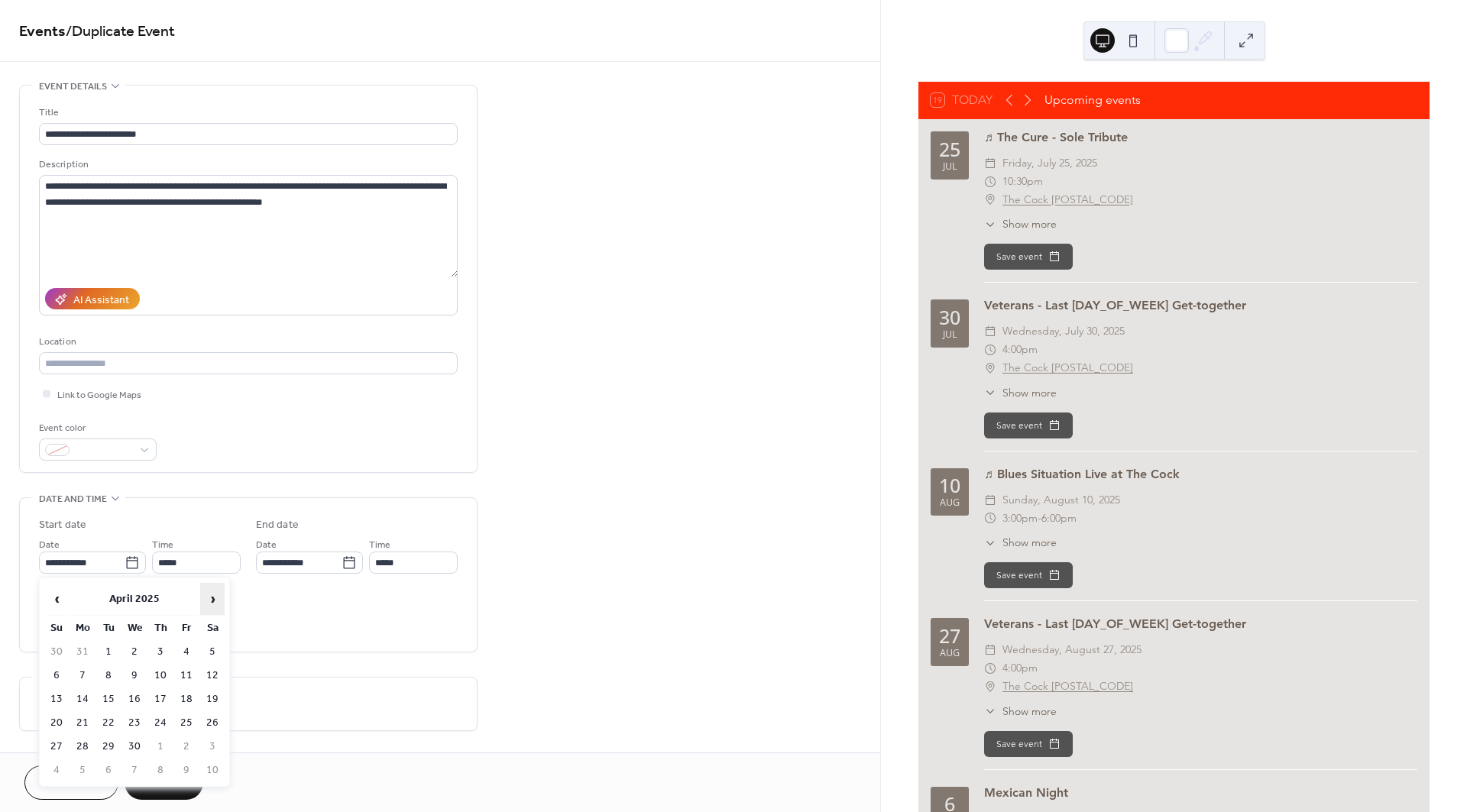 click on "›" at bounding box center [212, 599] 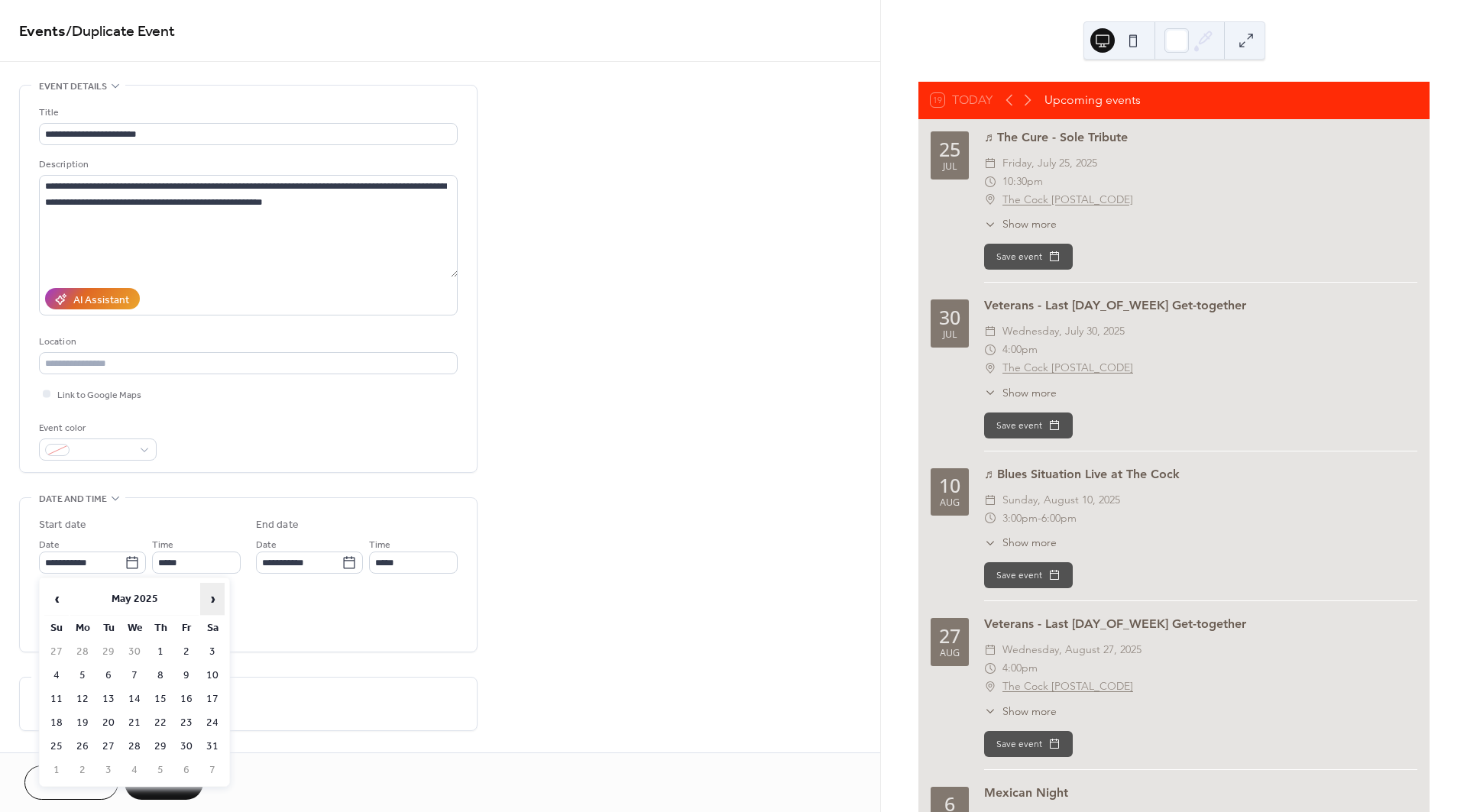 click on "›" at bounding box center (212, 599) 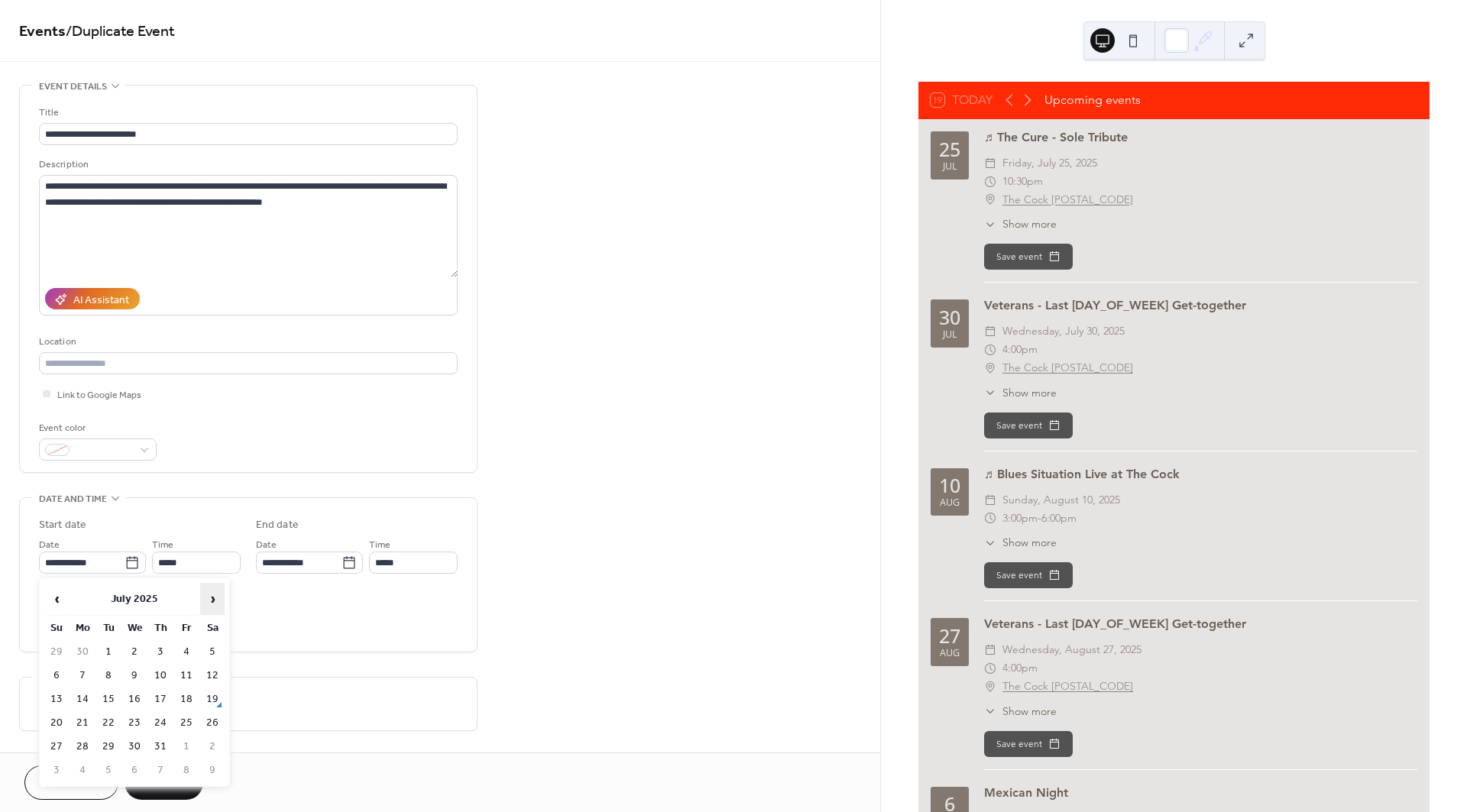 click on "›" at bounding box center [212, 599] 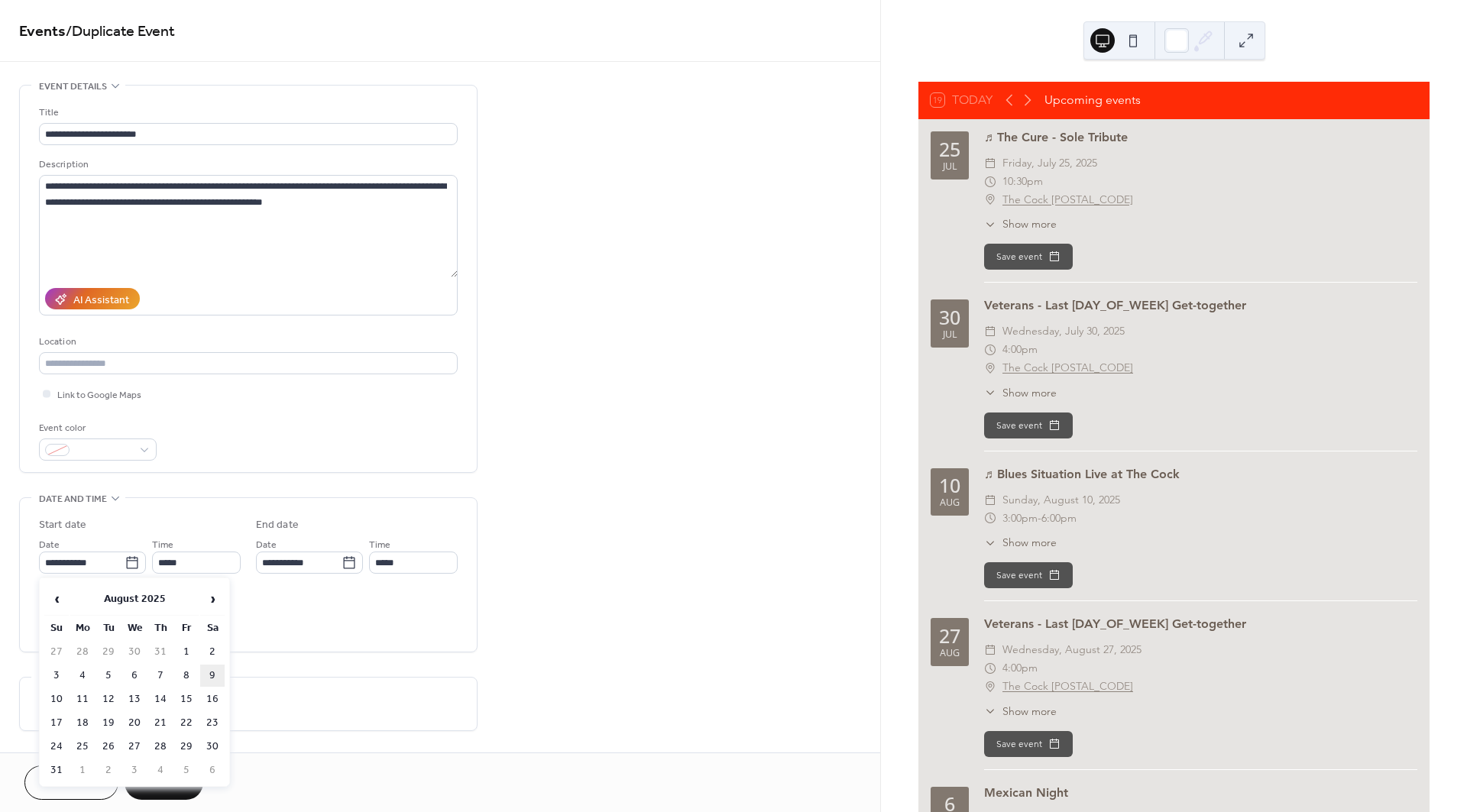 click on "9" at bounding box center [212, 675] 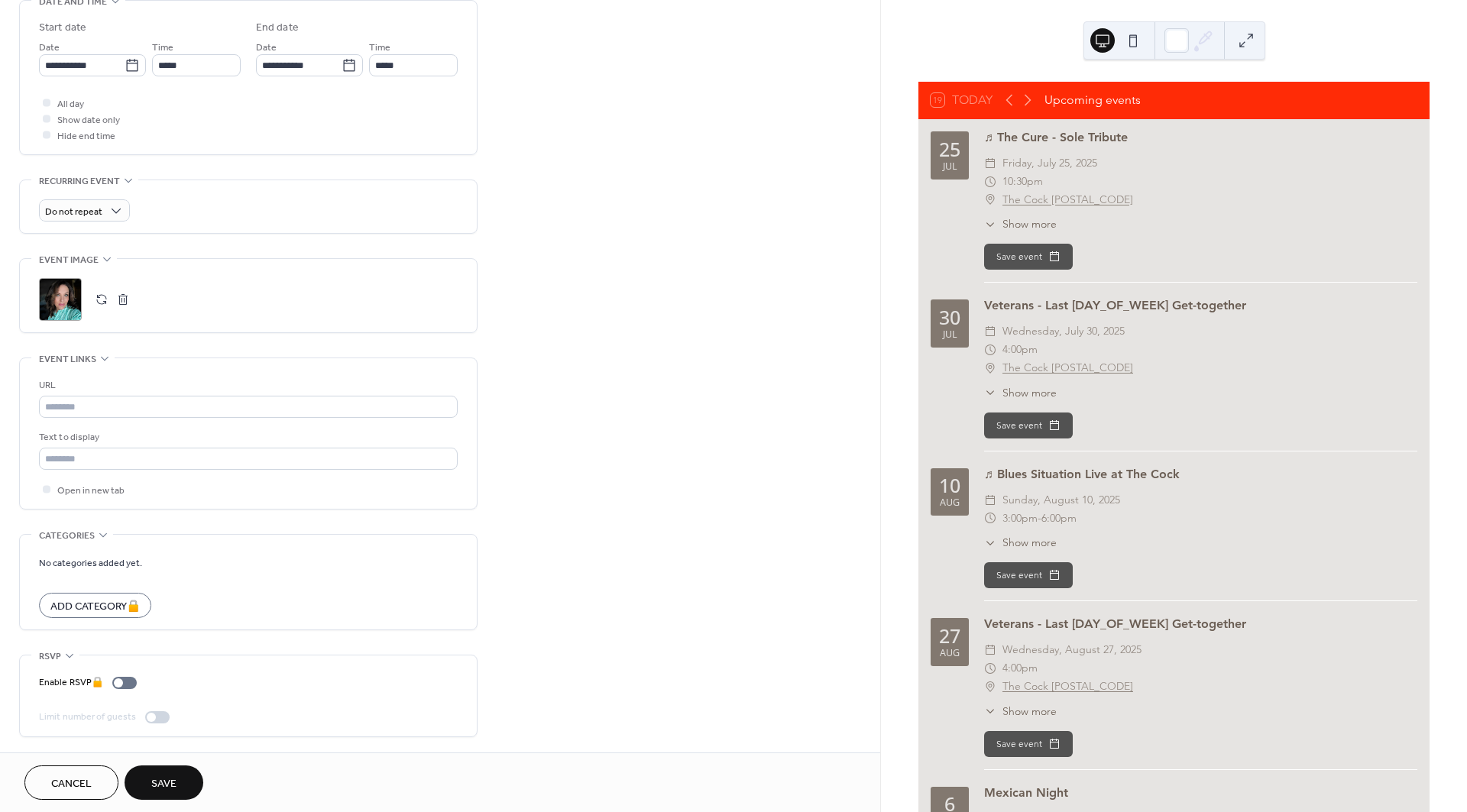 scroll, scrollTop: 0, scrollLeft: 0, axis: both 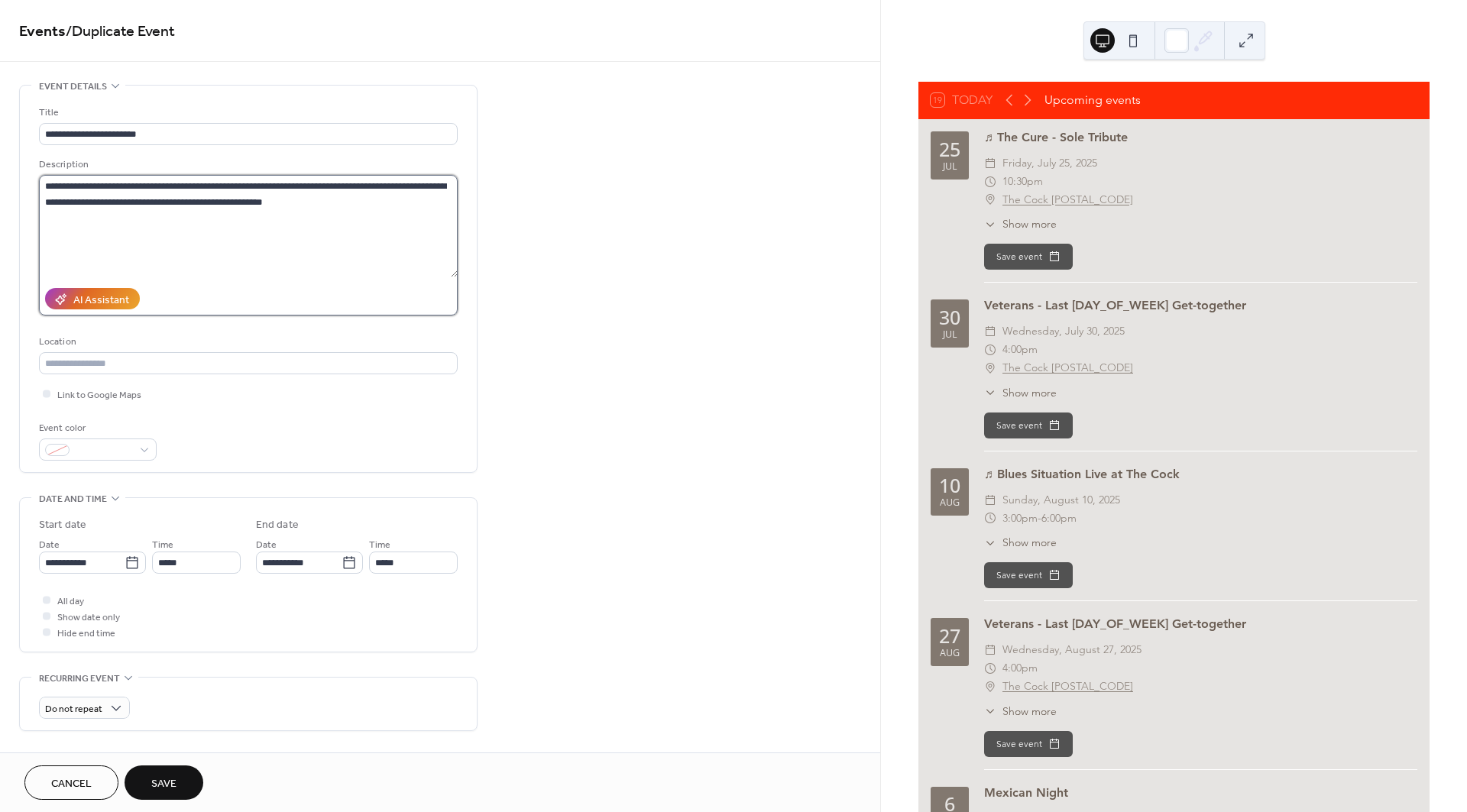 click on "**********" at bounding box center [248, 226] 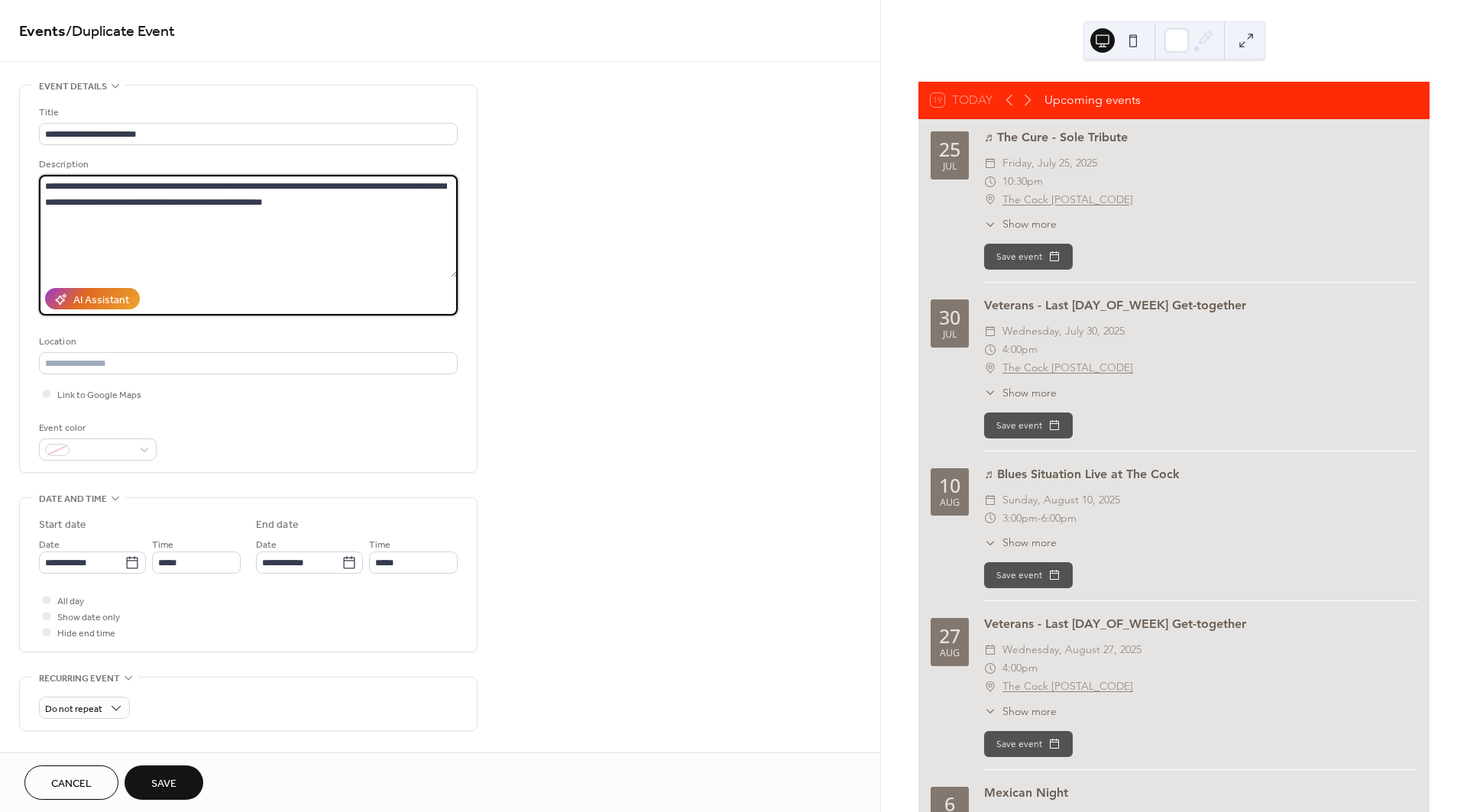 click on "**********" at bounding box center (248, 226) 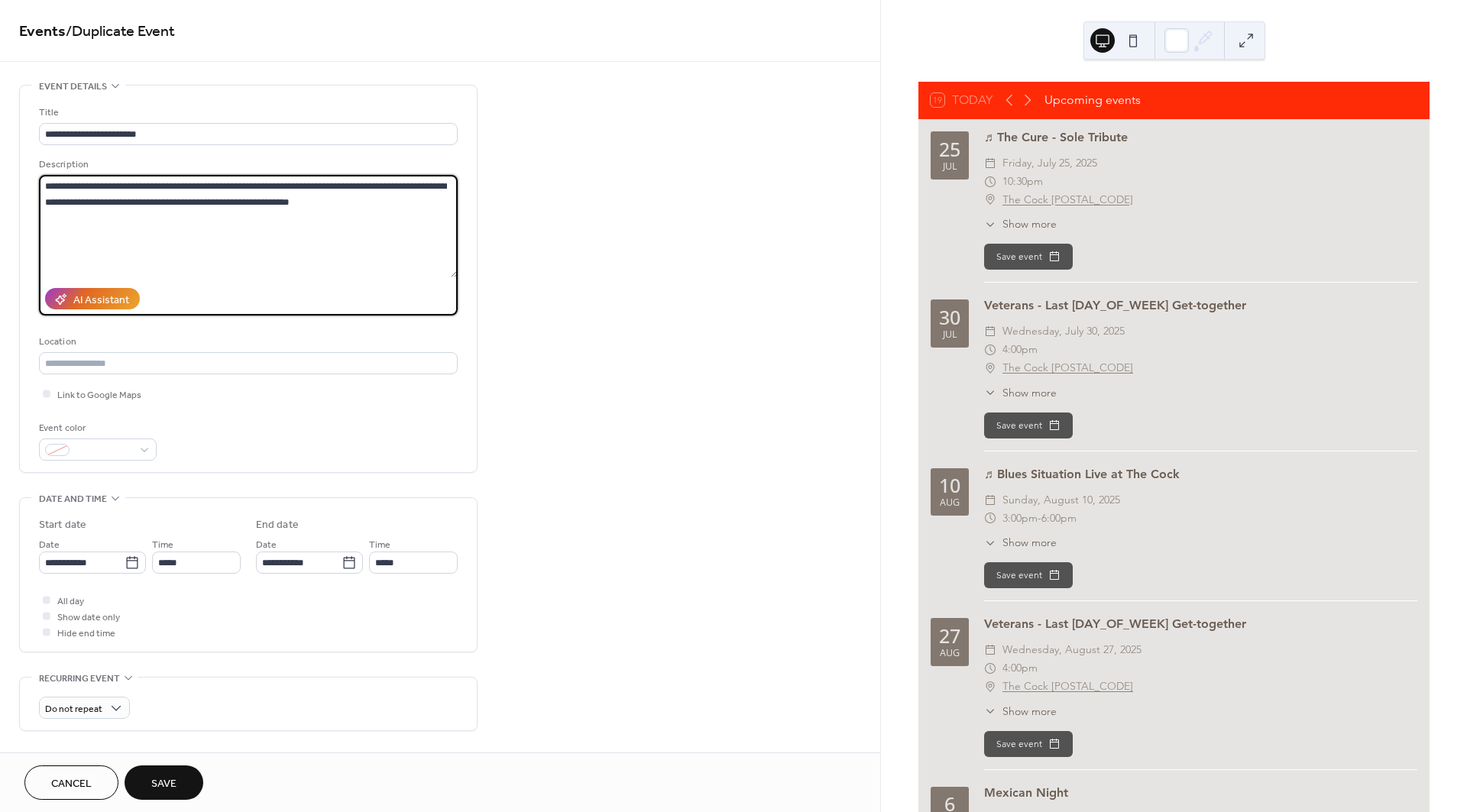 scroll, scrollTop: 1, scrollLeft: 0, axis: vertical 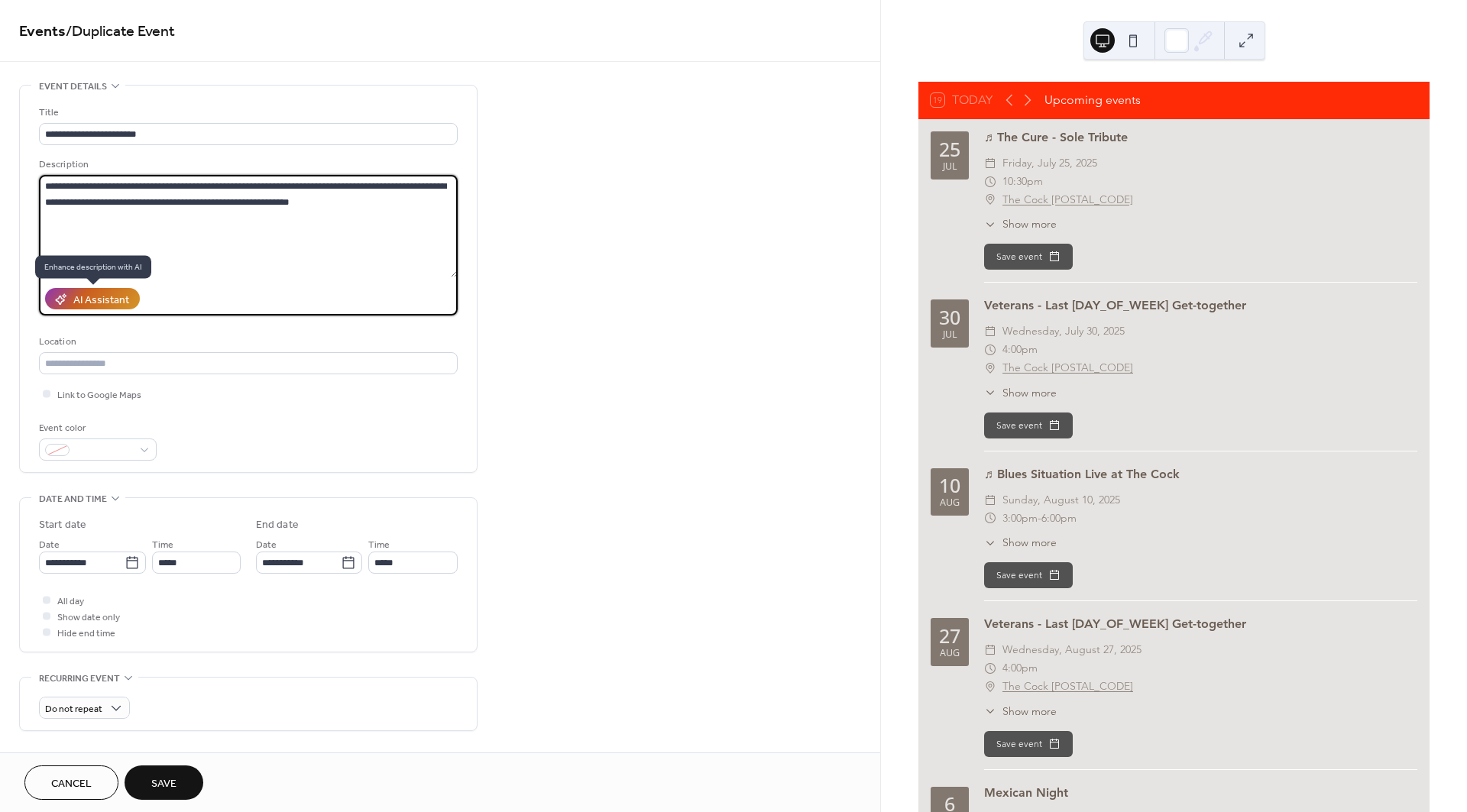 type on "**********" 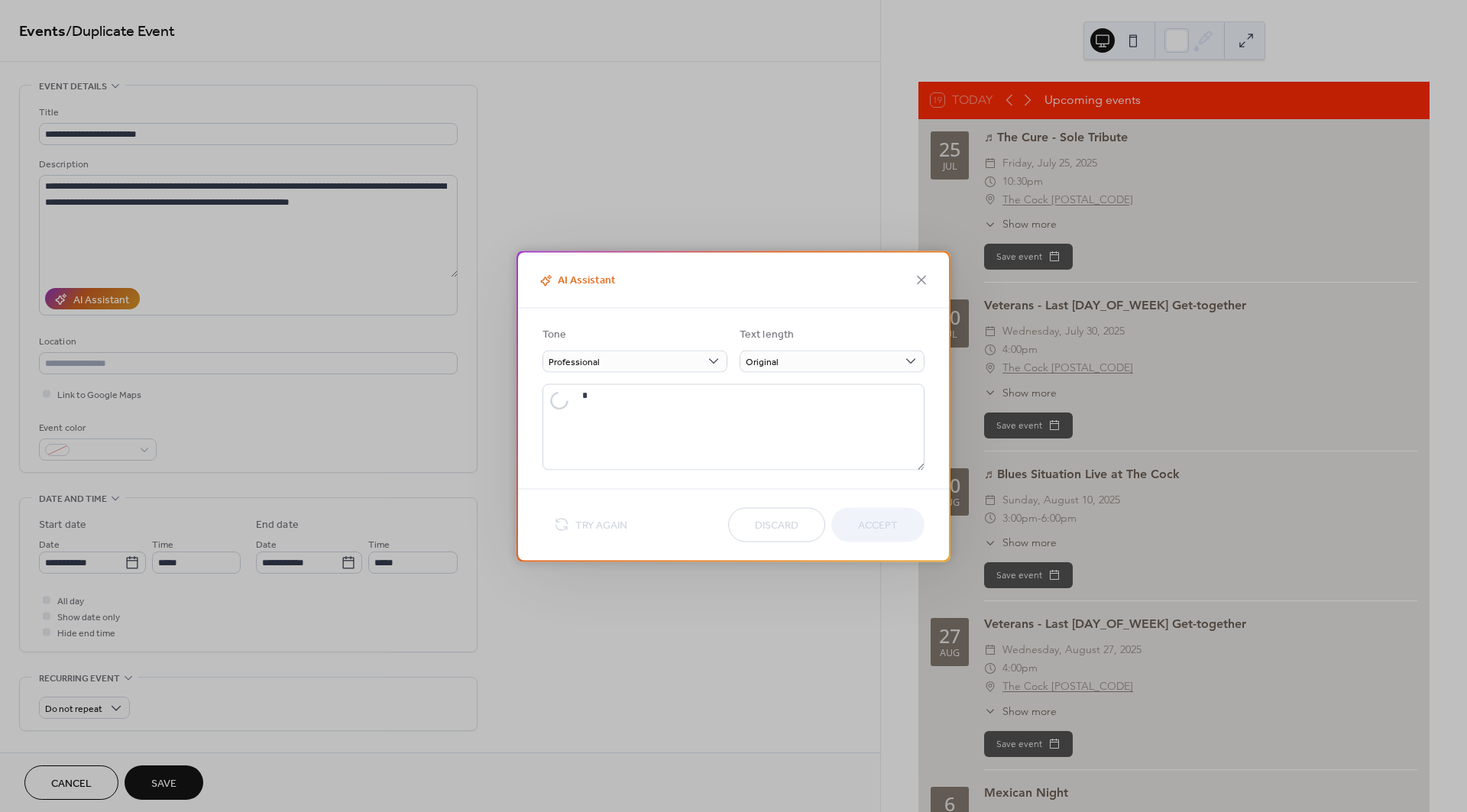 type on "**********" 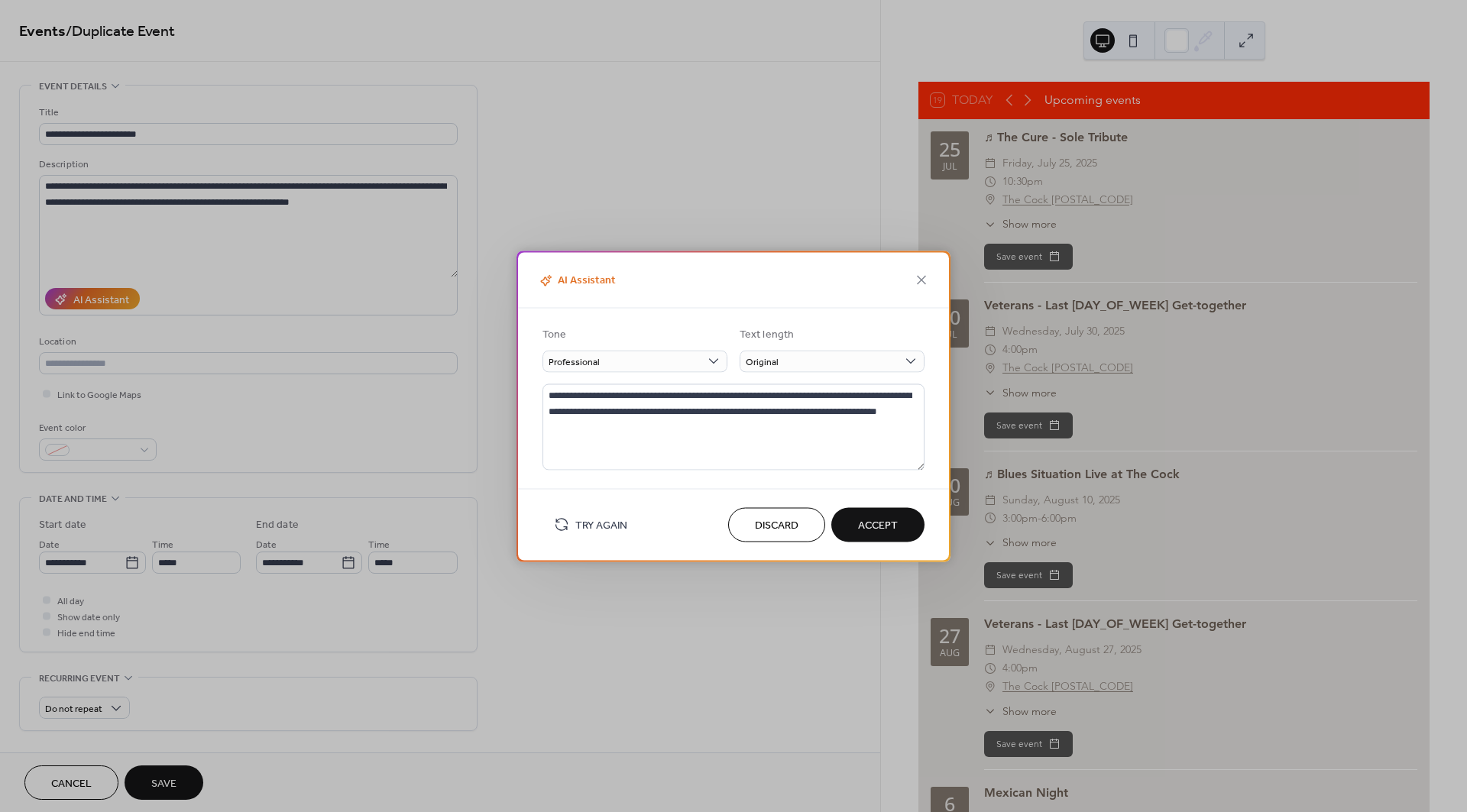 click on "Accept" at bounding box center (878, 526) 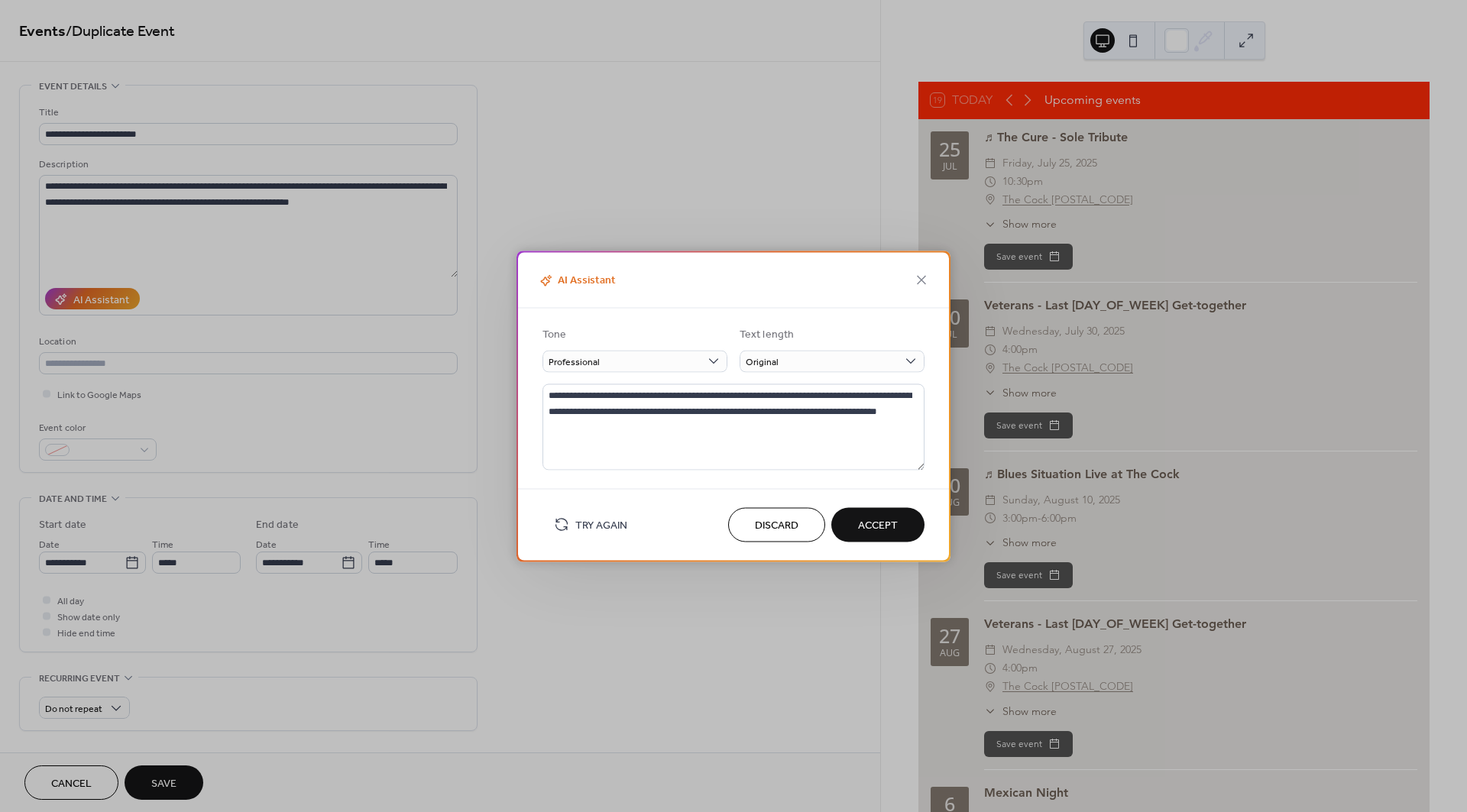 type on "**********" 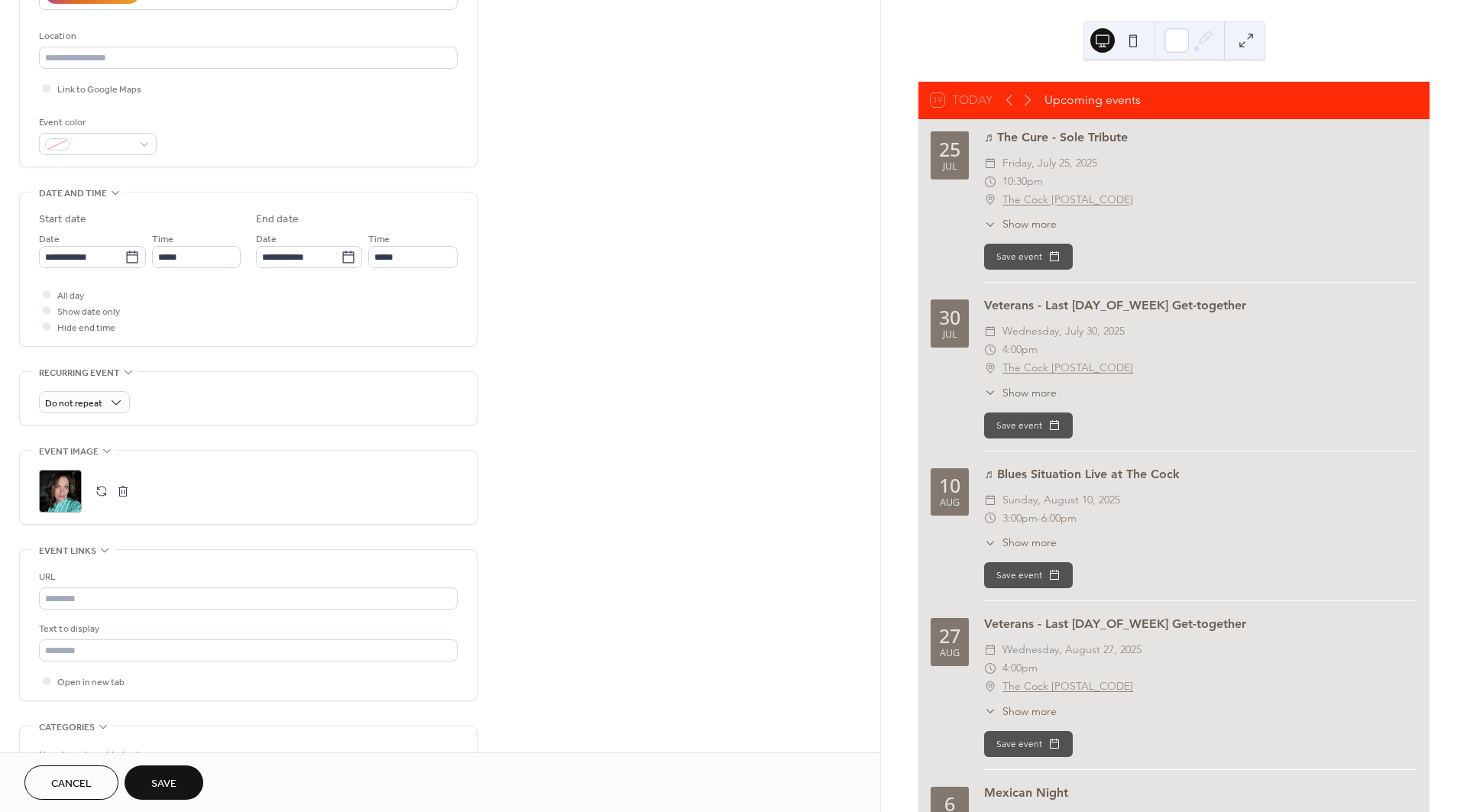 scroll, scrollTop: 497, scrollLeft: 0, axis: vertical 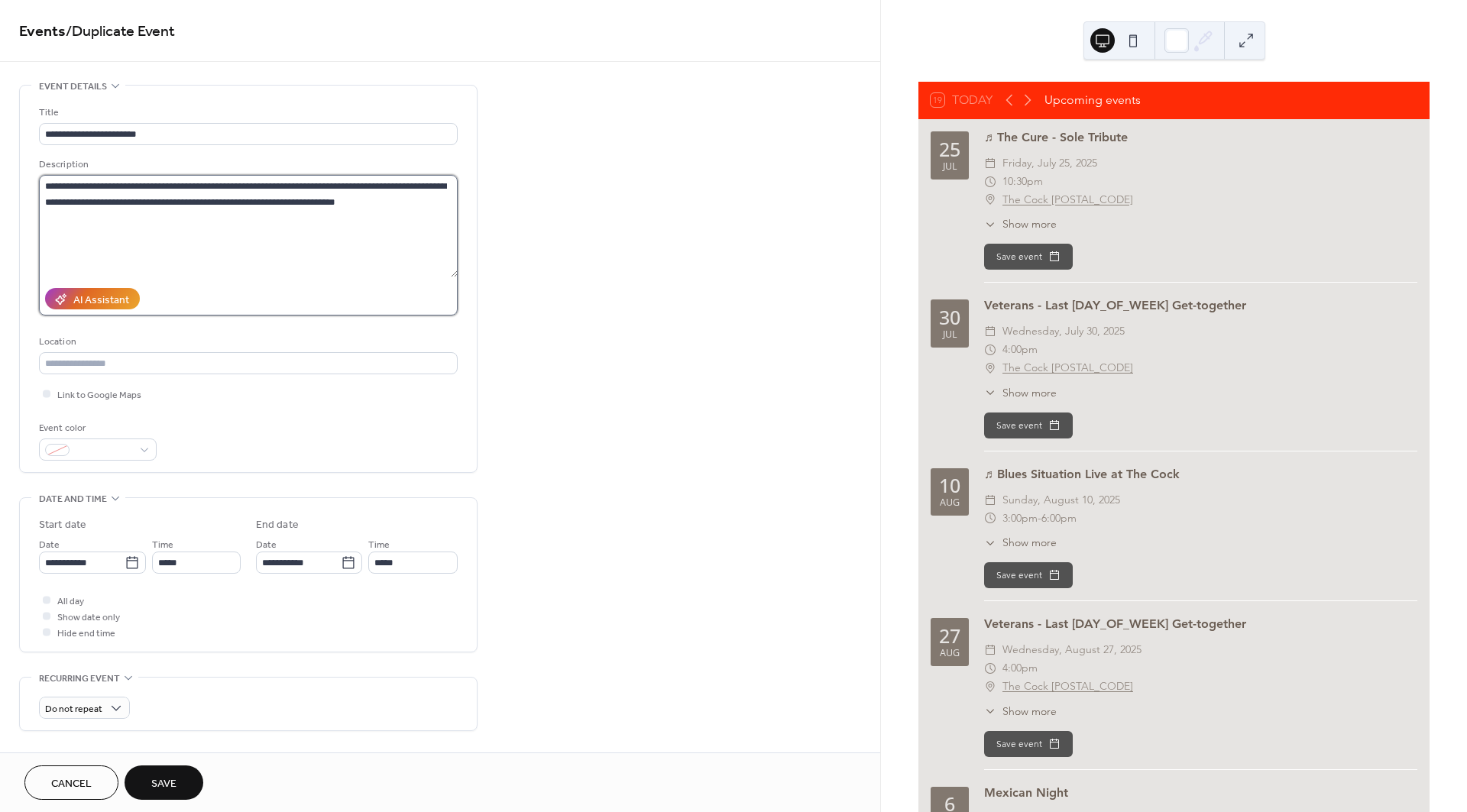 click on "**********" at bounding box center (248, 226) 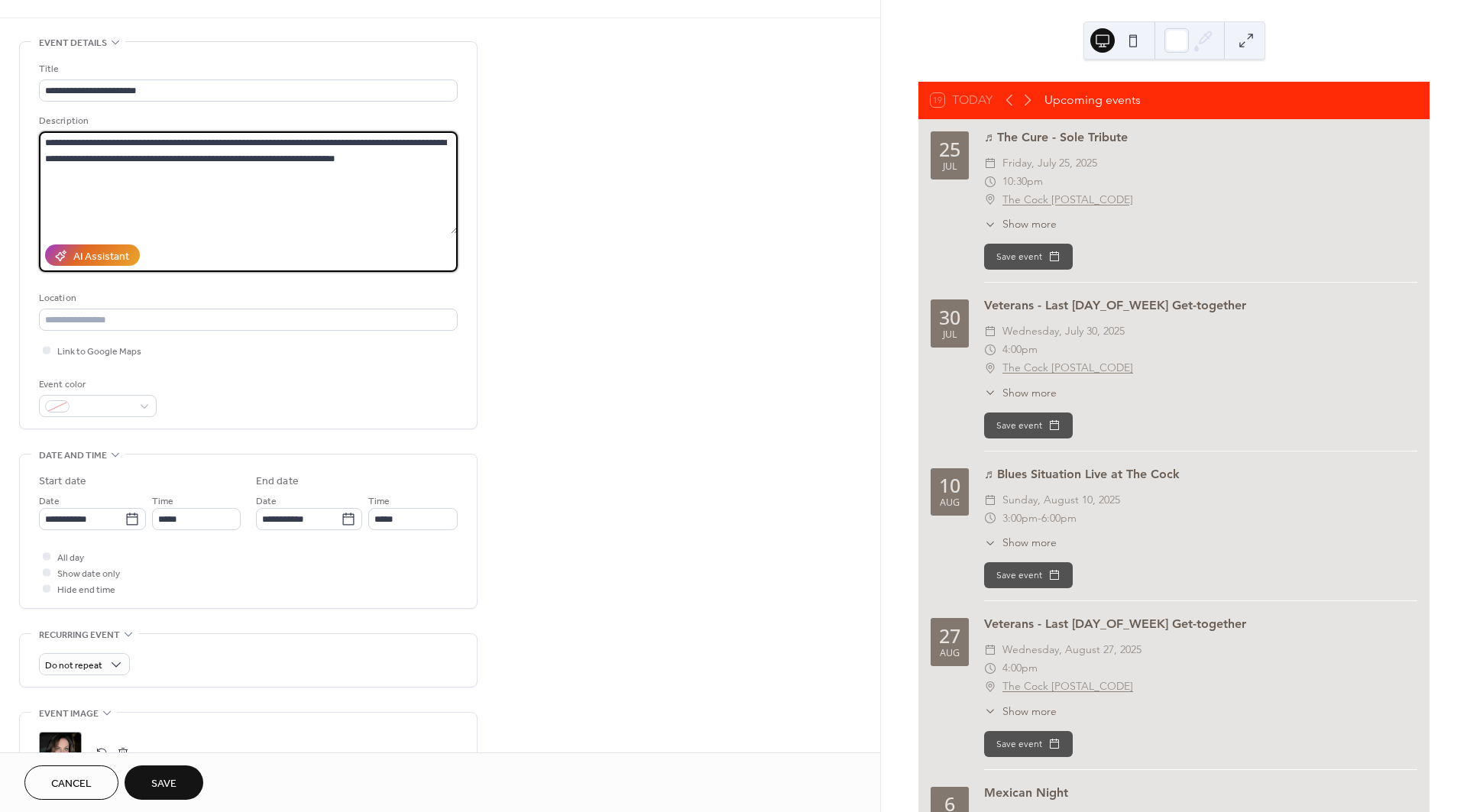 scroll, scrollTop: 497, scrollLeft: 0, axis: vertical 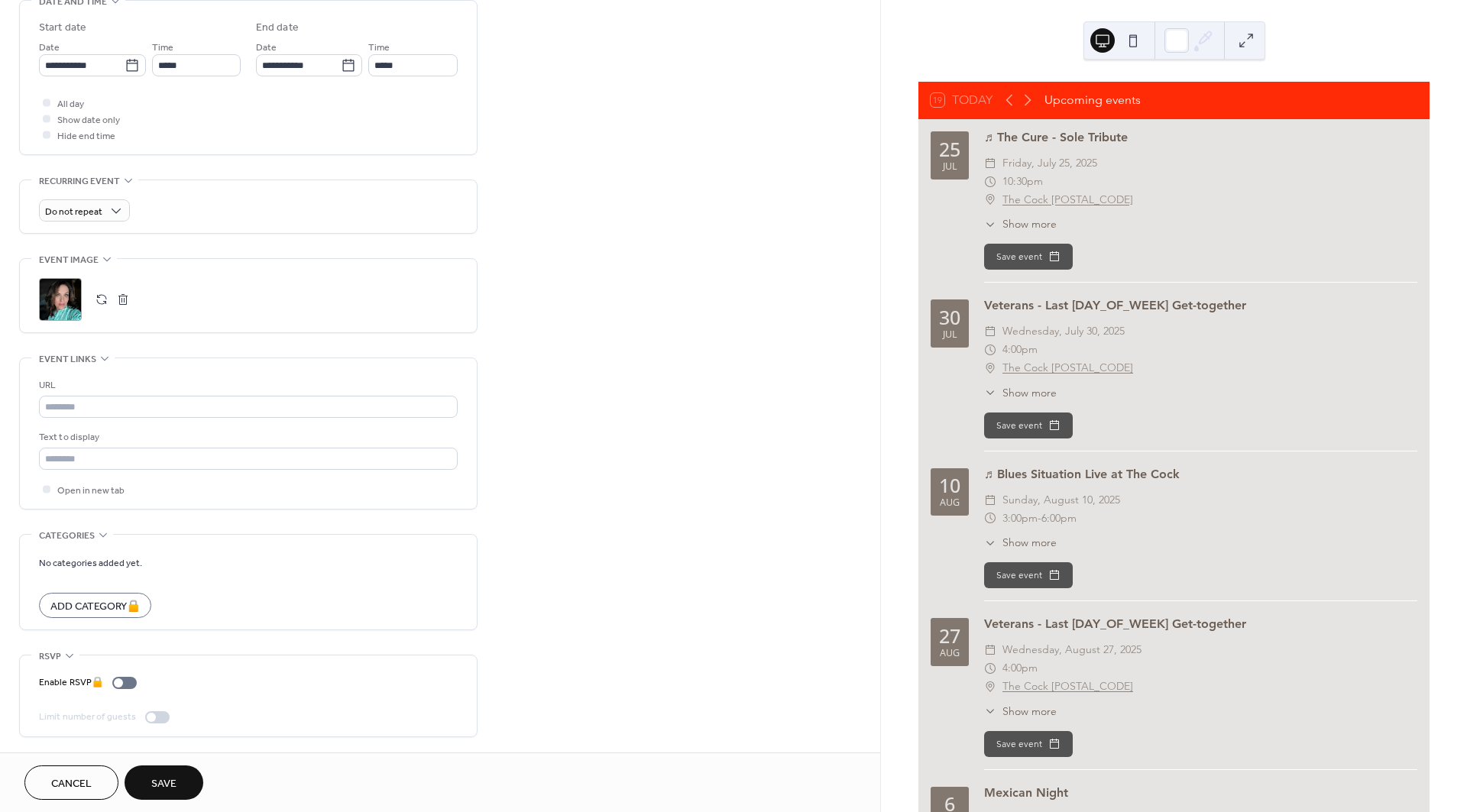 click at bounding box center [157, 717] 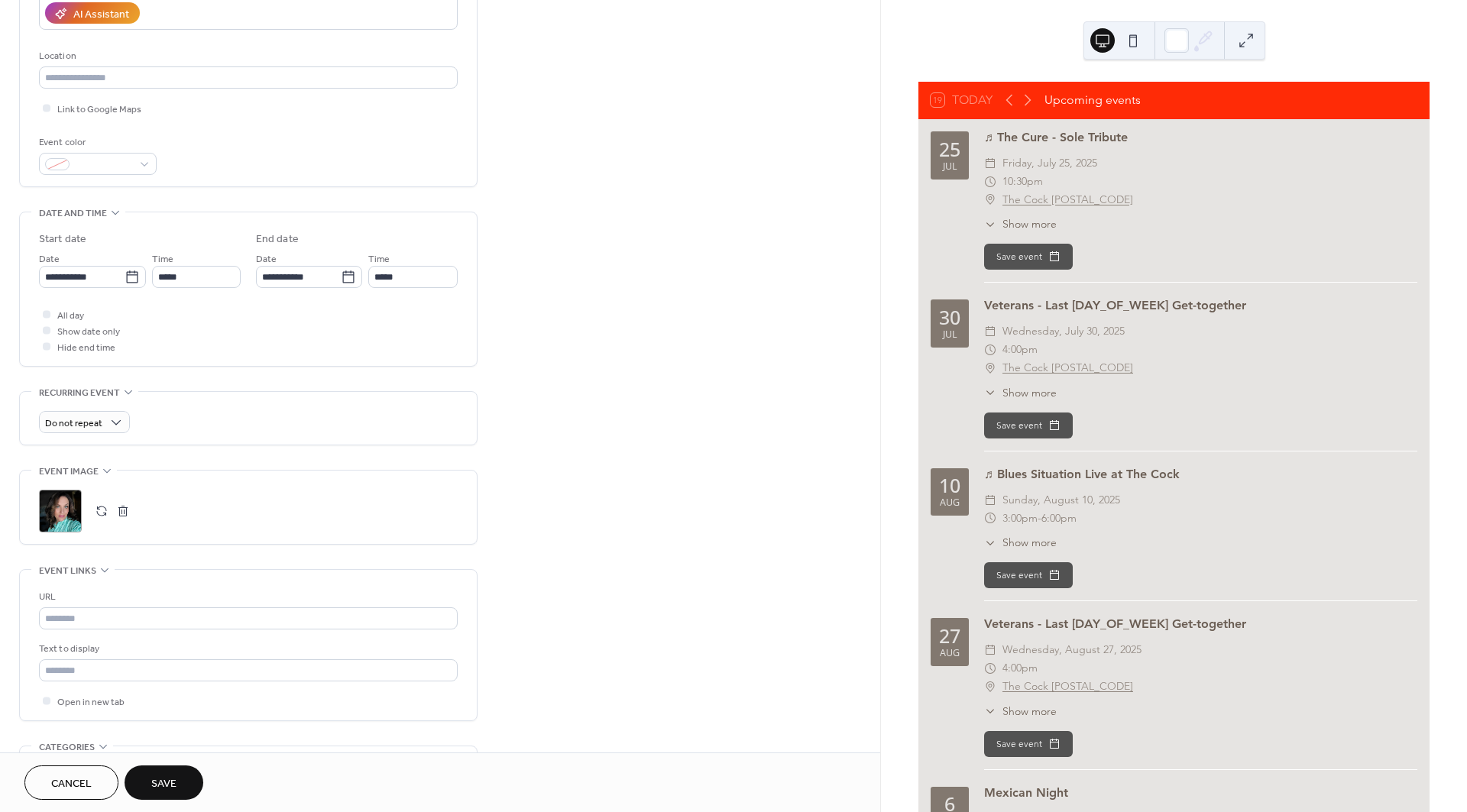 scroll, scrollTop: 497, scrollLeft: 0, axis: vertical 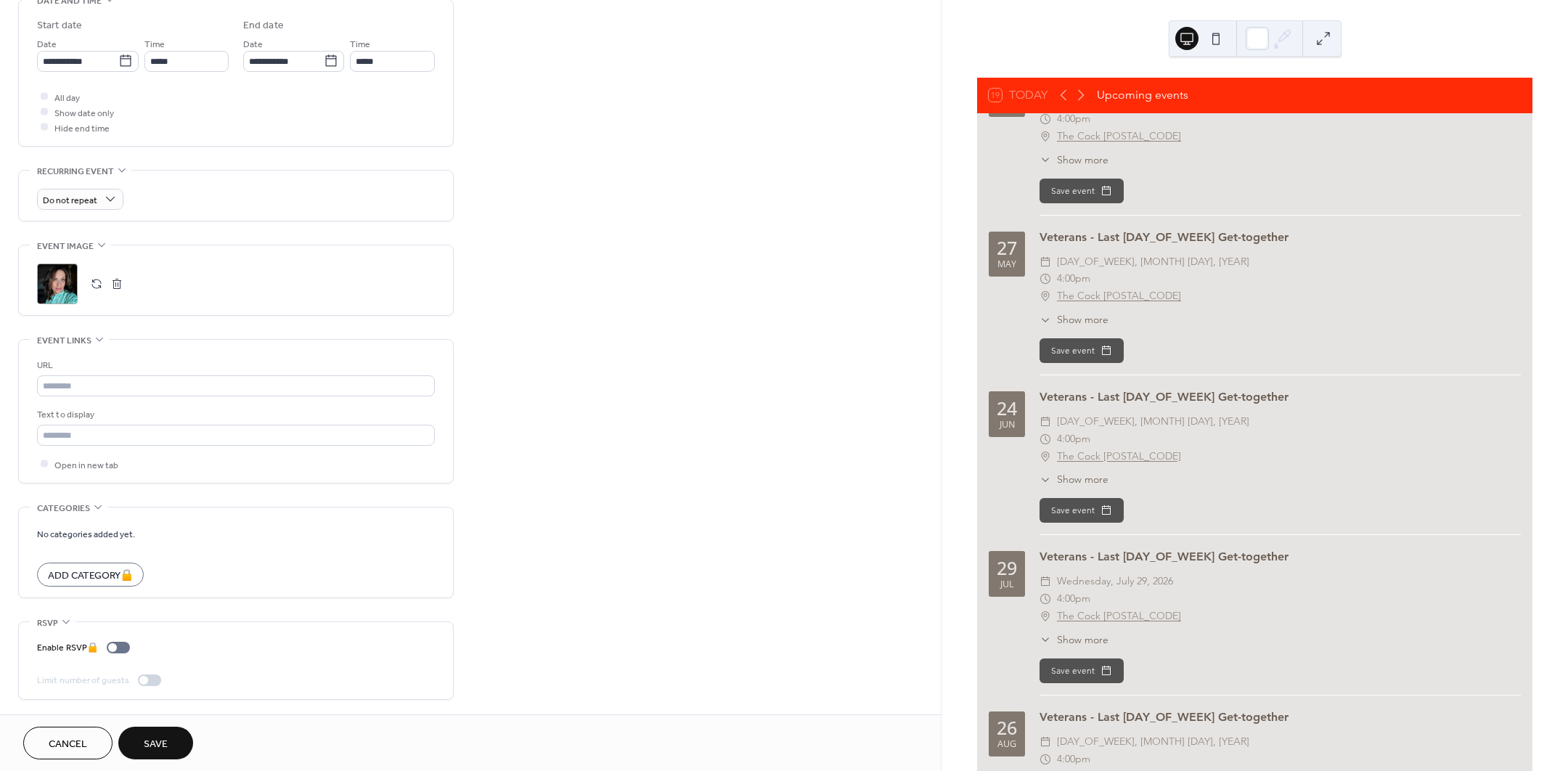 click on "Save" at bounding box center (155, 744) 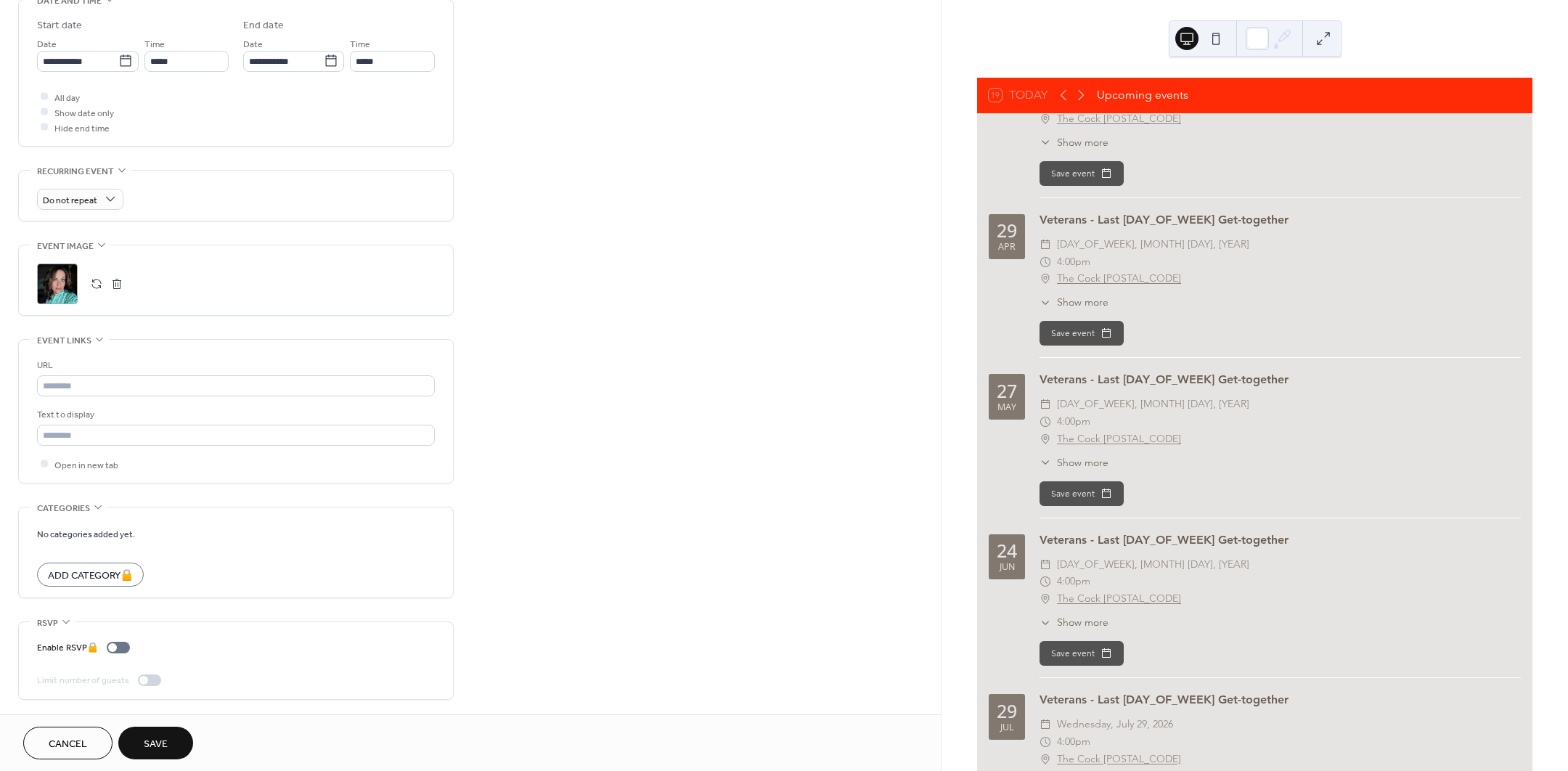 scroll, scrollTop: 2563, scrollLeft: 0, axis: vertical 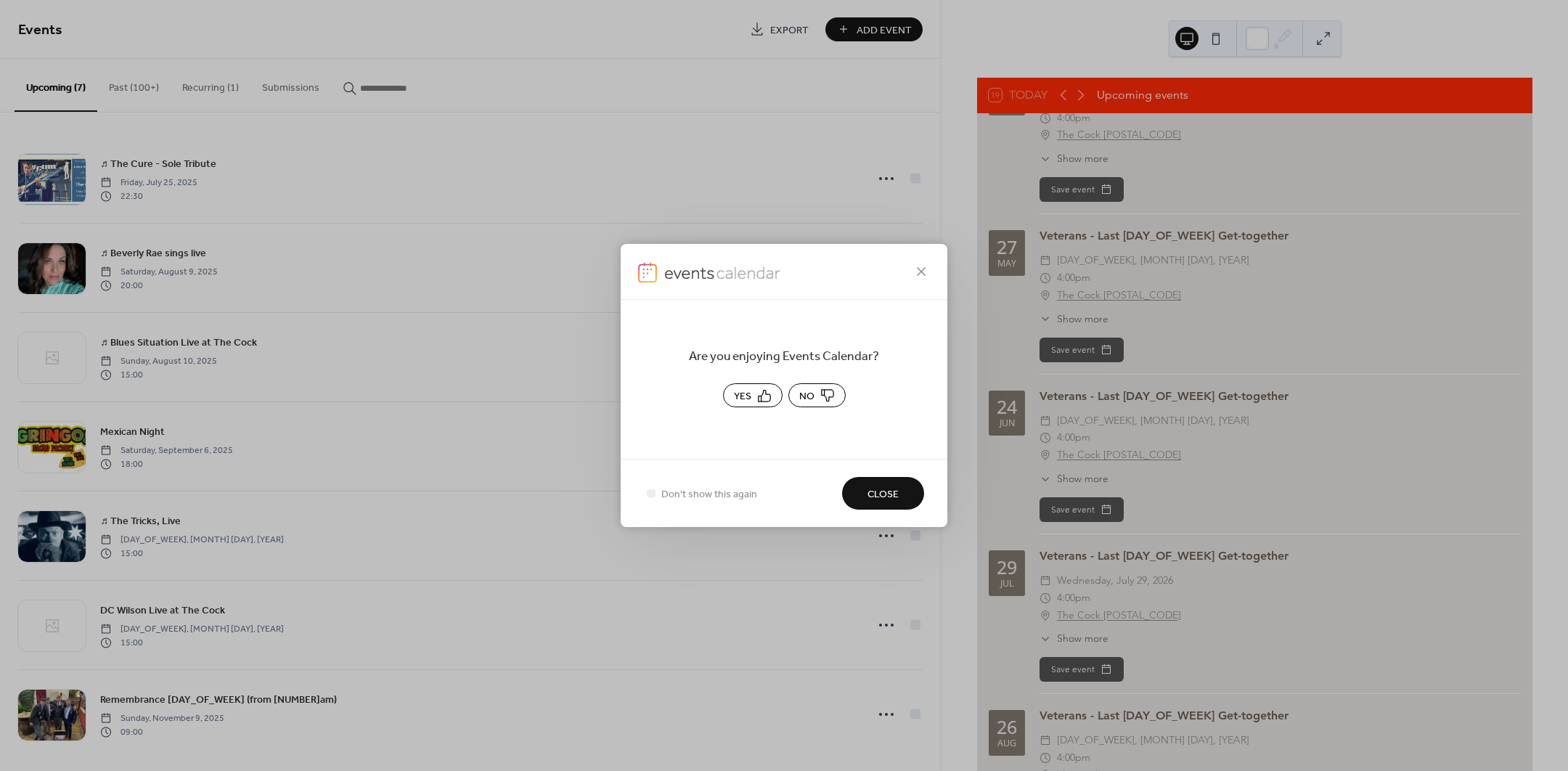click on "Yes" at bounding box center [743, 396] 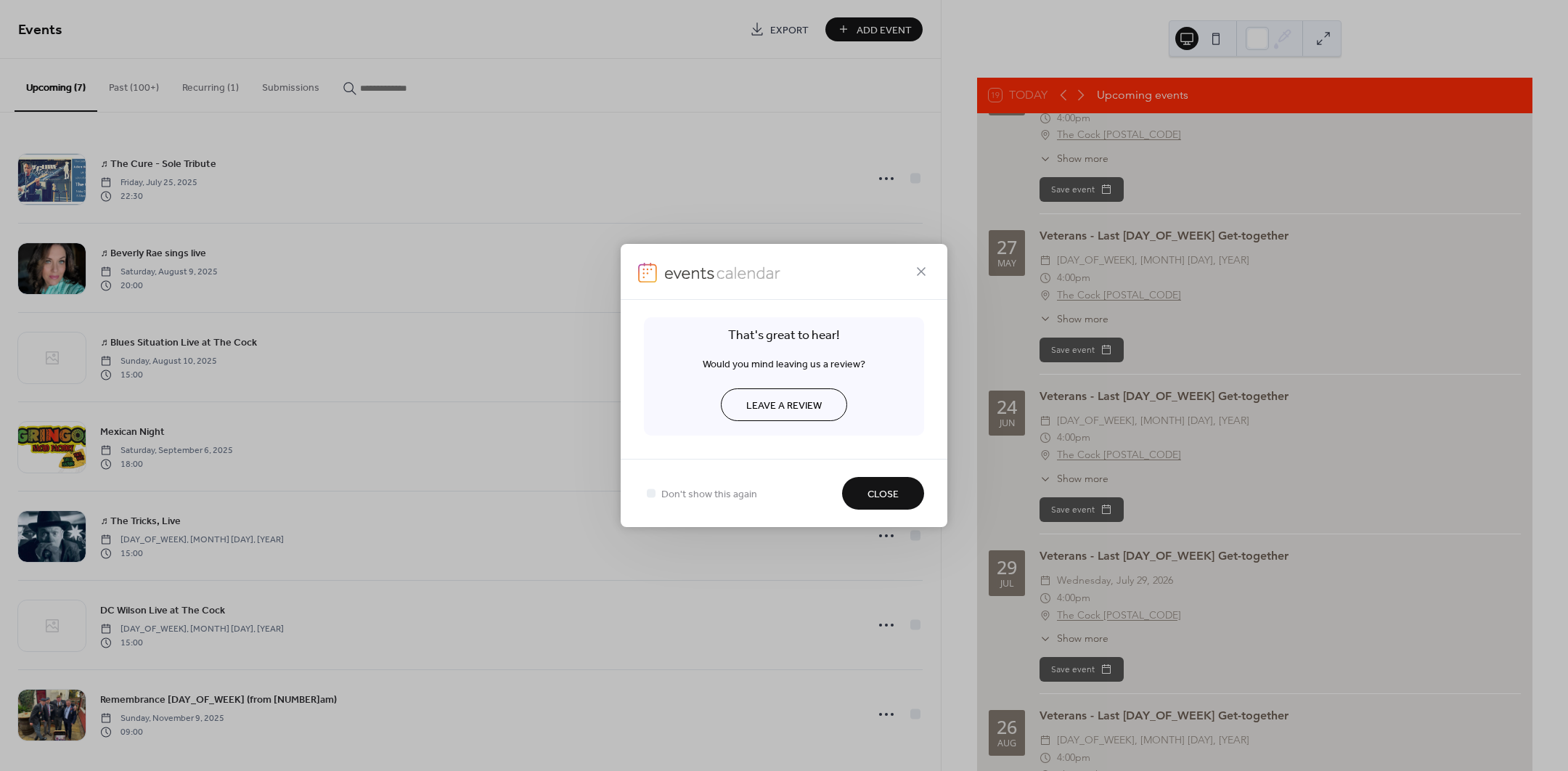 click on "Close" at bounding box center (883, 494) 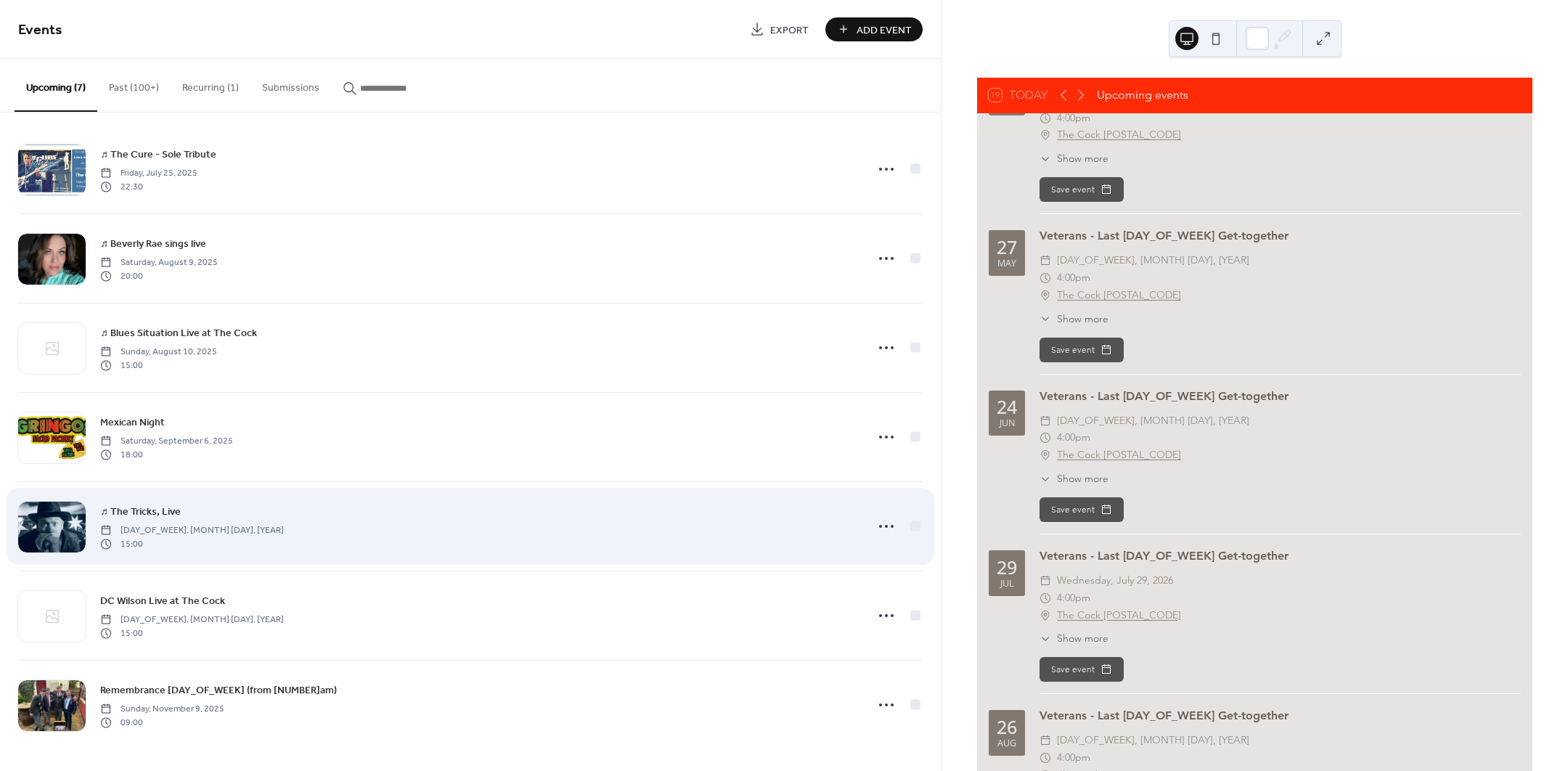 scroll, scrollTop: 0, scrollLeft: 0, axis: both 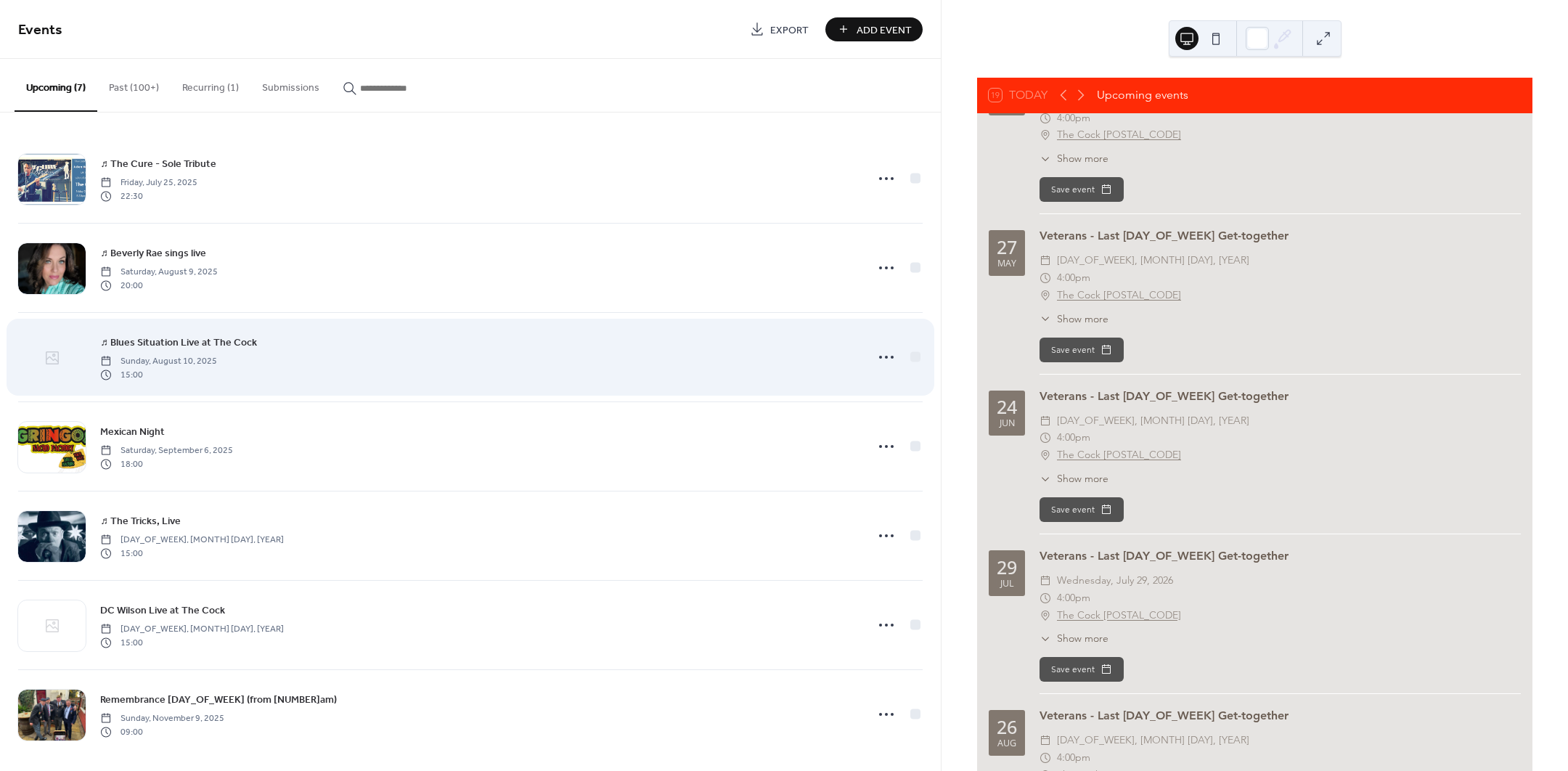click 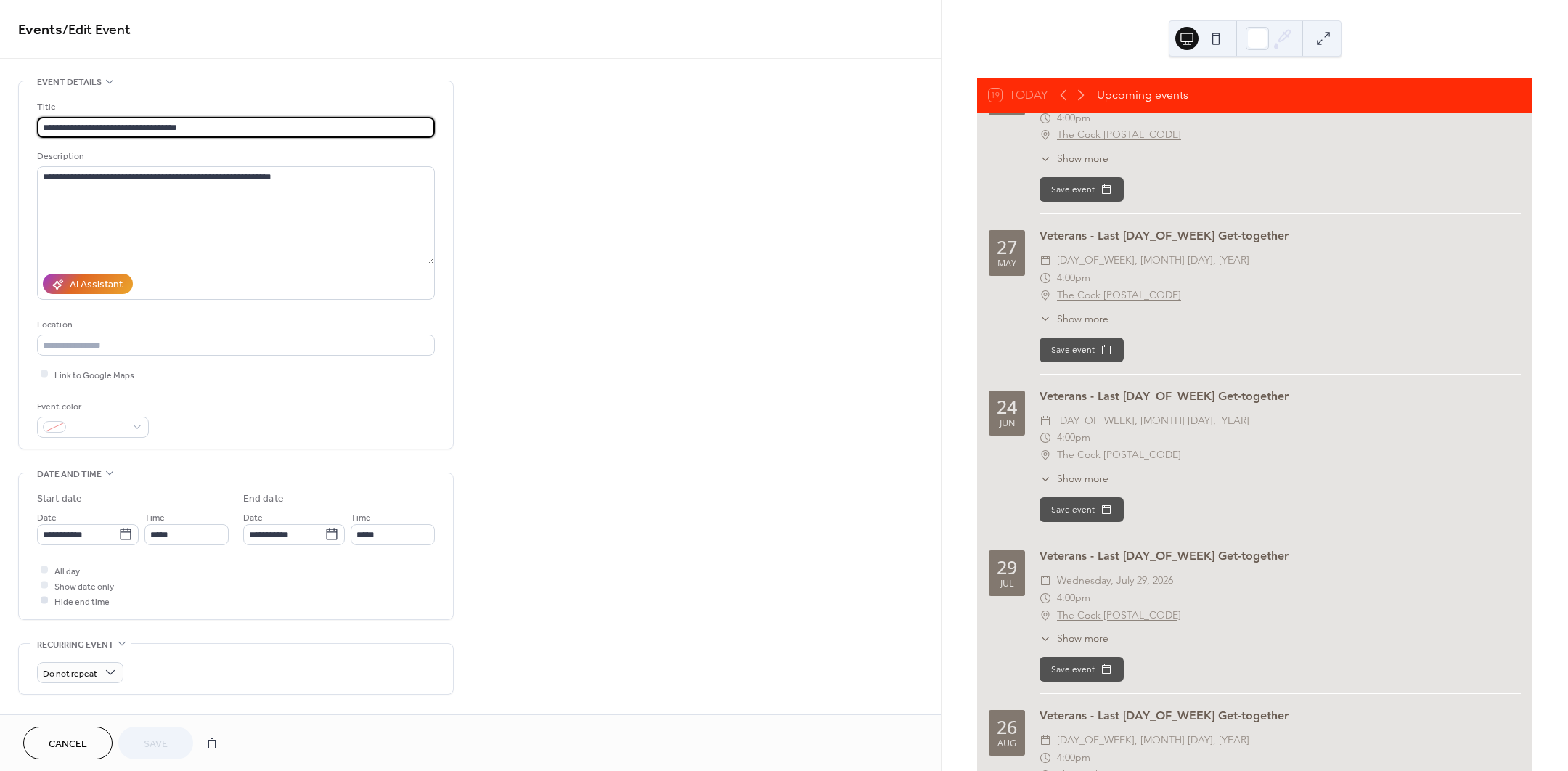 scroll, scrollTop: 121, scrollLeft: 0, axis: vertical 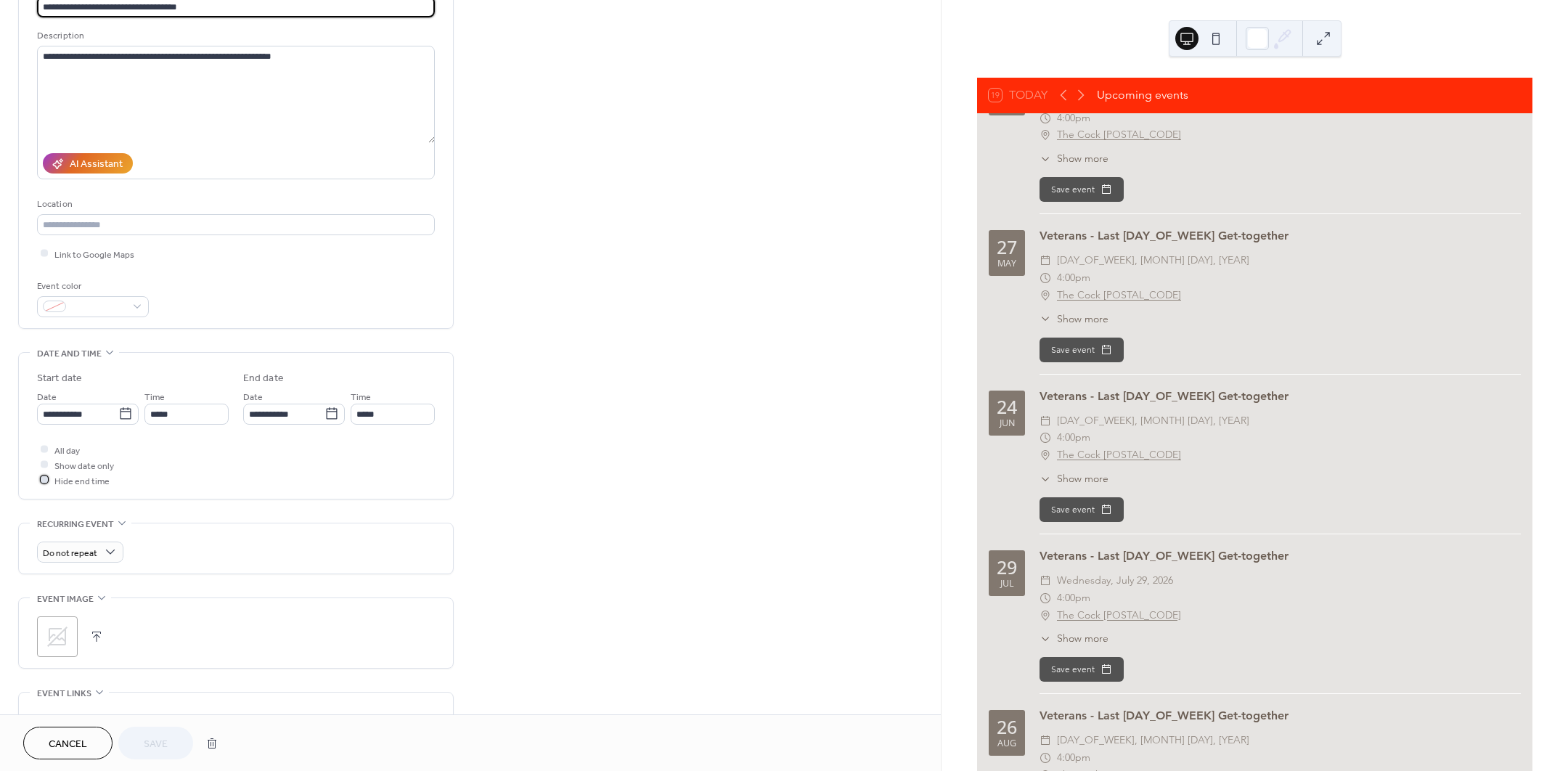 click at bounding box center (44, 480) 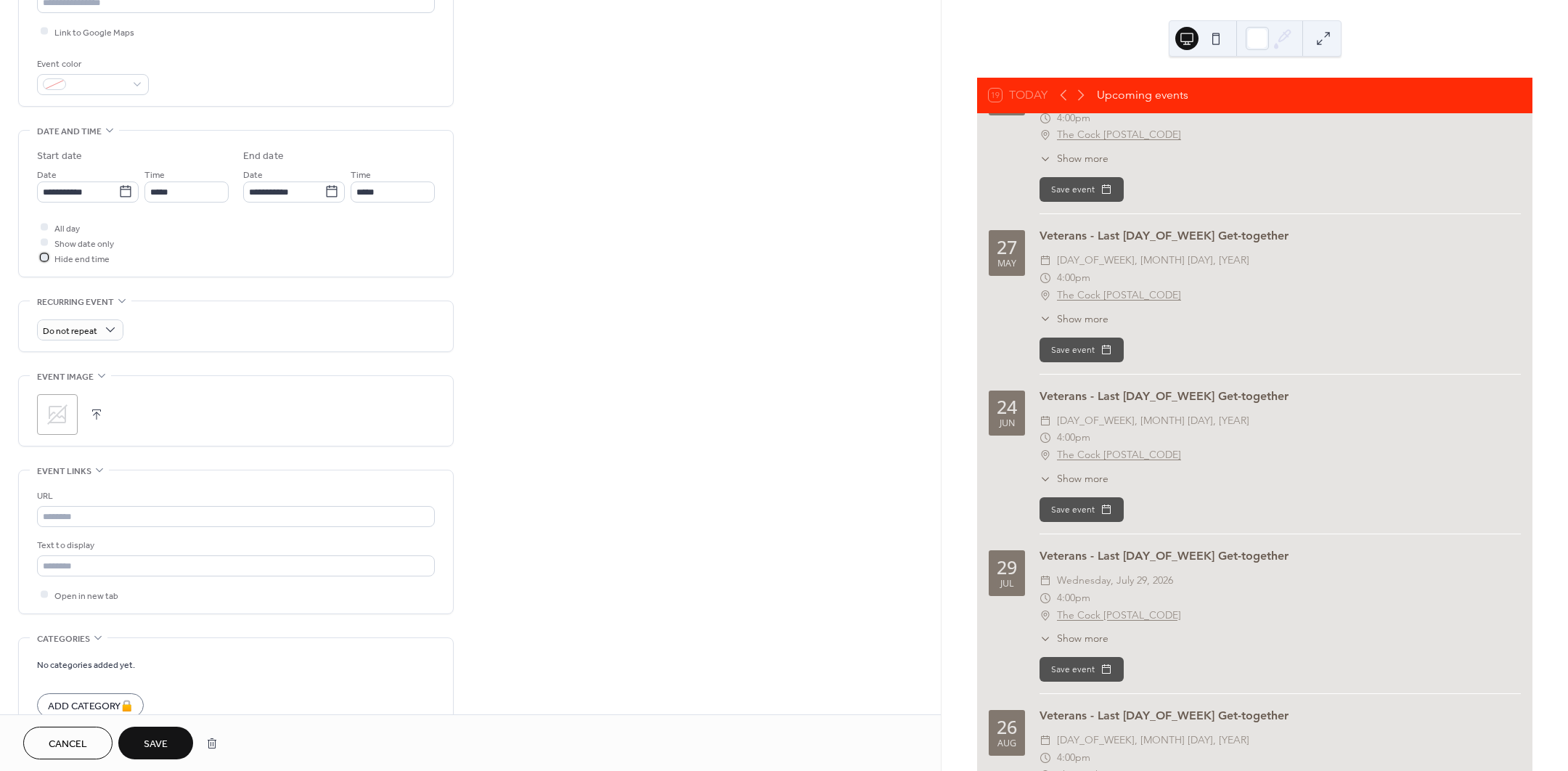 scroll, scrollTop: 363, scrollLeft: 0, axis: vertical 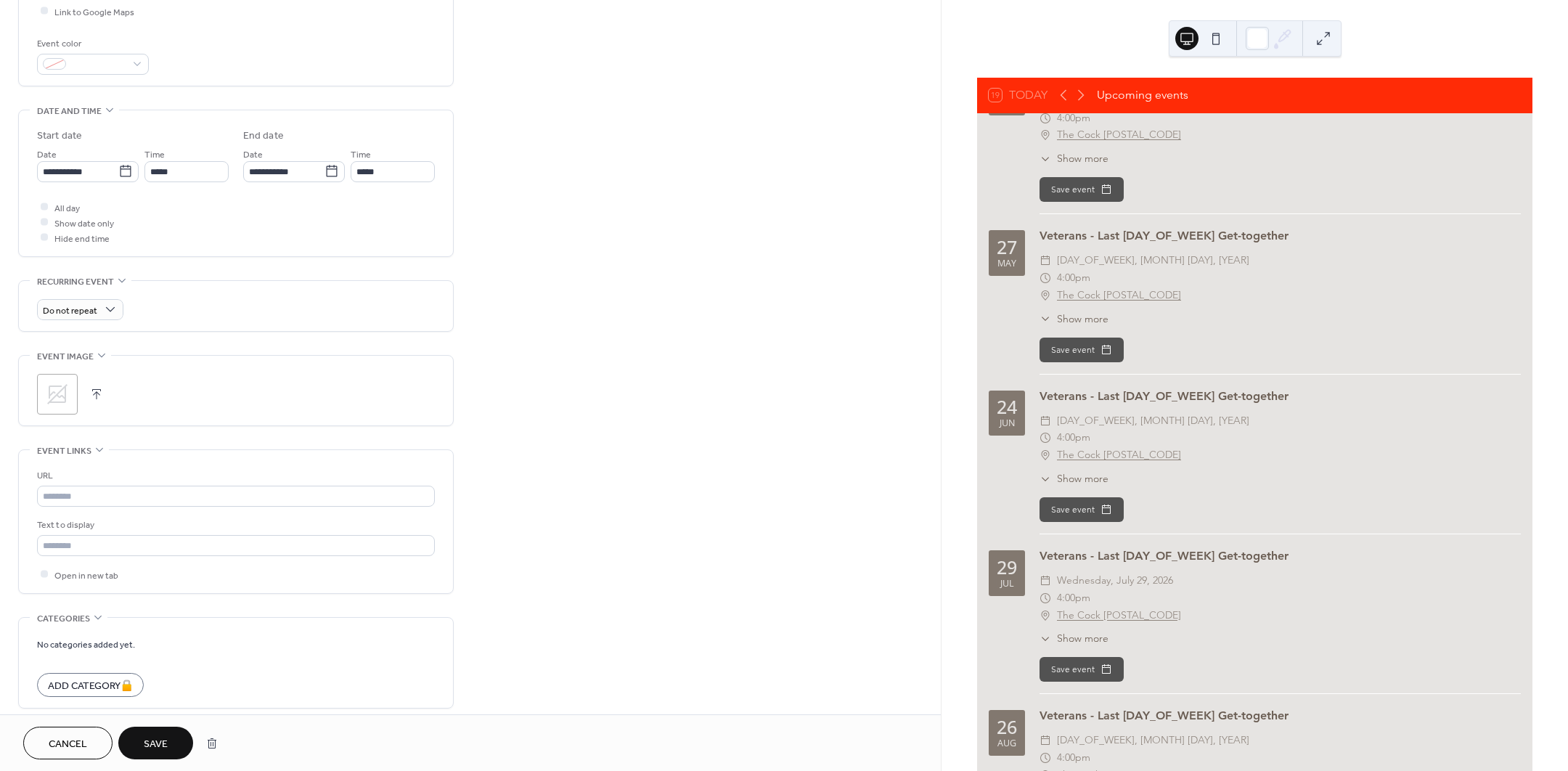 click 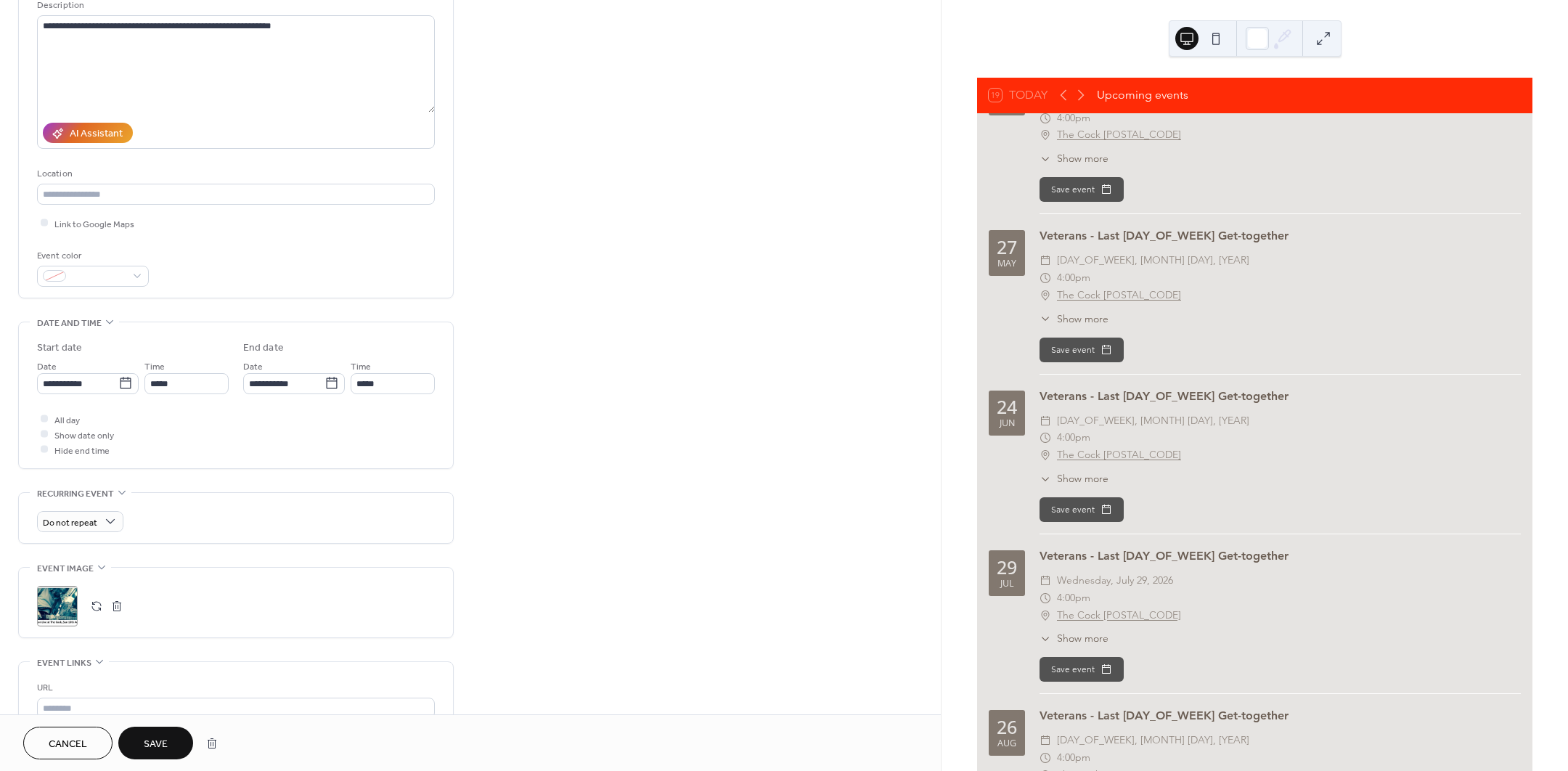 scroll, scrollTop: 121, scrollLeft: 0, axis: vertical 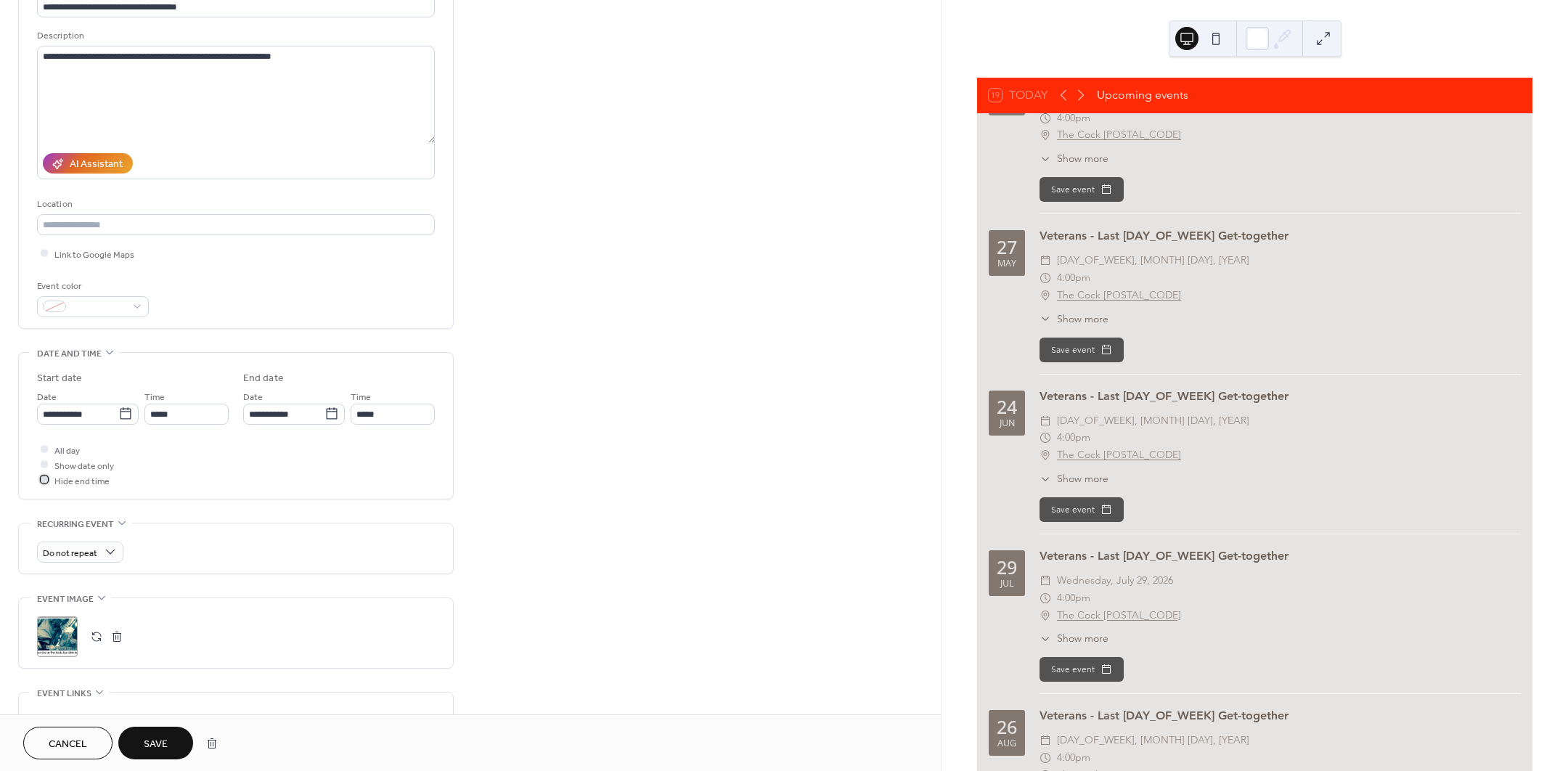 click 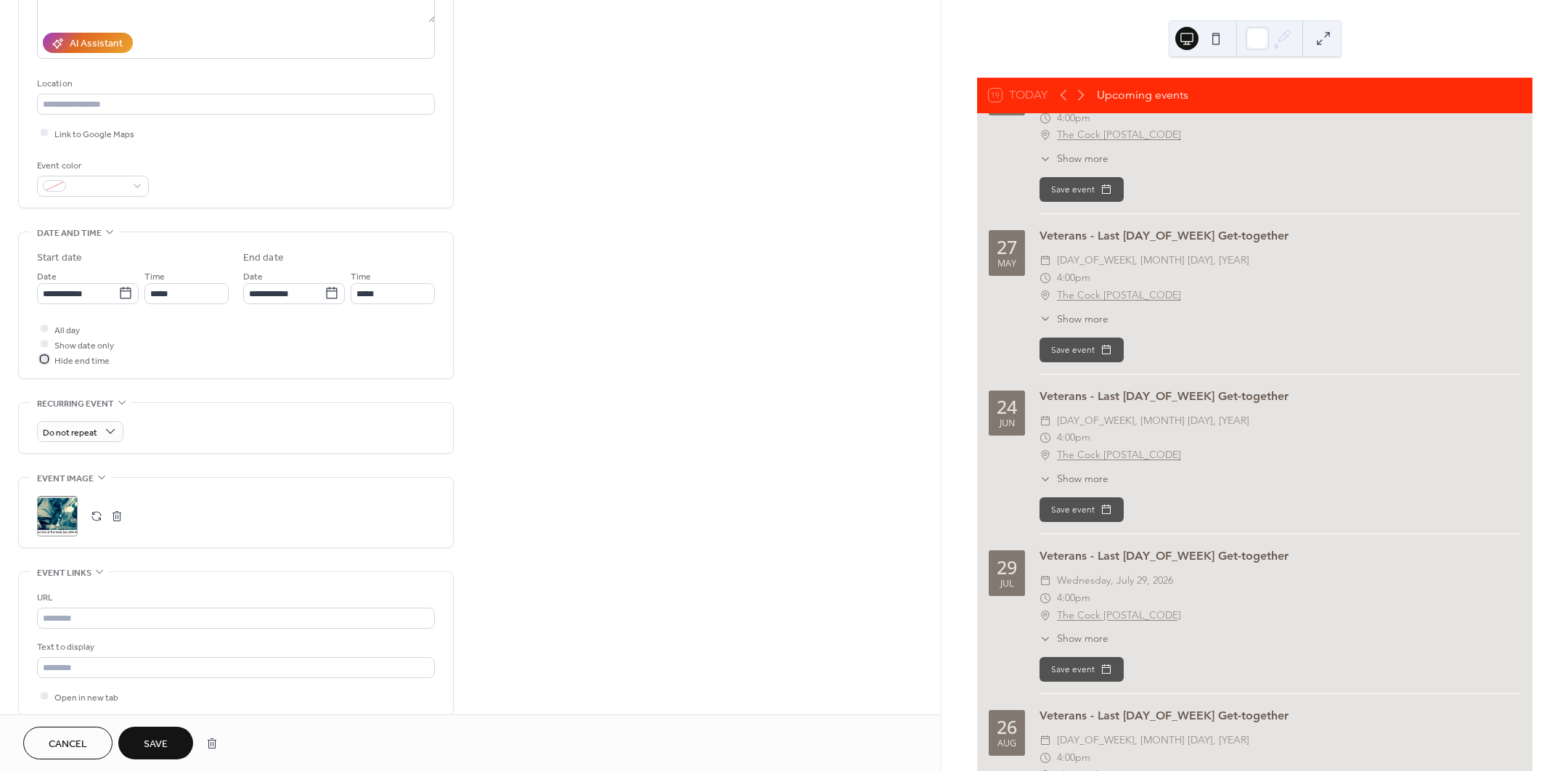 scroll, scrollTop: 0, scrollLeft: 0, axis: both 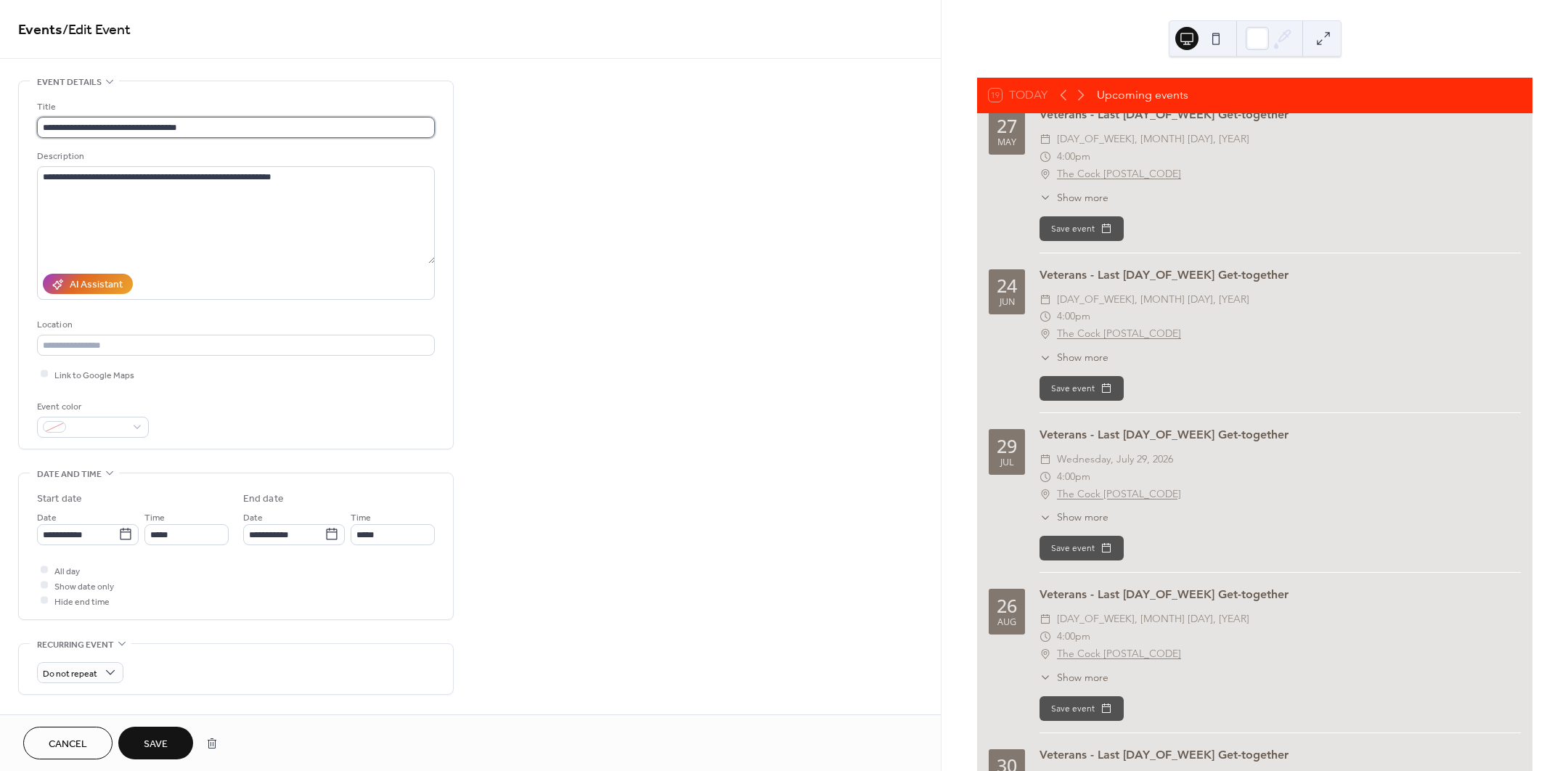 click on "**********" at bounding box center (236, 127) 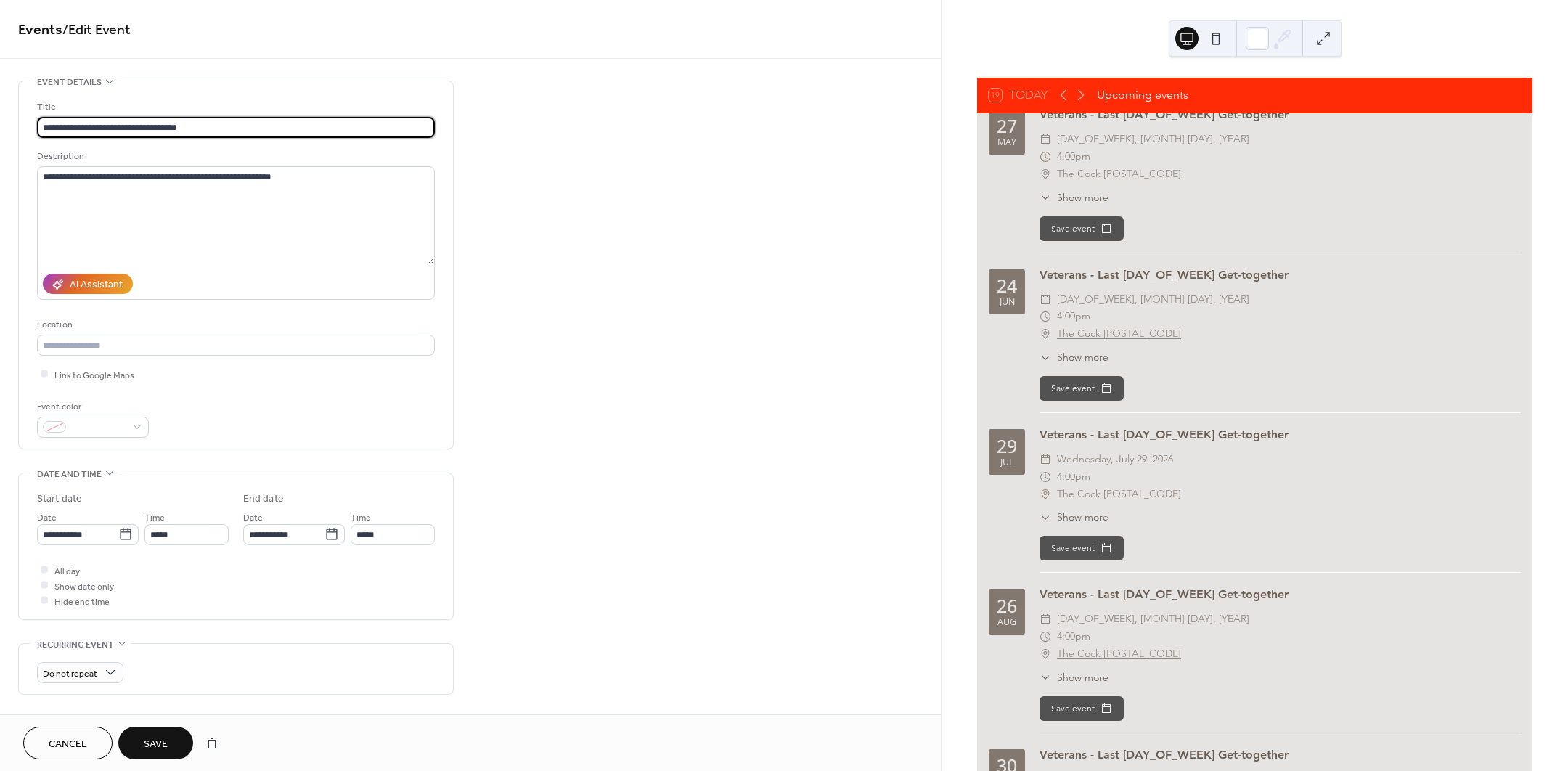 scroll, scrollTop: 477, scrollLeft: 0, axis: vertical 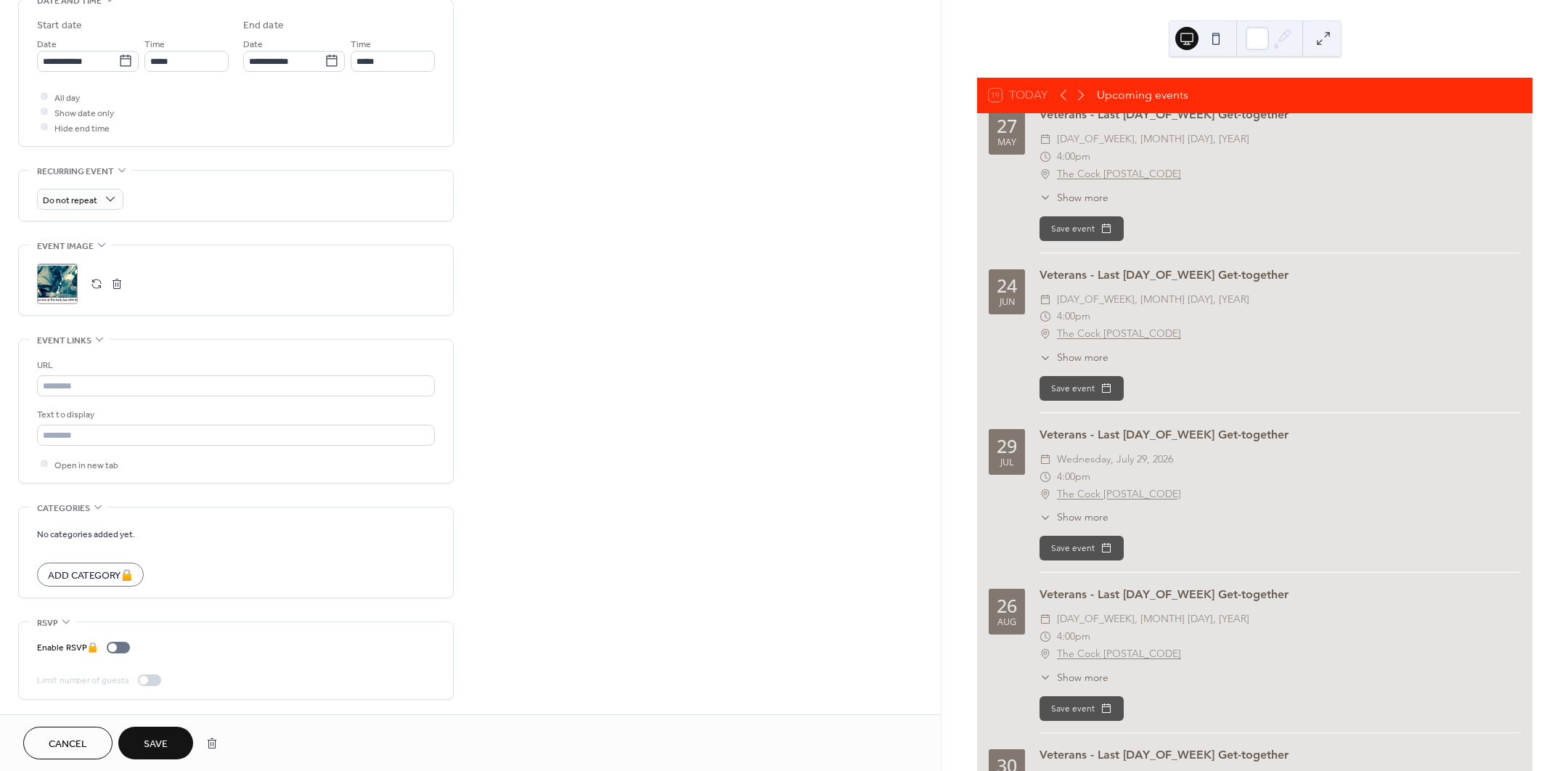 click on "Save" at bounding box center [155, 744] 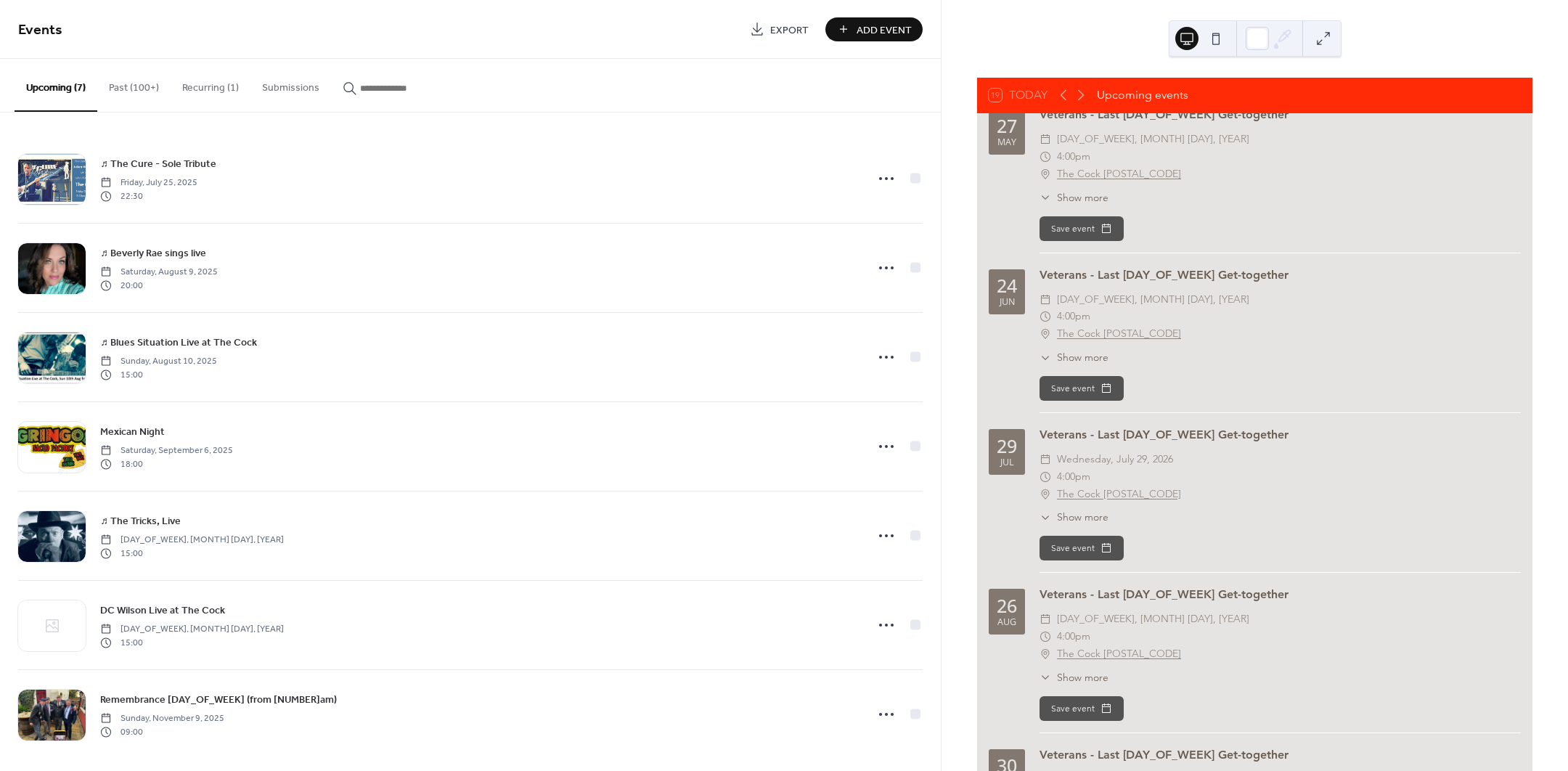 click at bounding box center [404, 88] 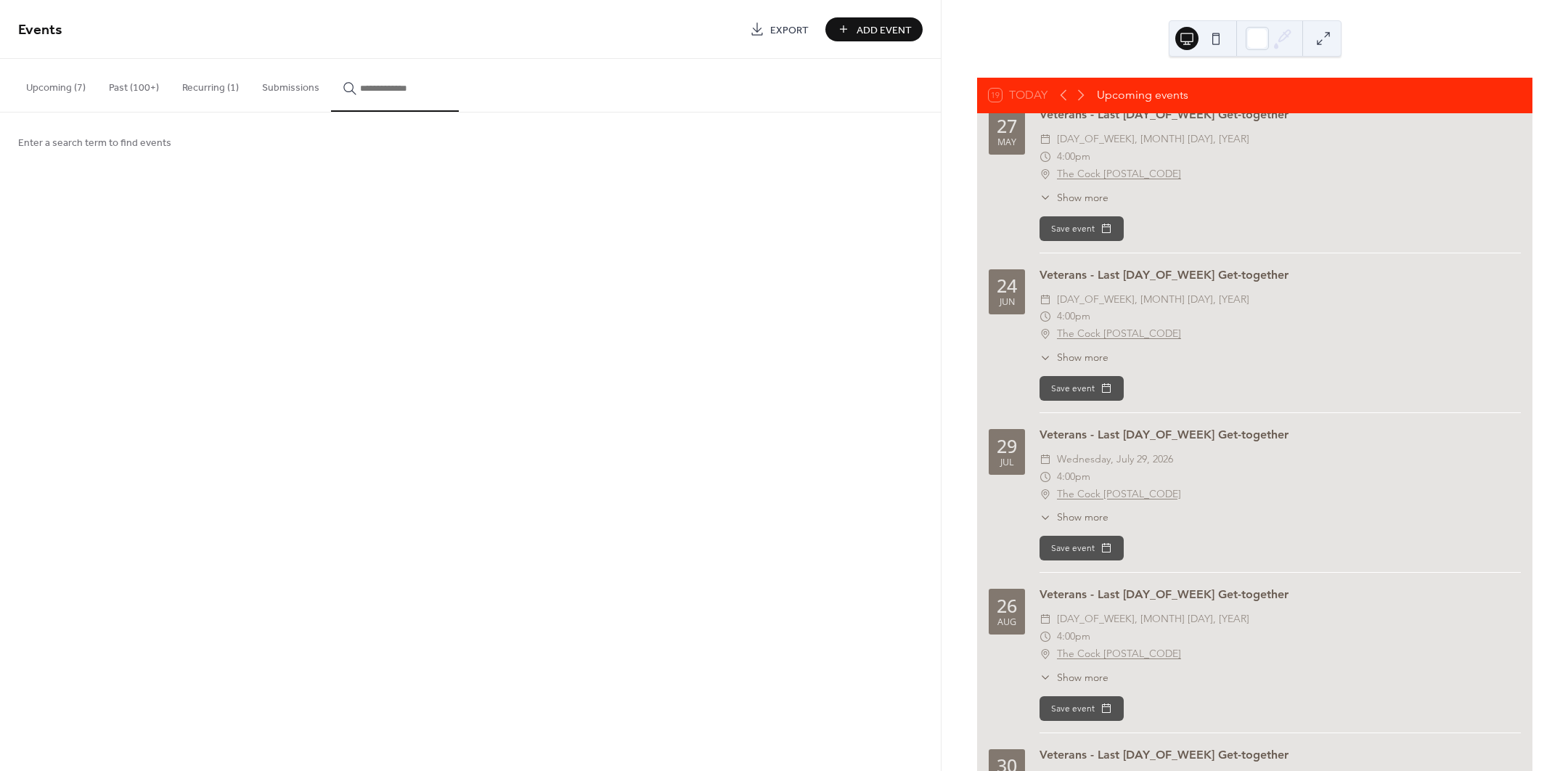 click on "Upcoming (7)" at bounding box center (56, 84) 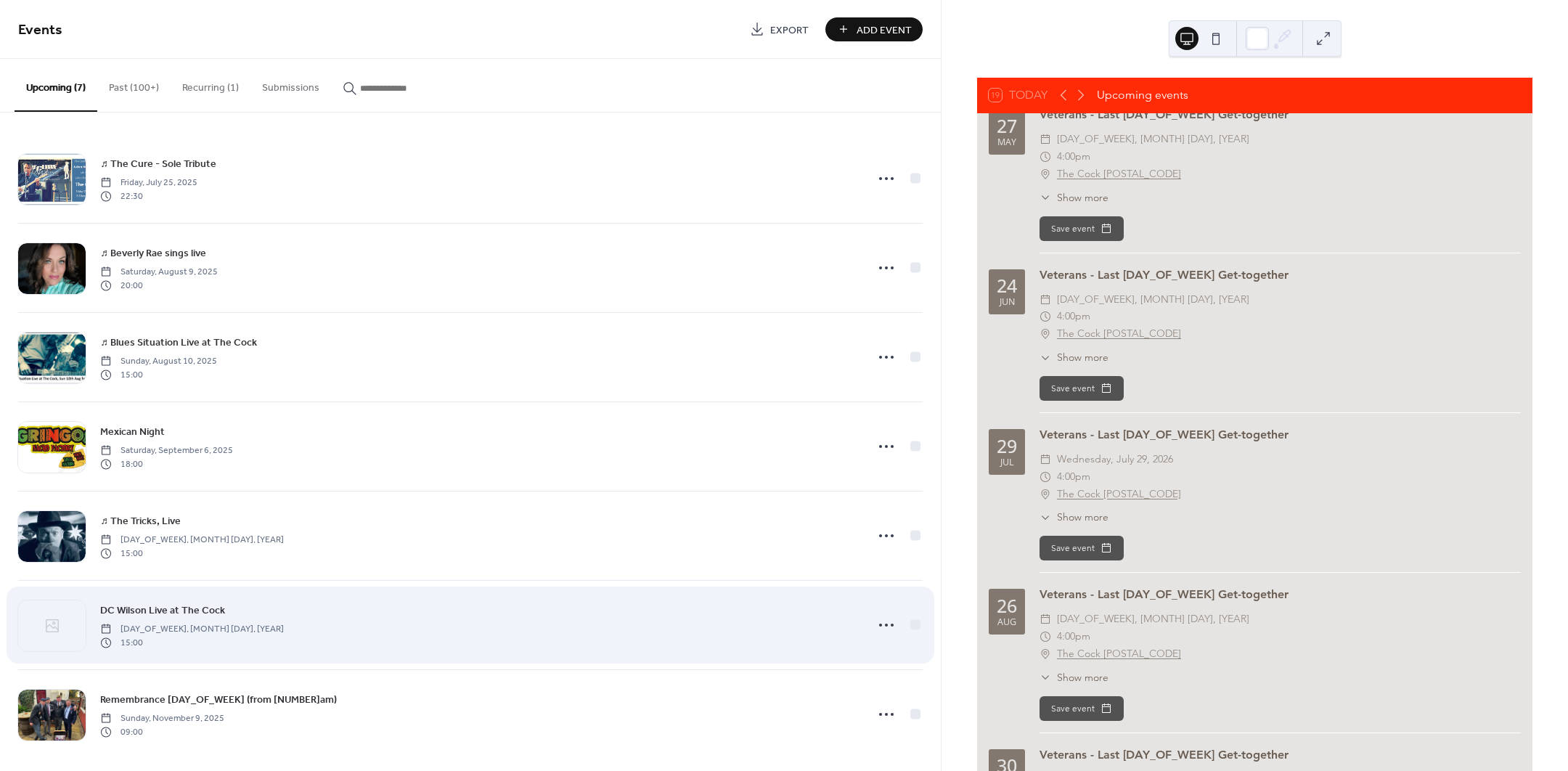 click on "DC Wilson Live at The Cock" at bounding box center [163, 611] 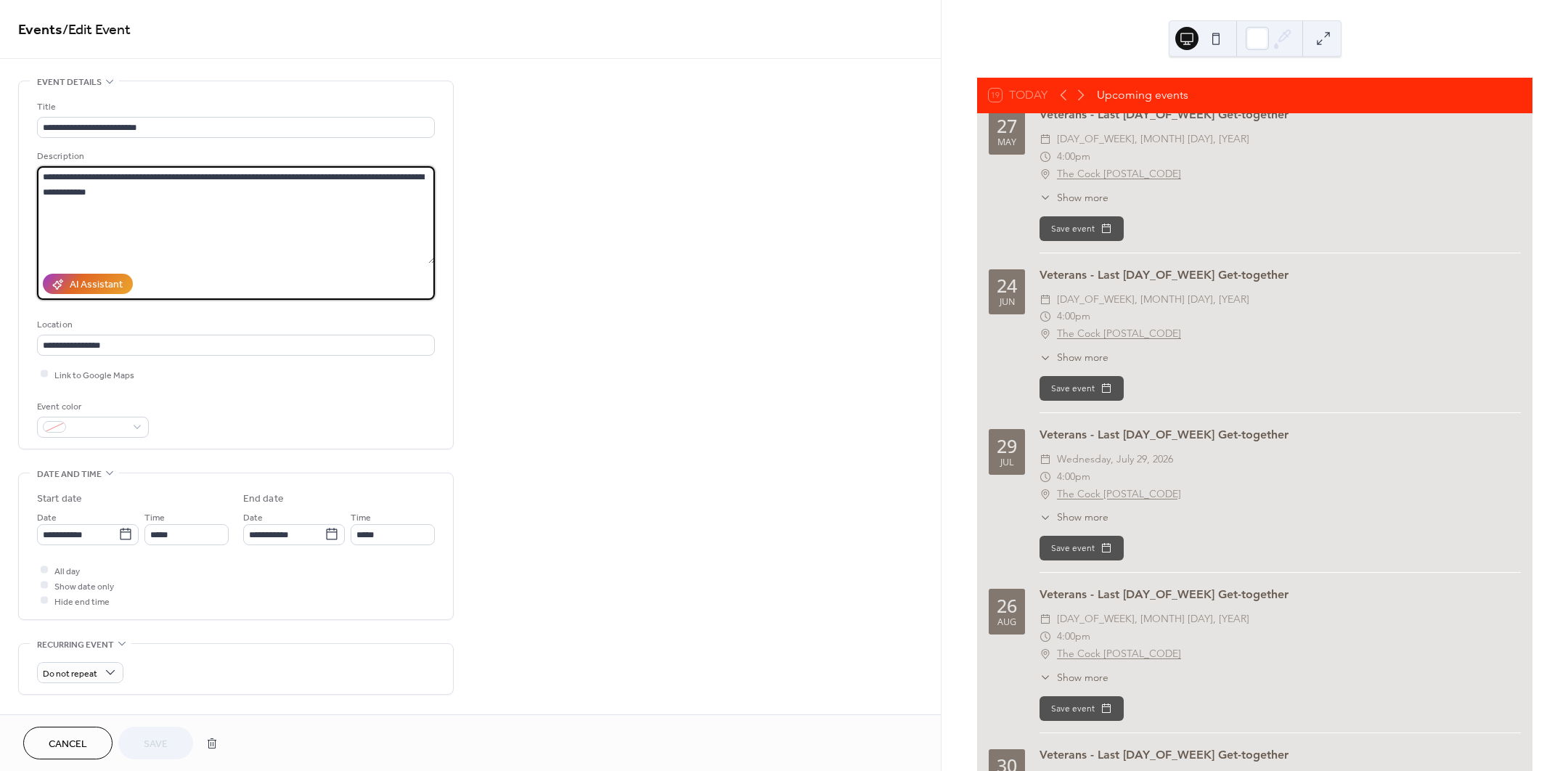 drag, startPoint x: 102, startPoint y: 177, endPoint x: 1, endPoint y: 176, distance: 101.00495 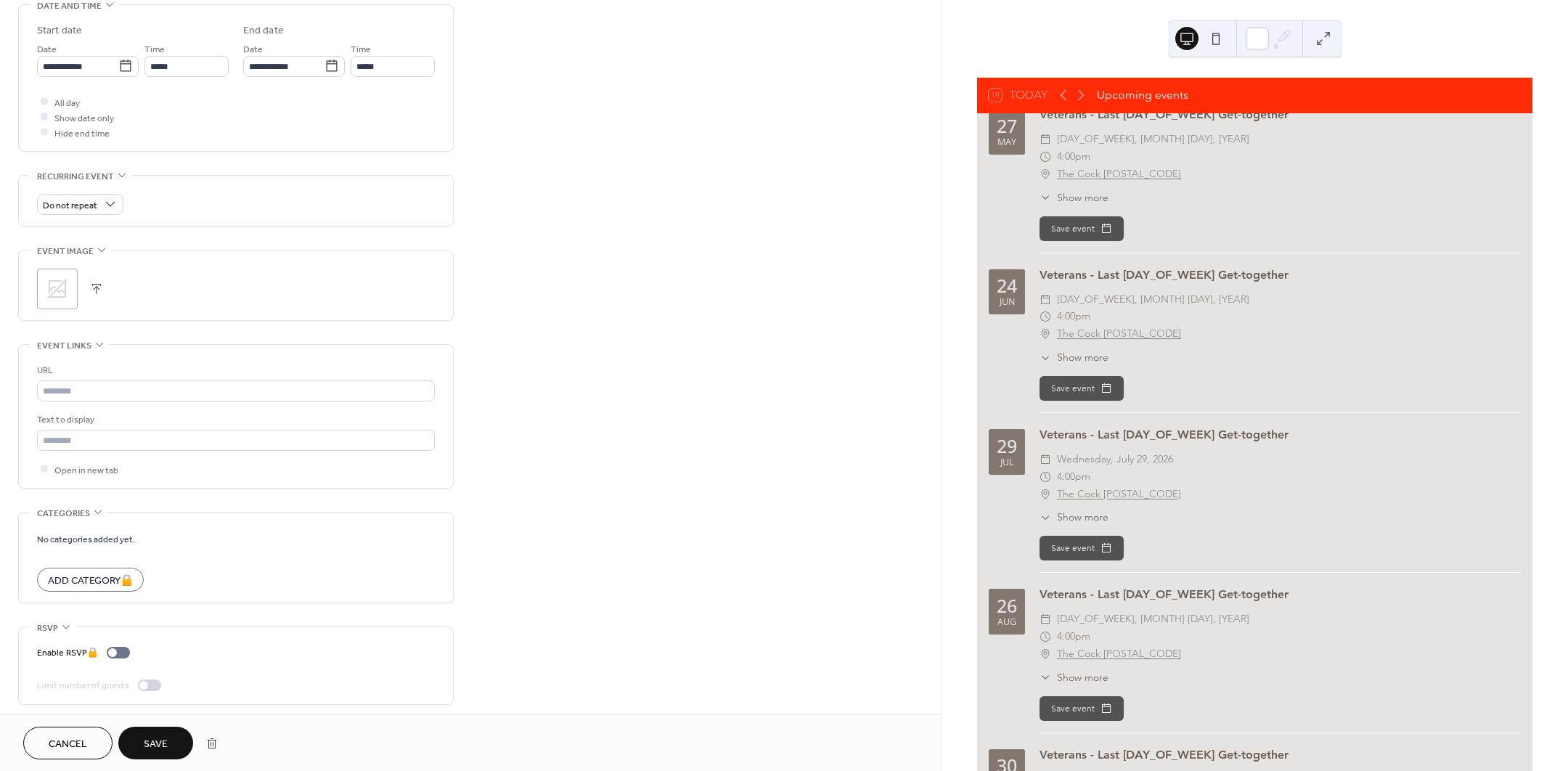 scroll, scrollTop: 477, scrollLeft: 0, axis: vertical 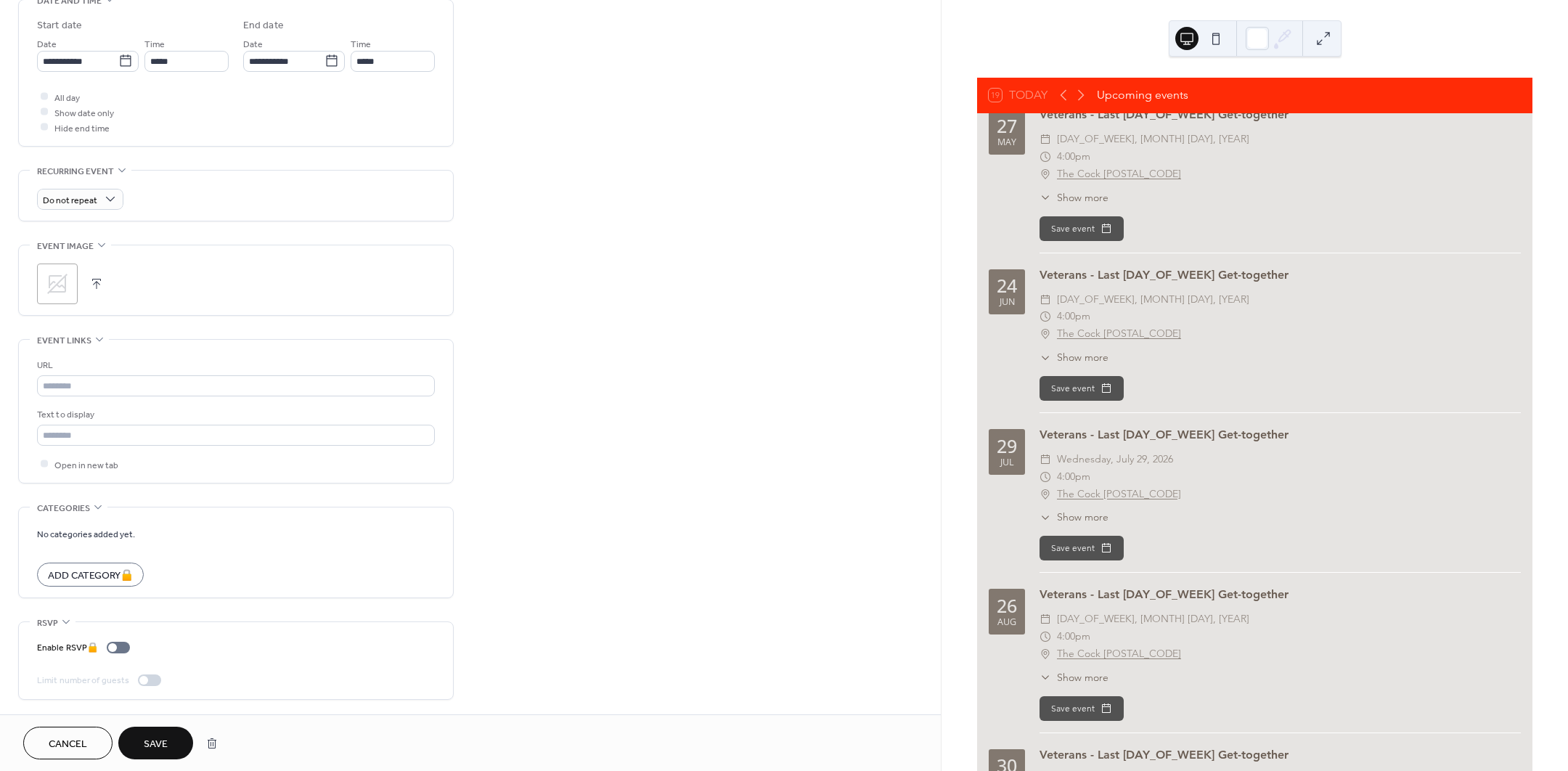 type on "**********" 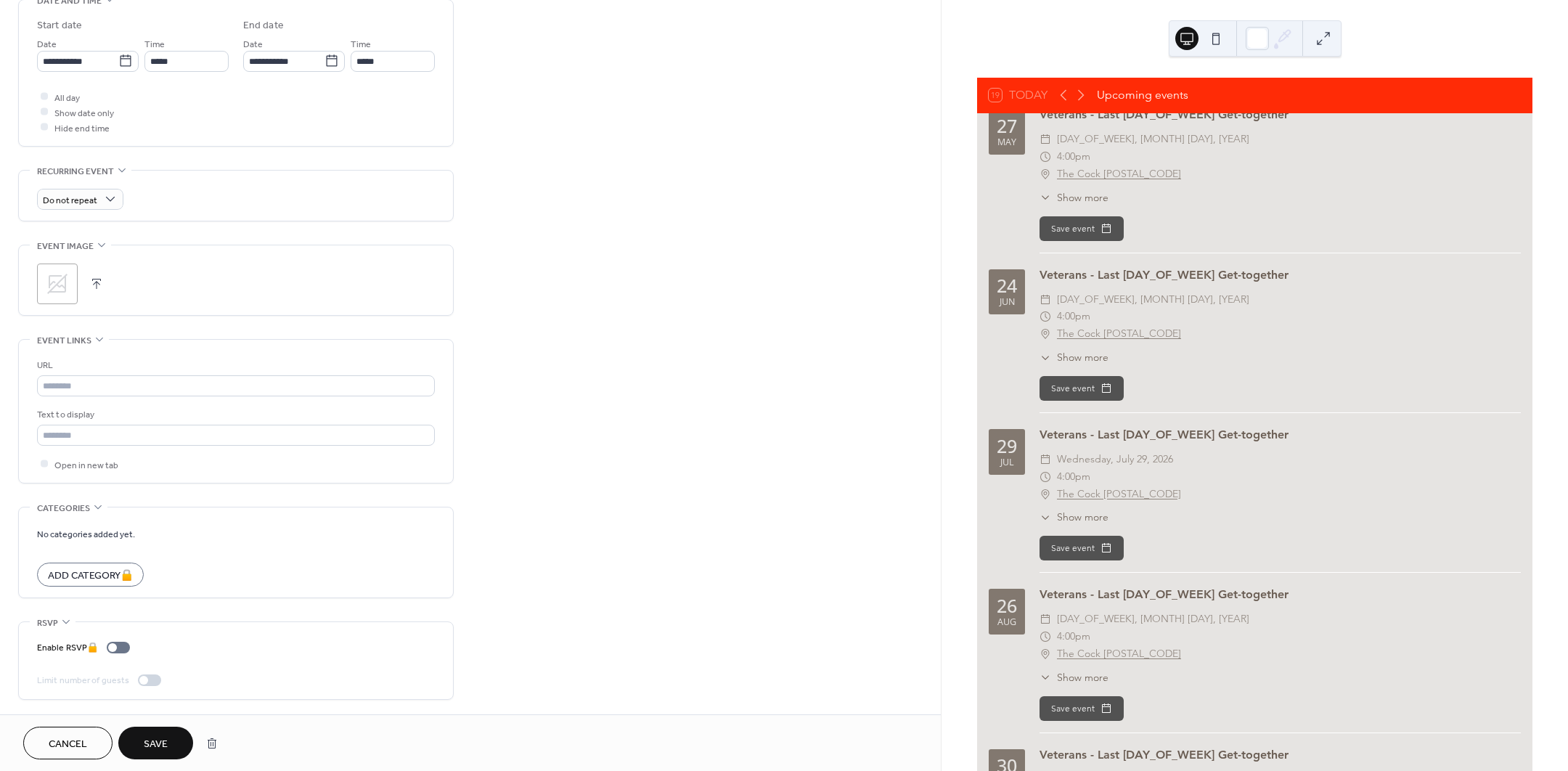 click 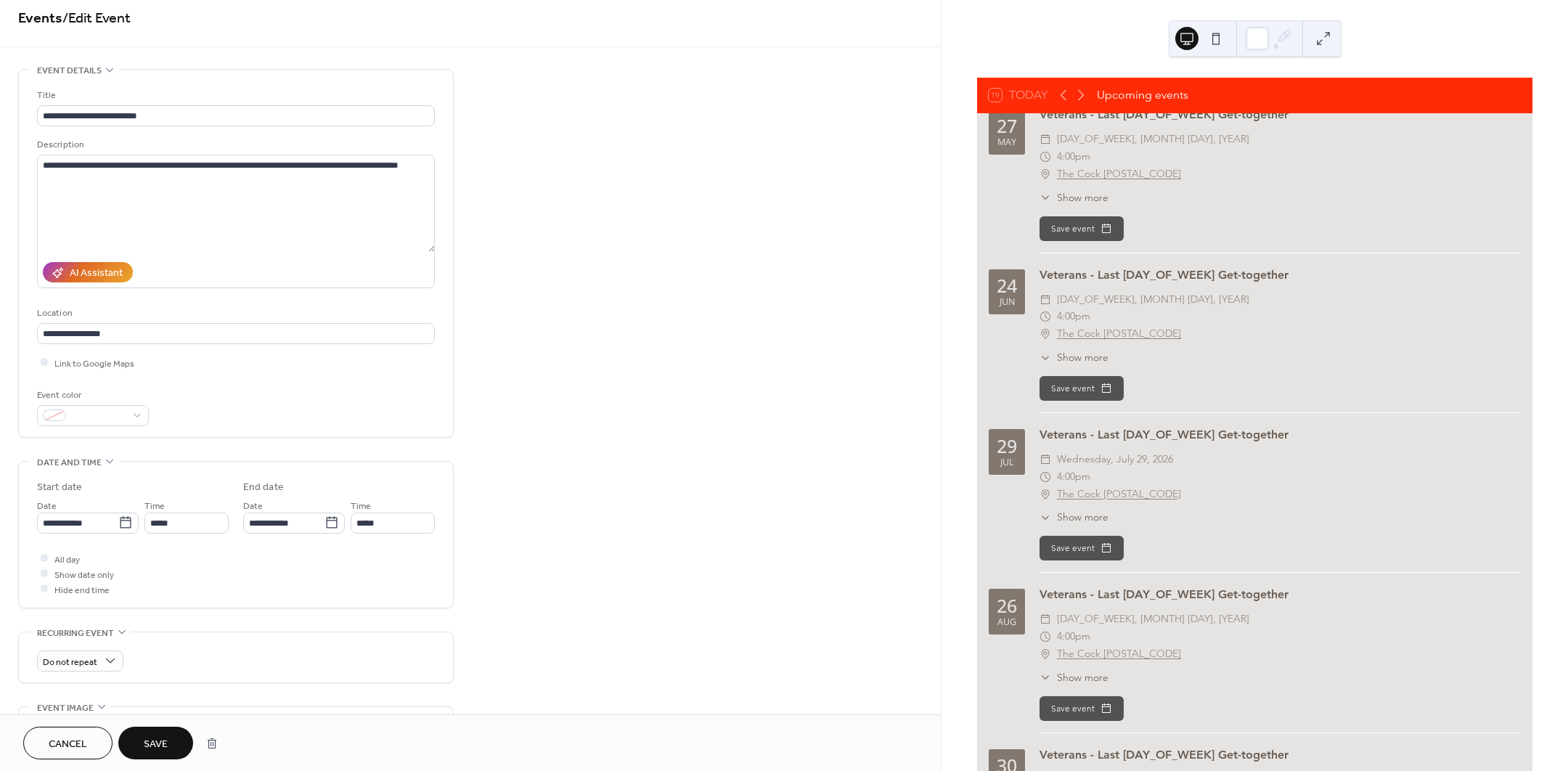 scroll, scrollTop: 0, scrollLeft: 0, axis: both 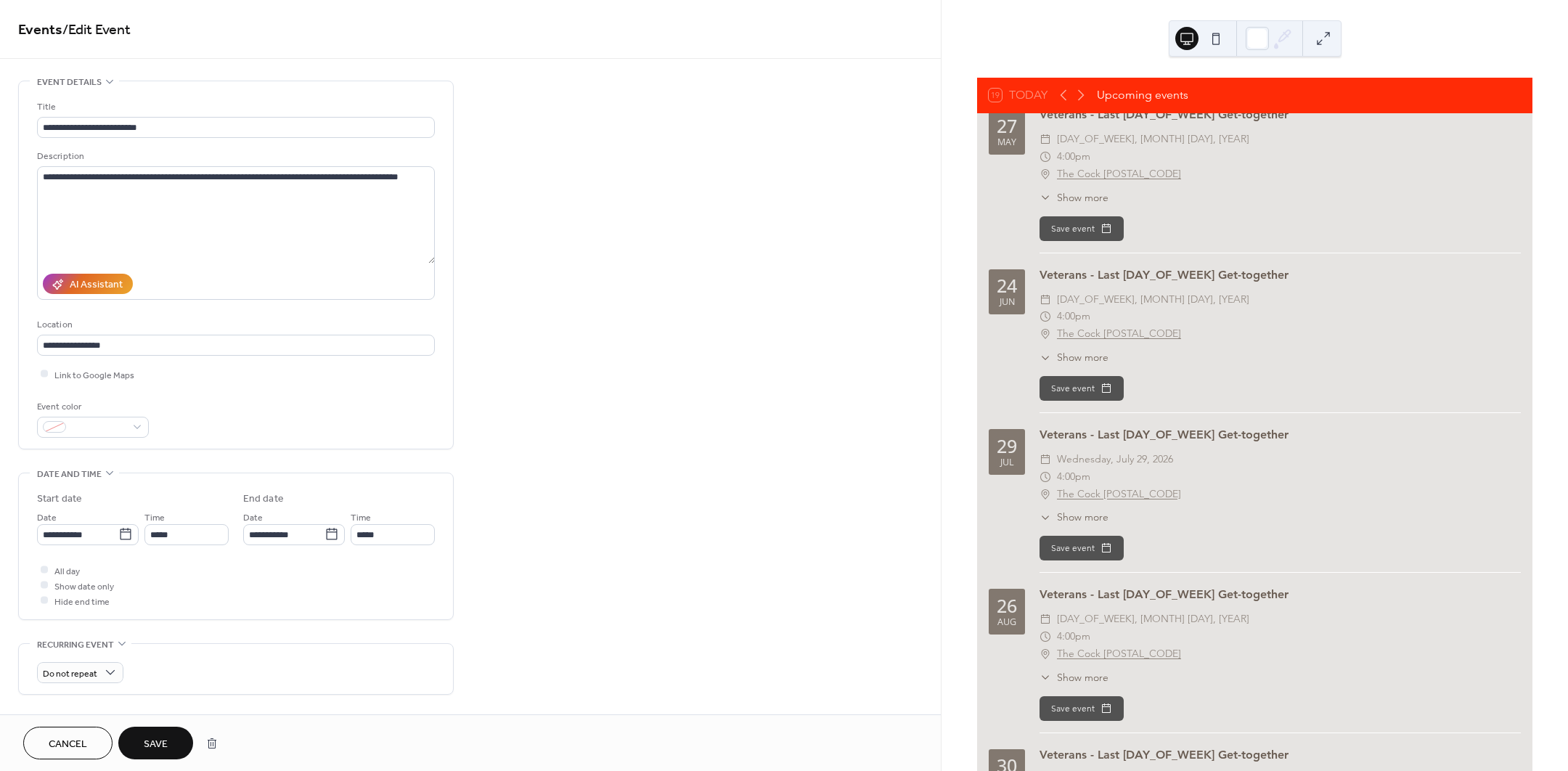 click on "Save" at bounding box center [155, 744] 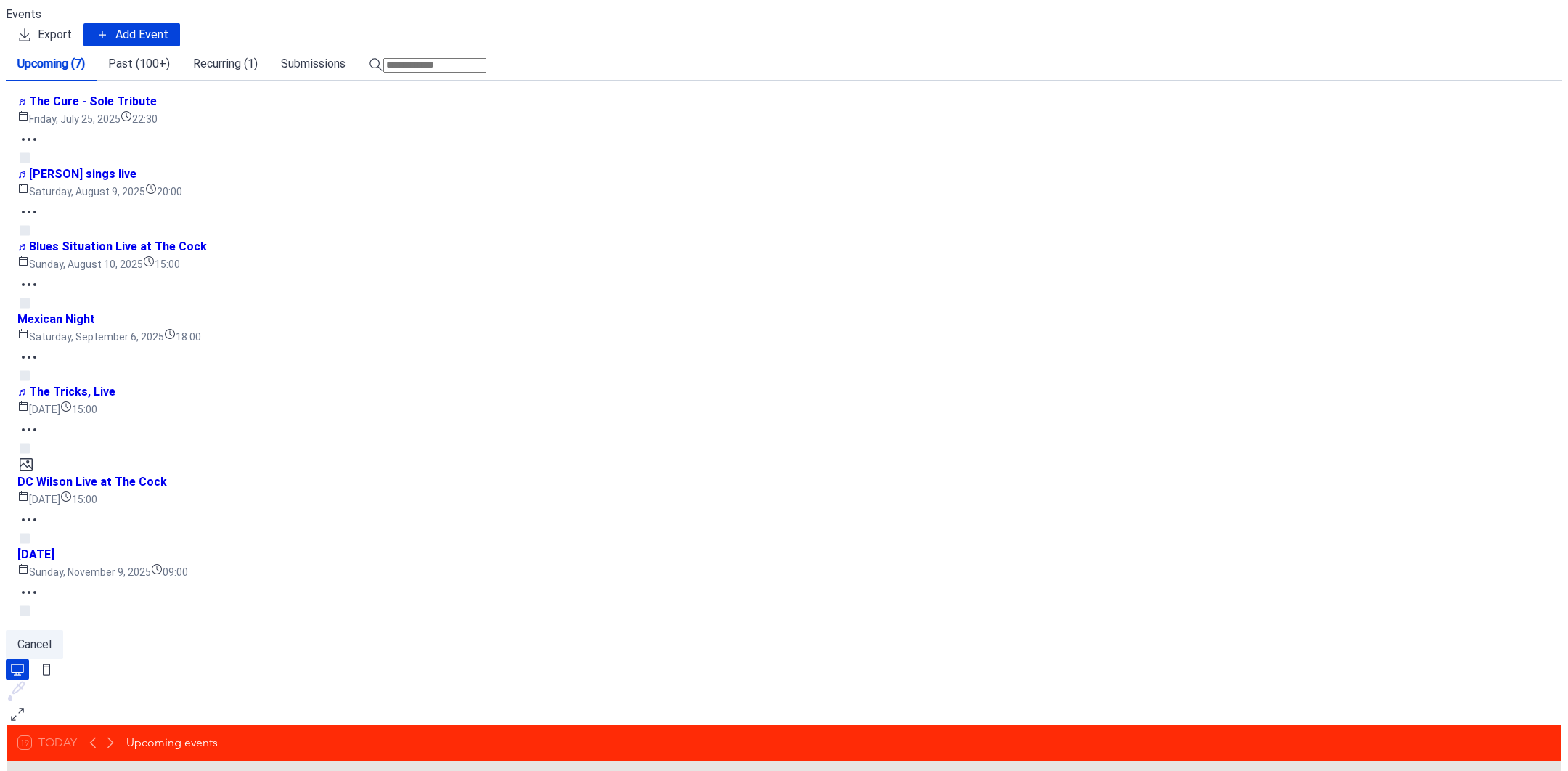 scroll, scrollTop: 0, scrollLeft: 0, axis: both 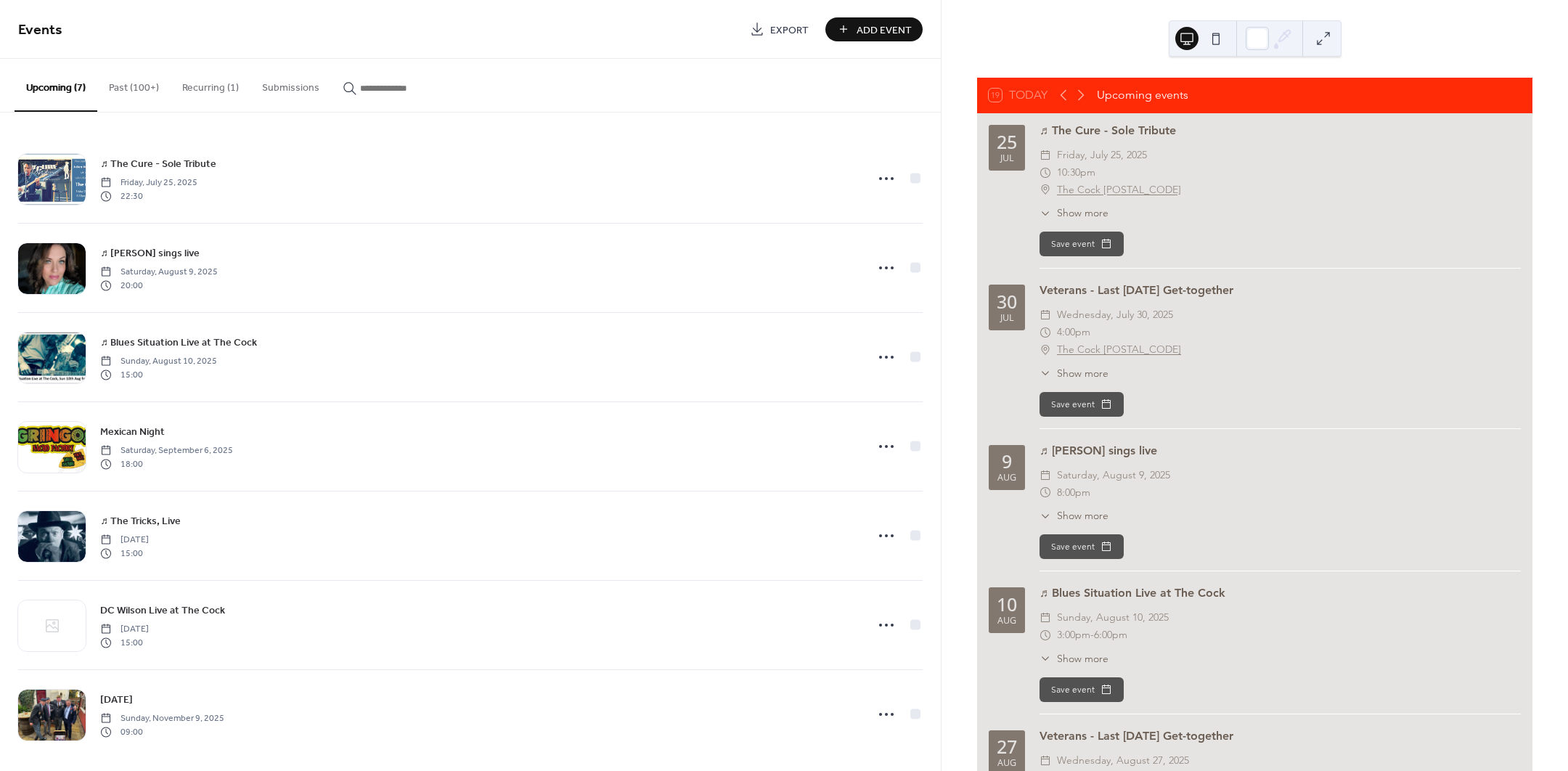 click at bounding box center [404, 88] 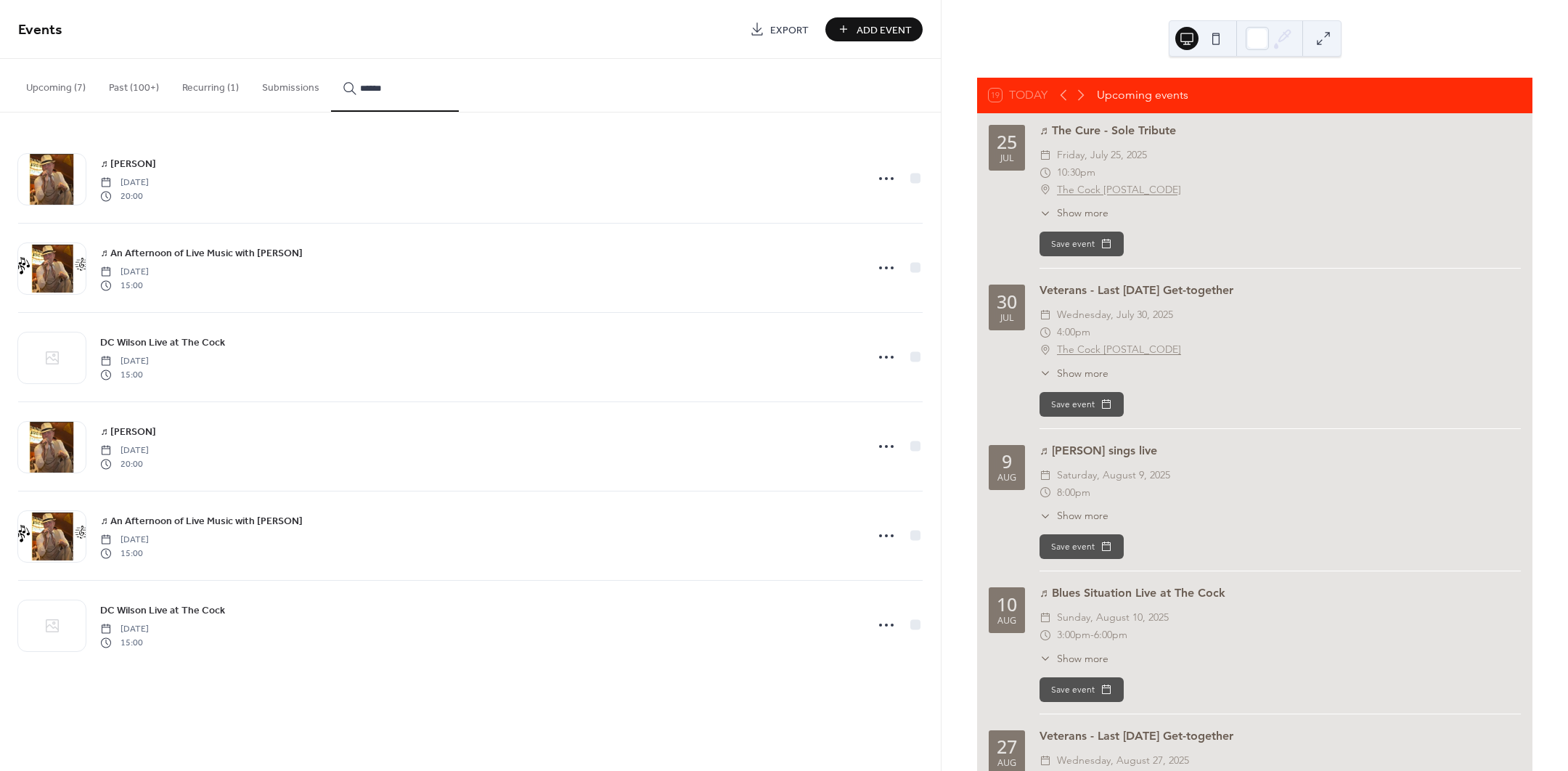 type on "******" 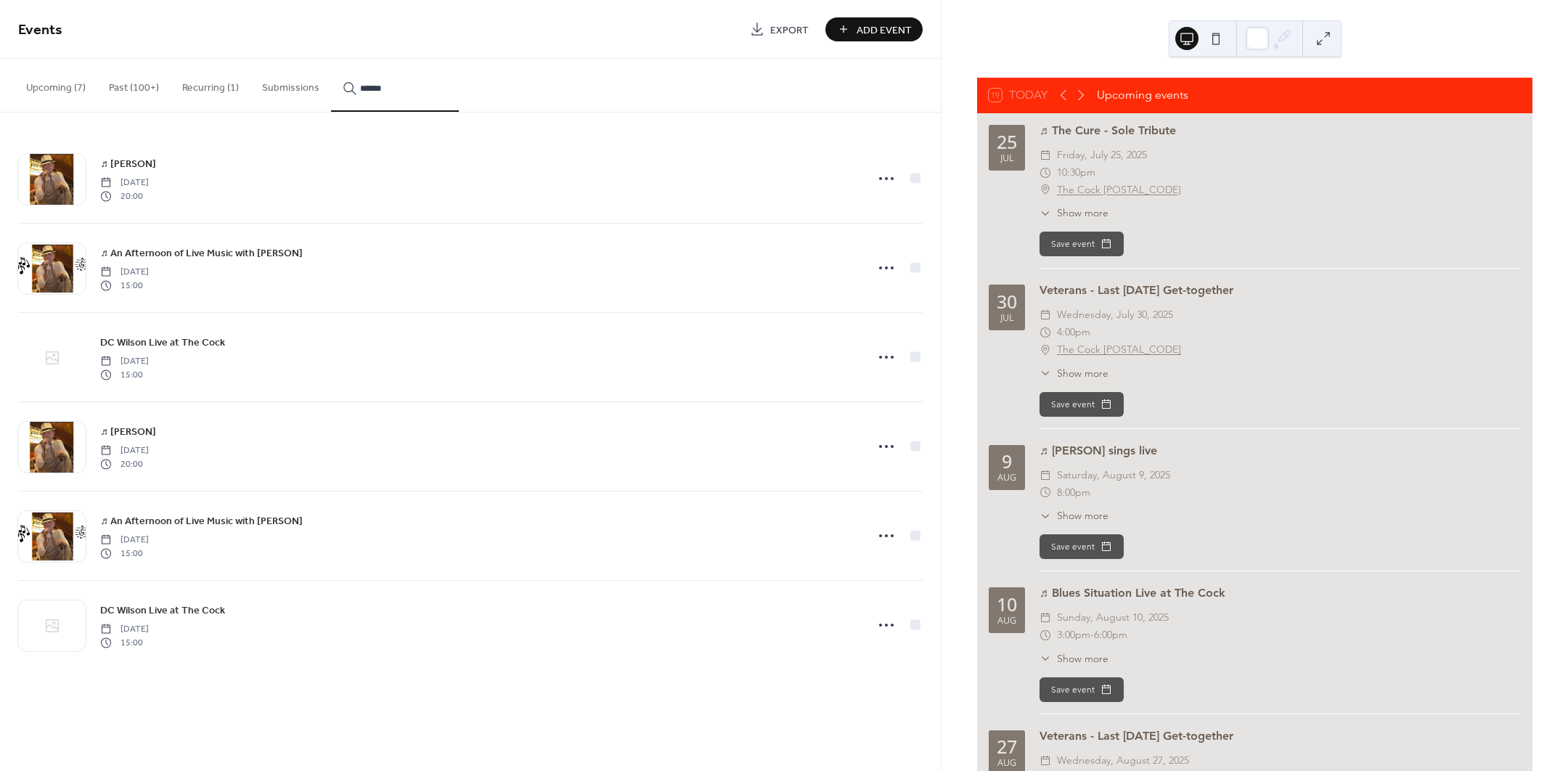 click 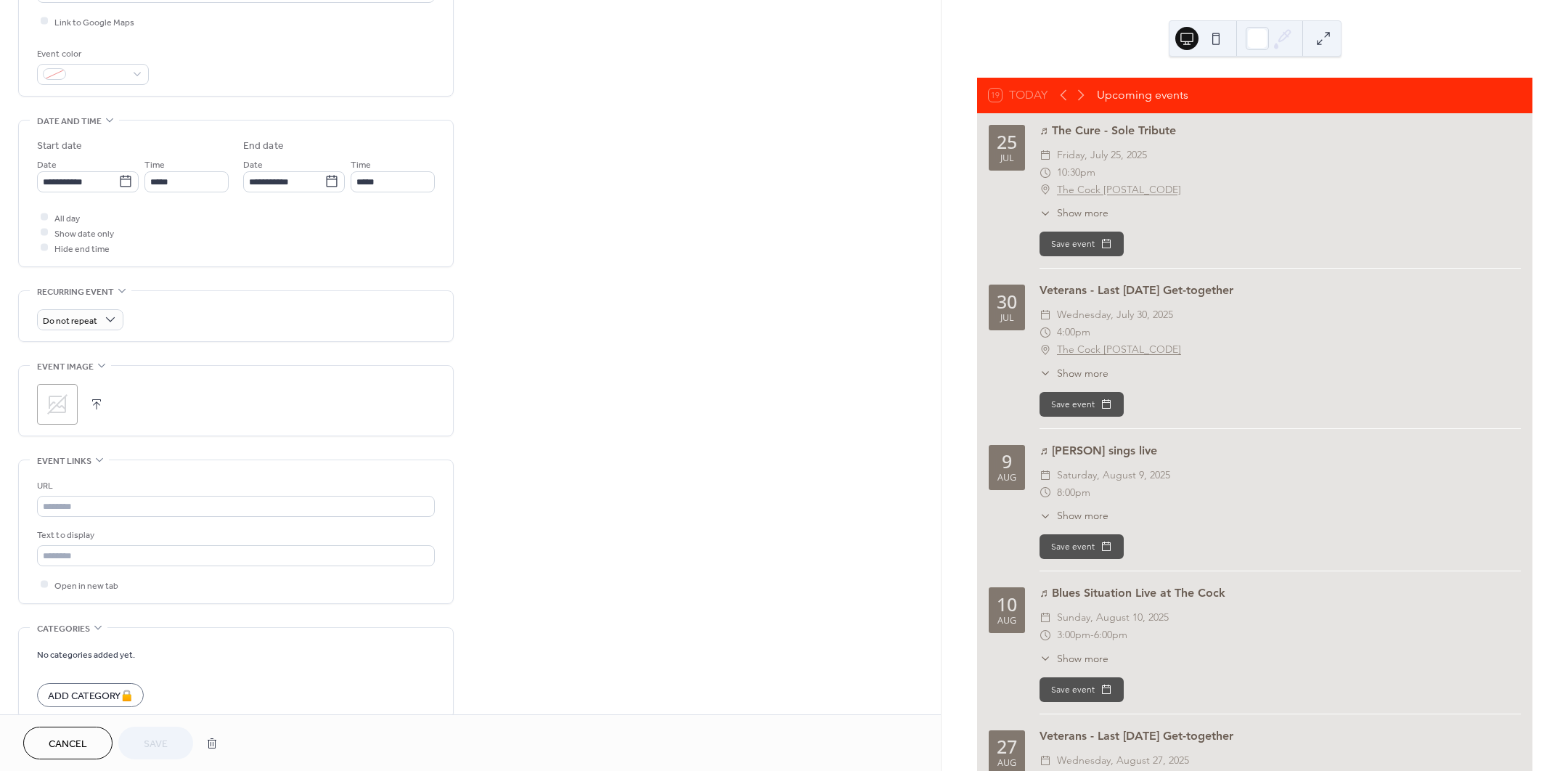 scroll, scrollTop: 363, scrollLeft: 0, axis: vertical 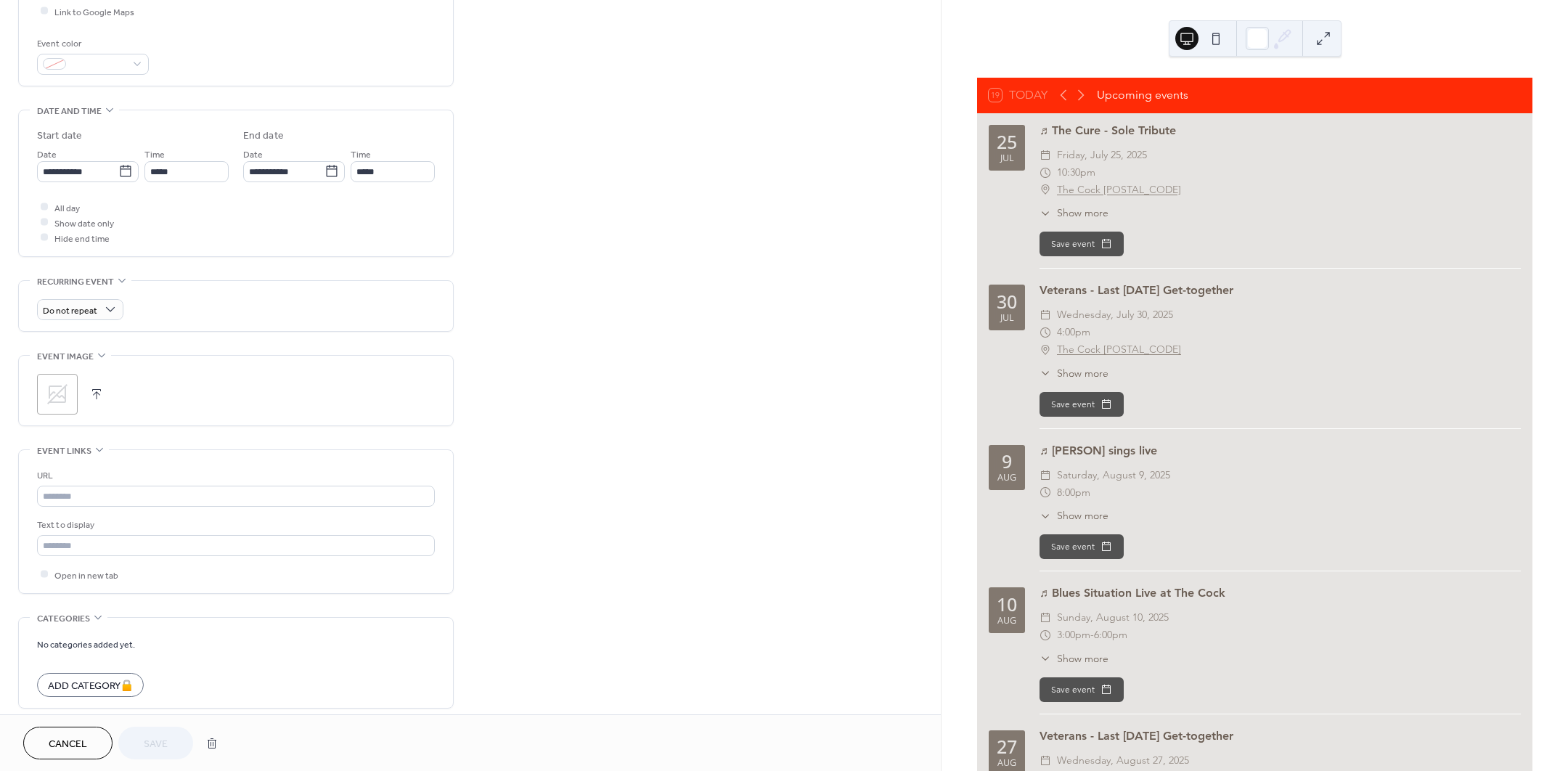 click 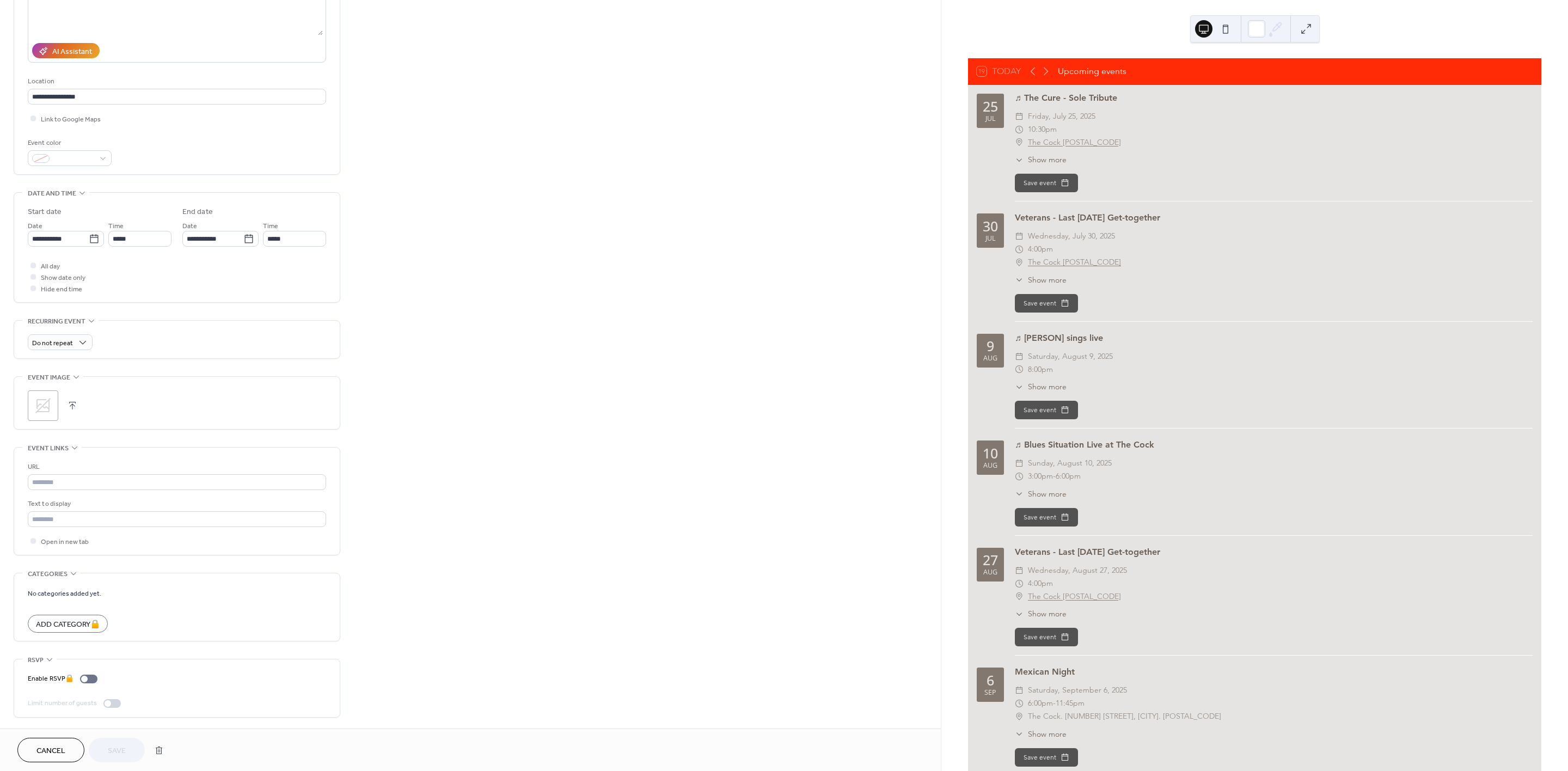 scroll, scrollTop: 0, scrollLeft: 0, axis: both 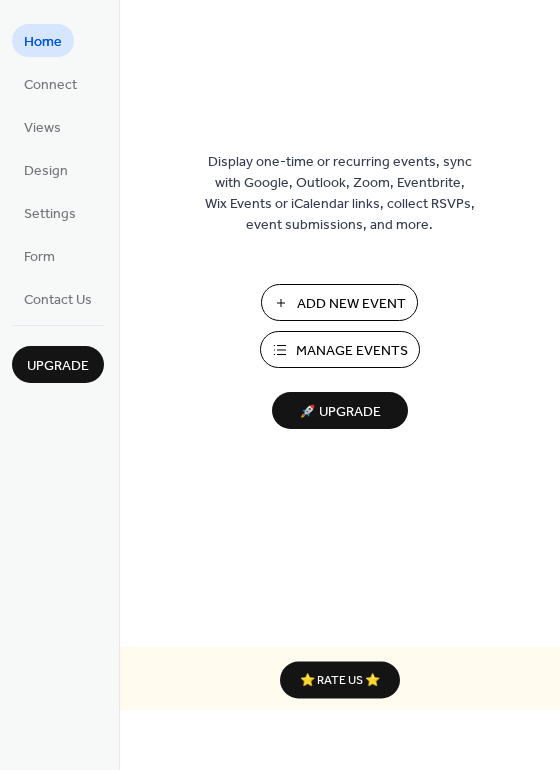 click on "Add New Event" at bounding box center (351, 304) 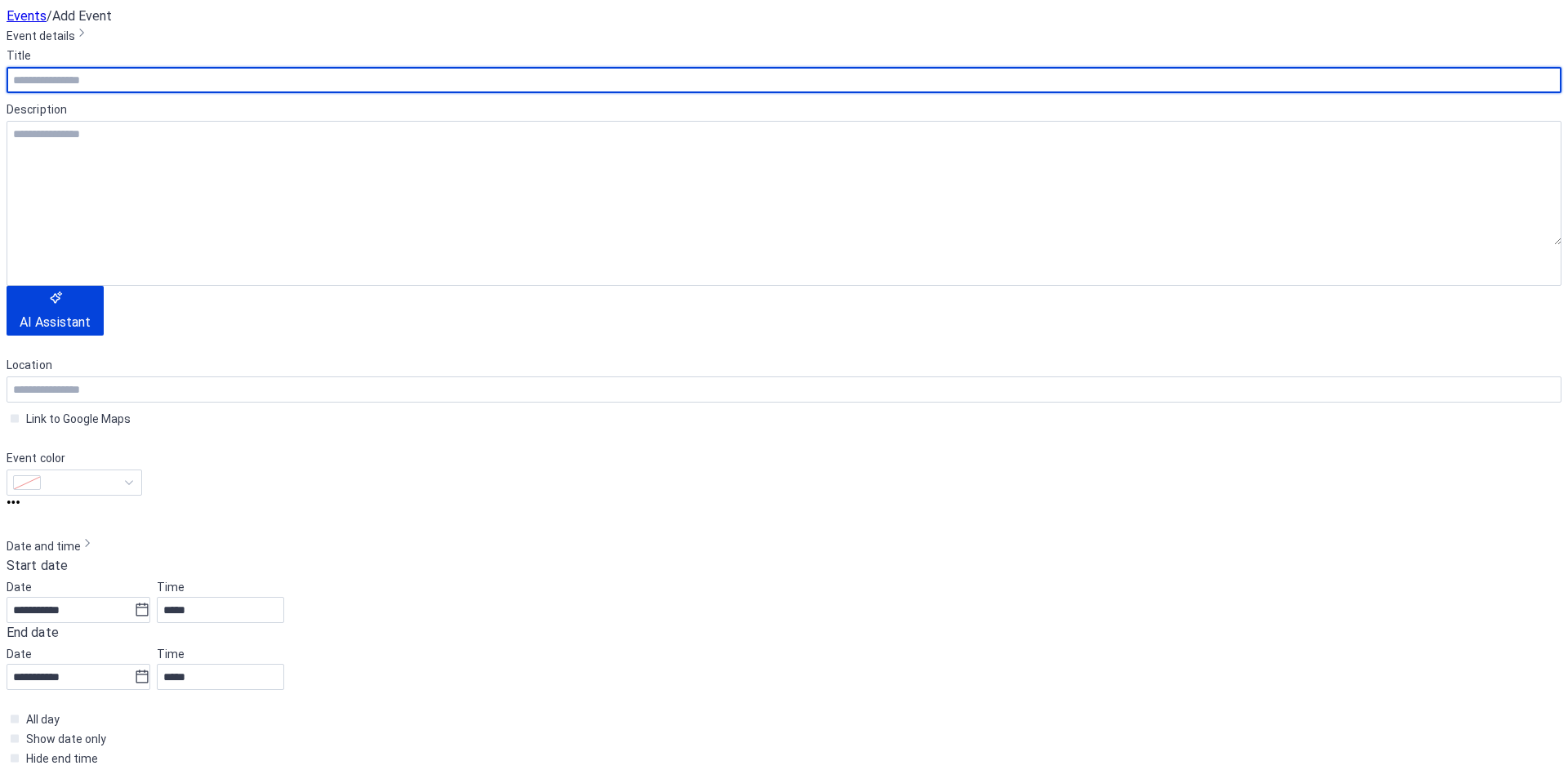 scroll, scrollTop: 0, scrollLeft: 0, axis: both 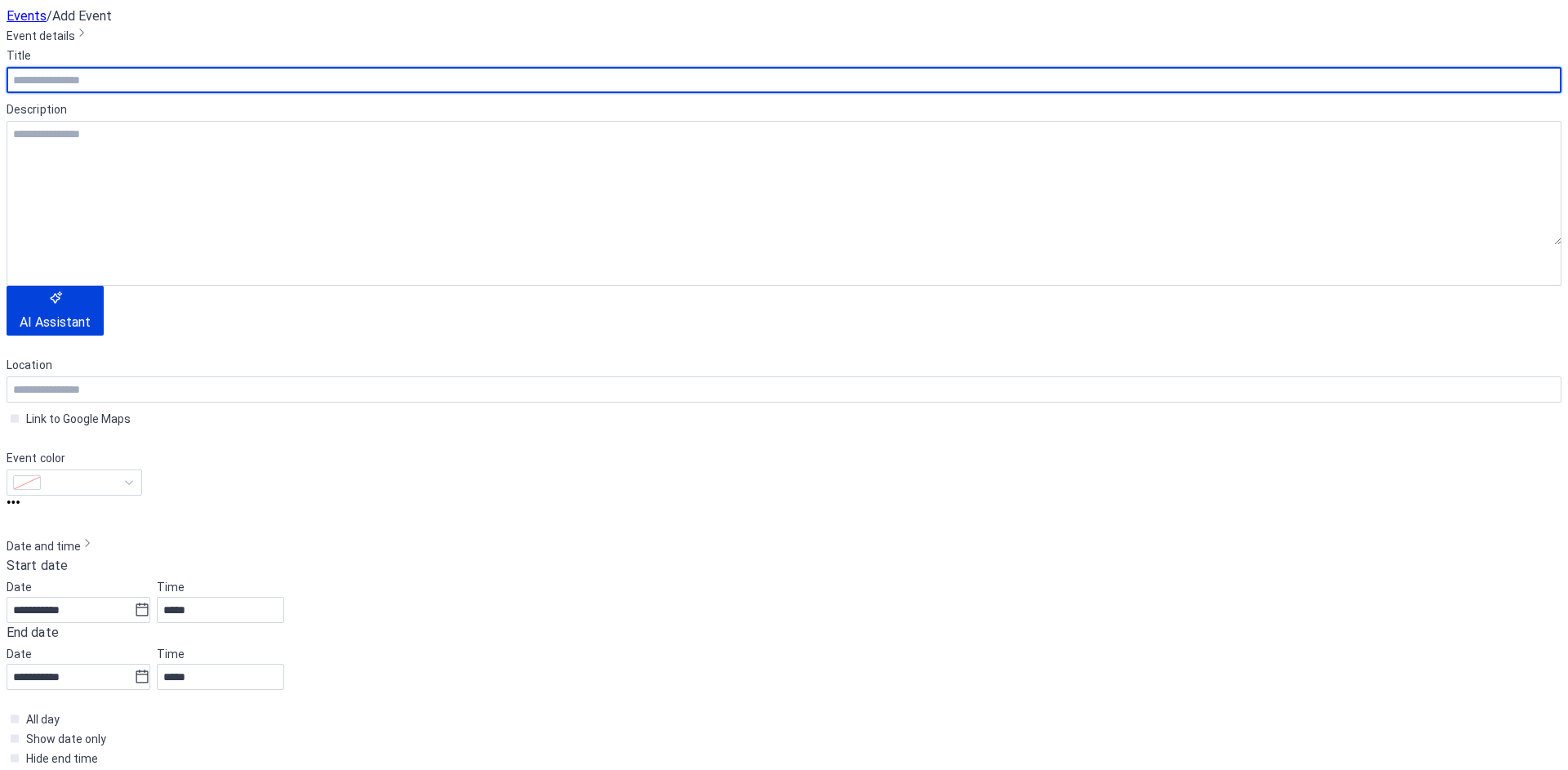 click at bounding box center (784, 80) 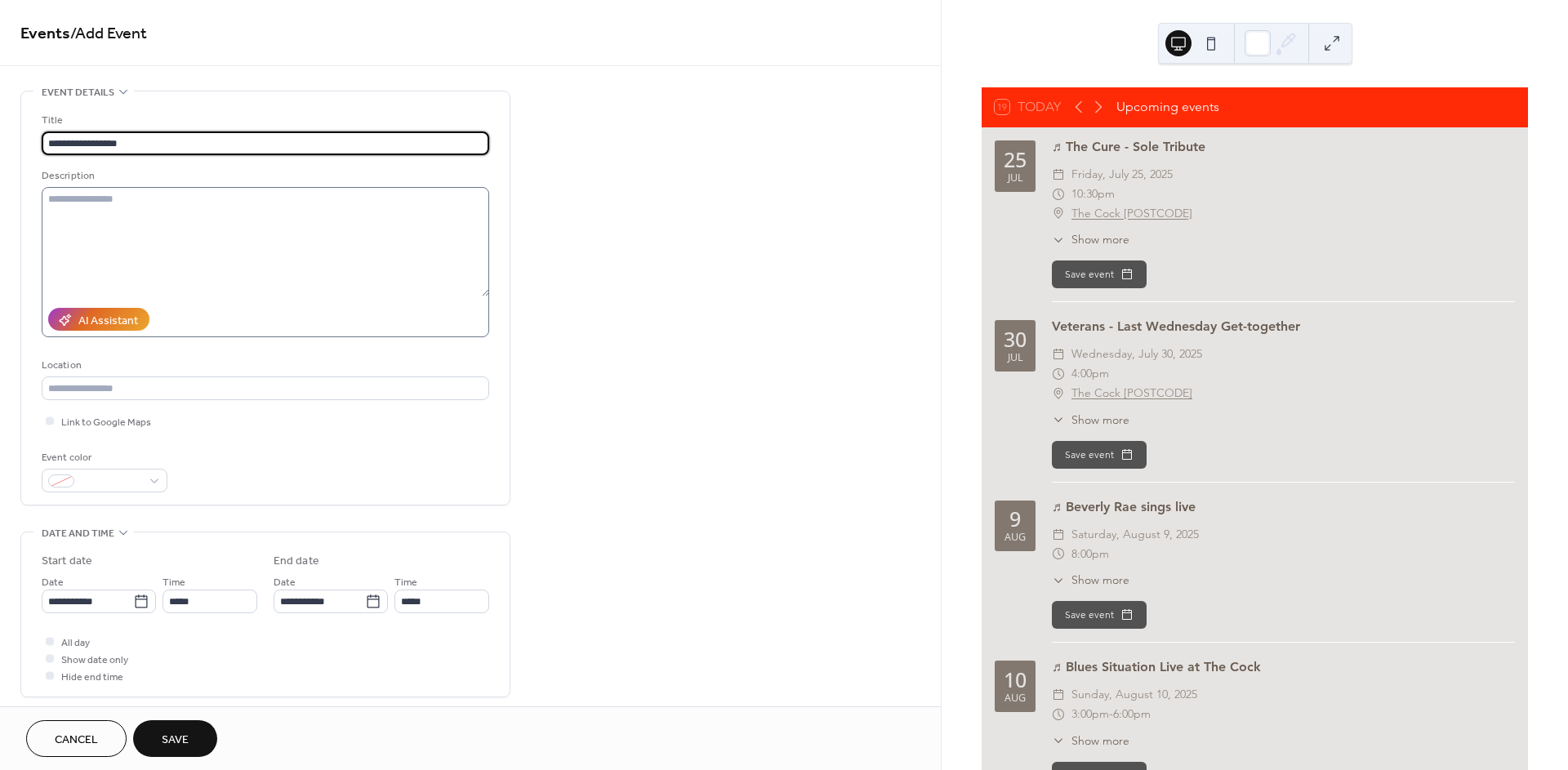 type on "**********" 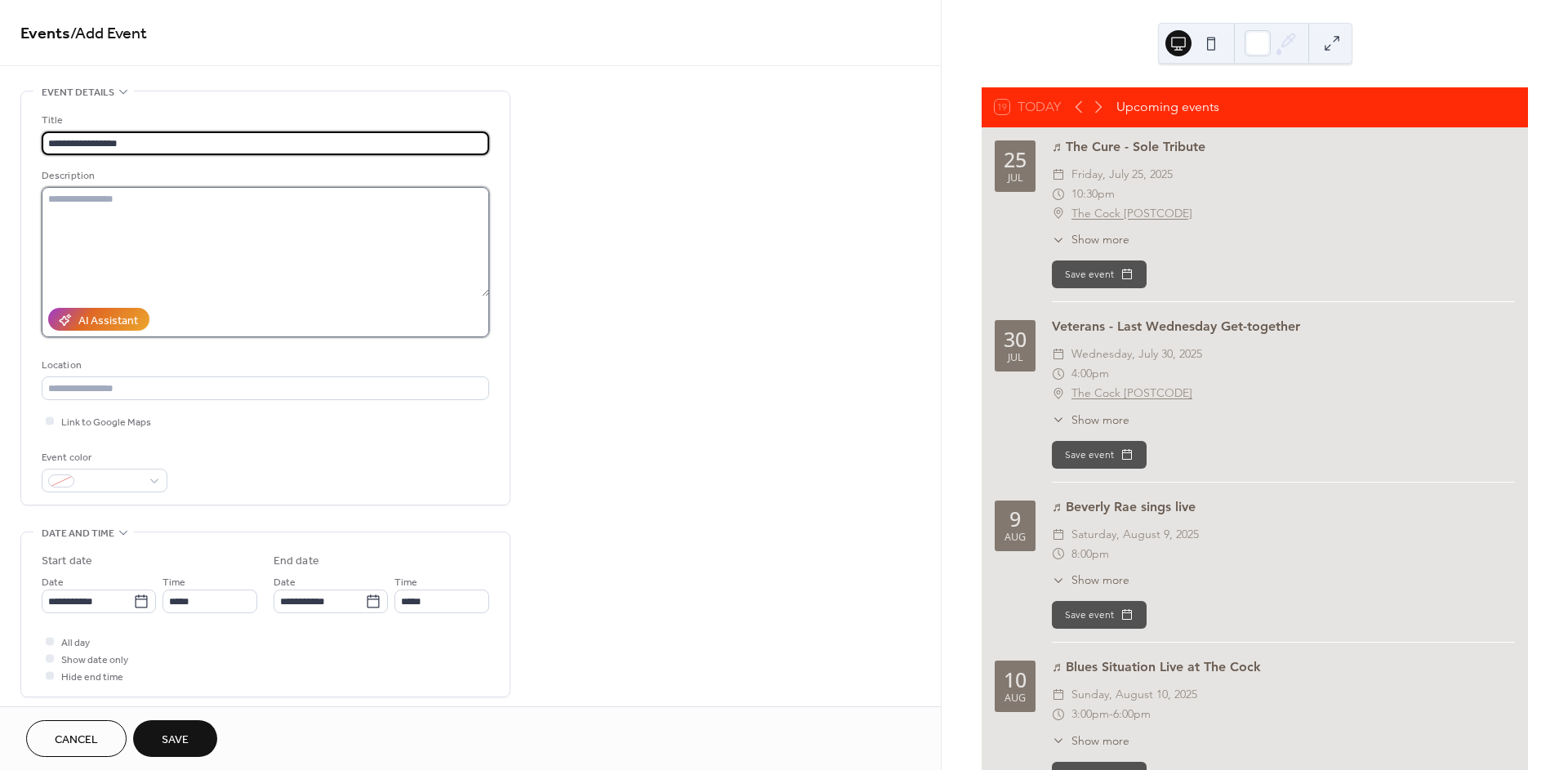 click at bounding box center [265, 242] 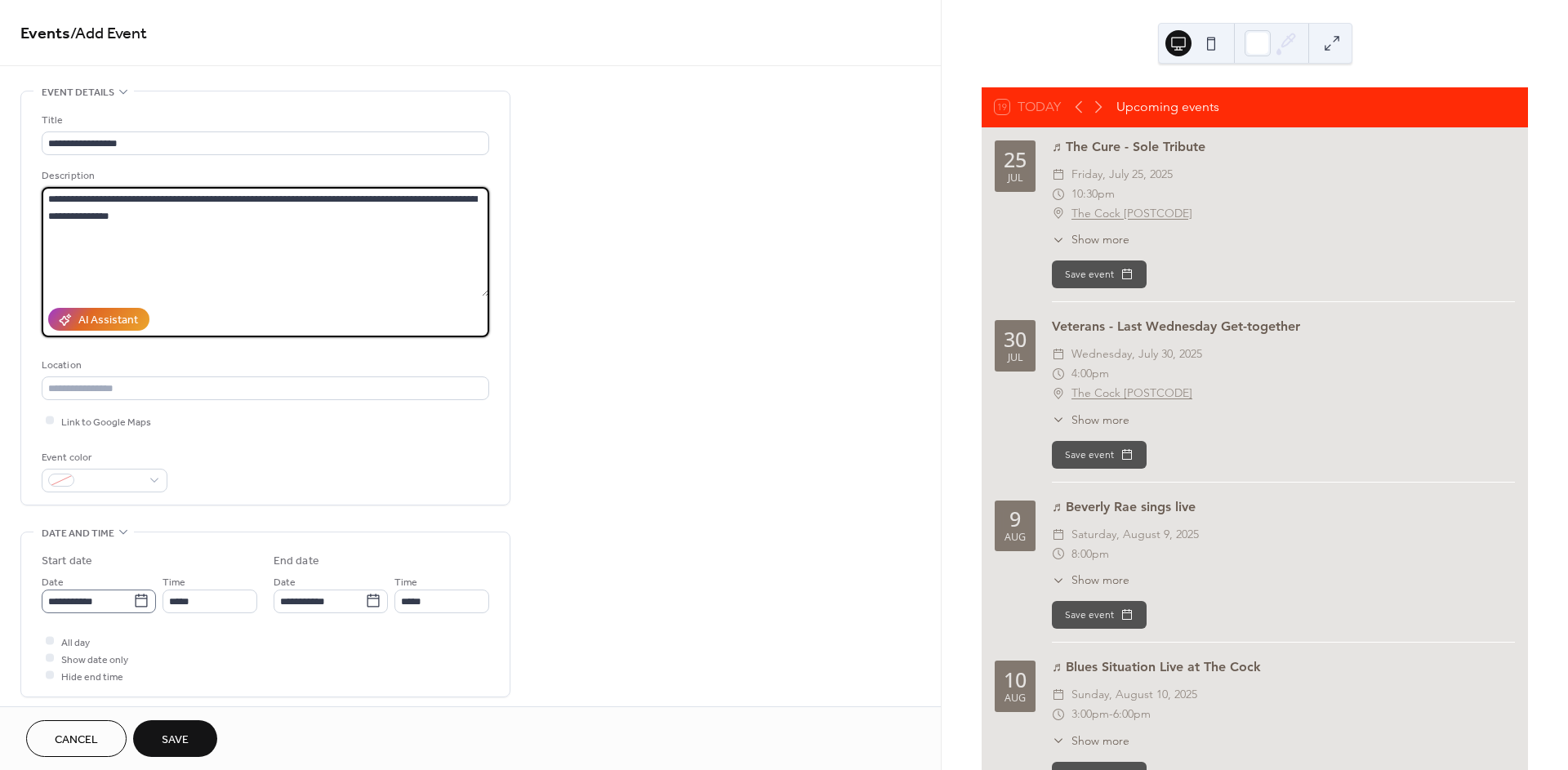 type on "**********" 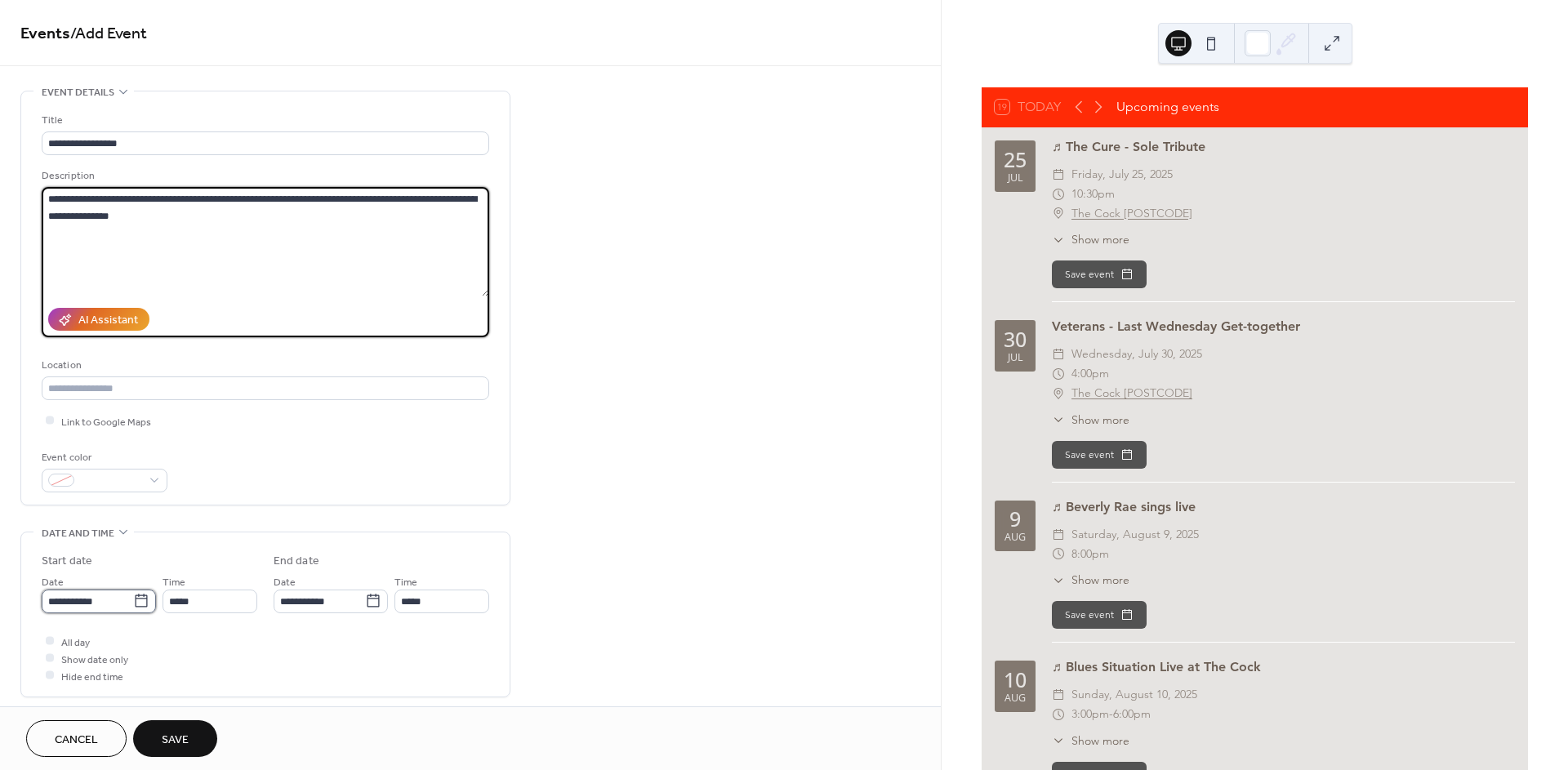 click on "**********" at bounding box center [87, 601] 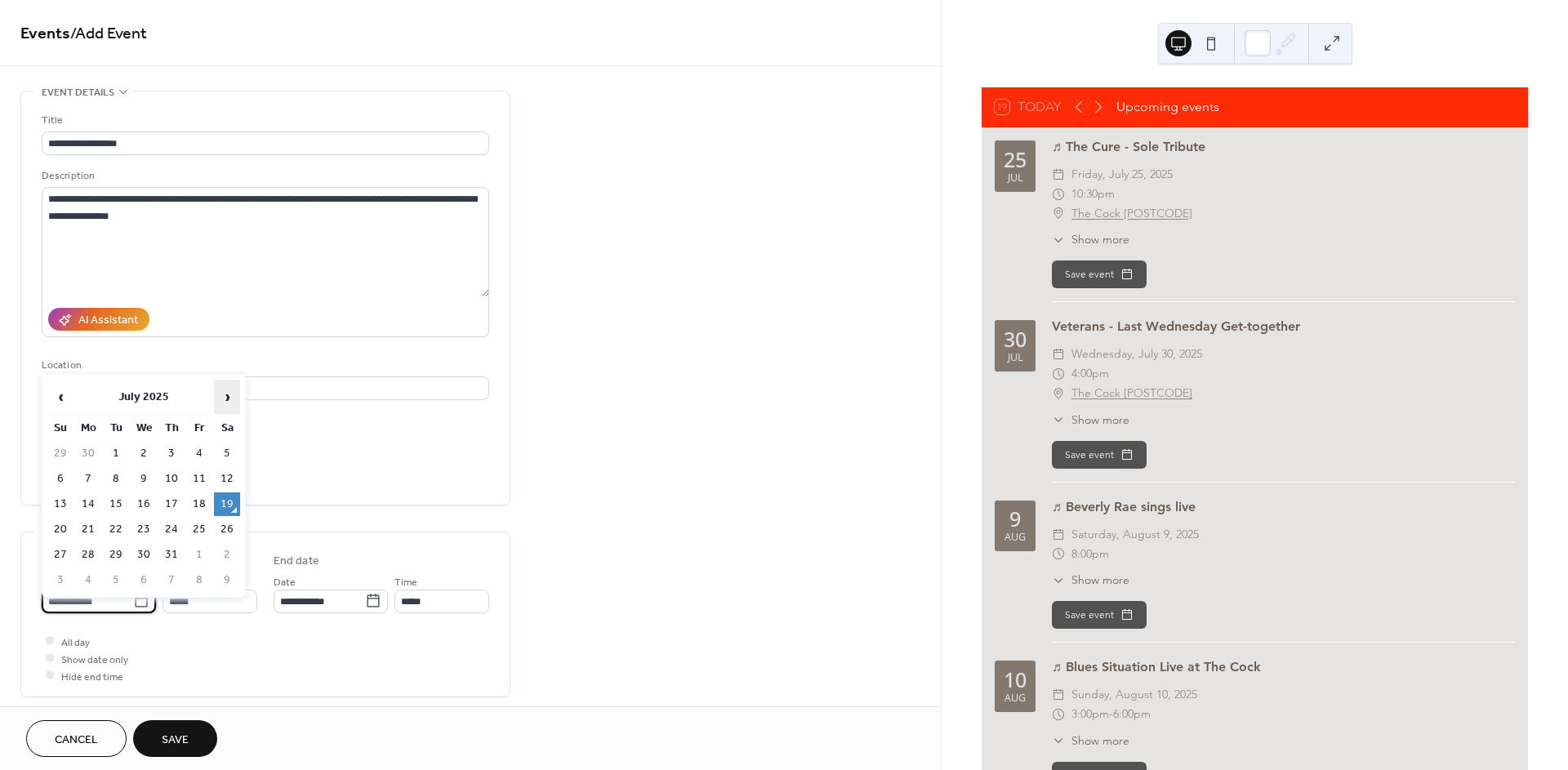 click on "›" at bounding box center (227, 397) 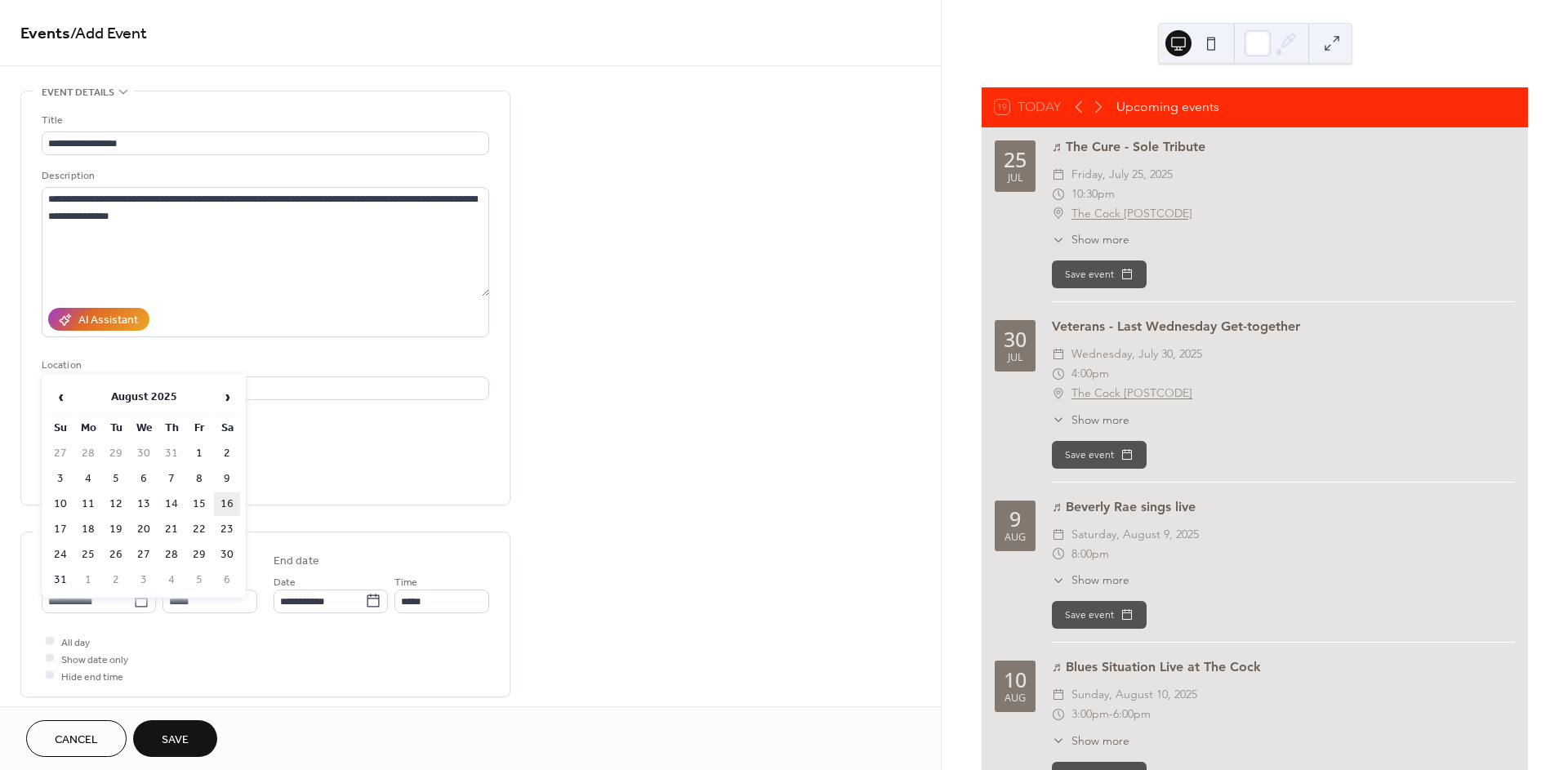 click on "16" at bounding box center [227, 504] 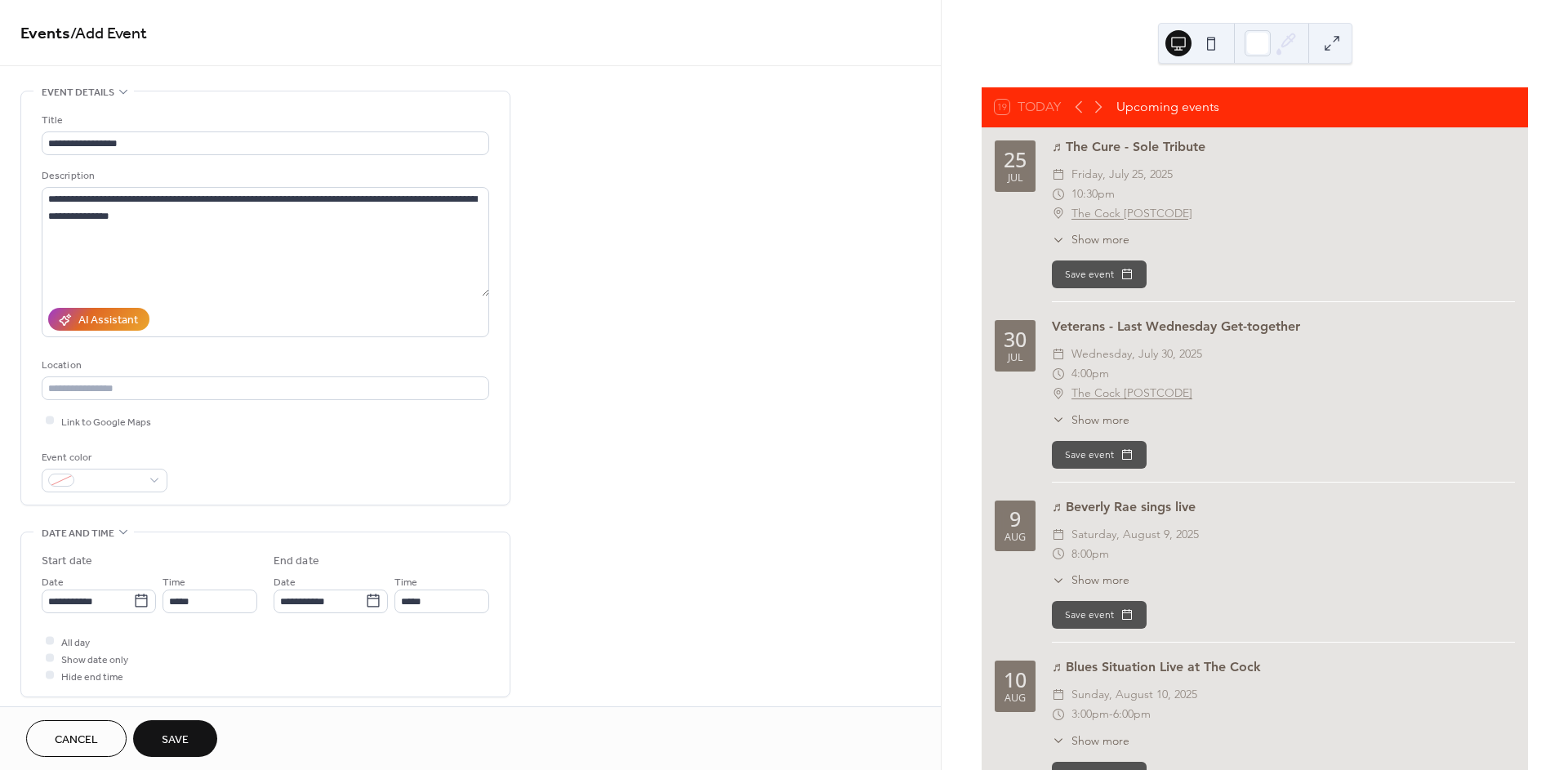 type on "**********" 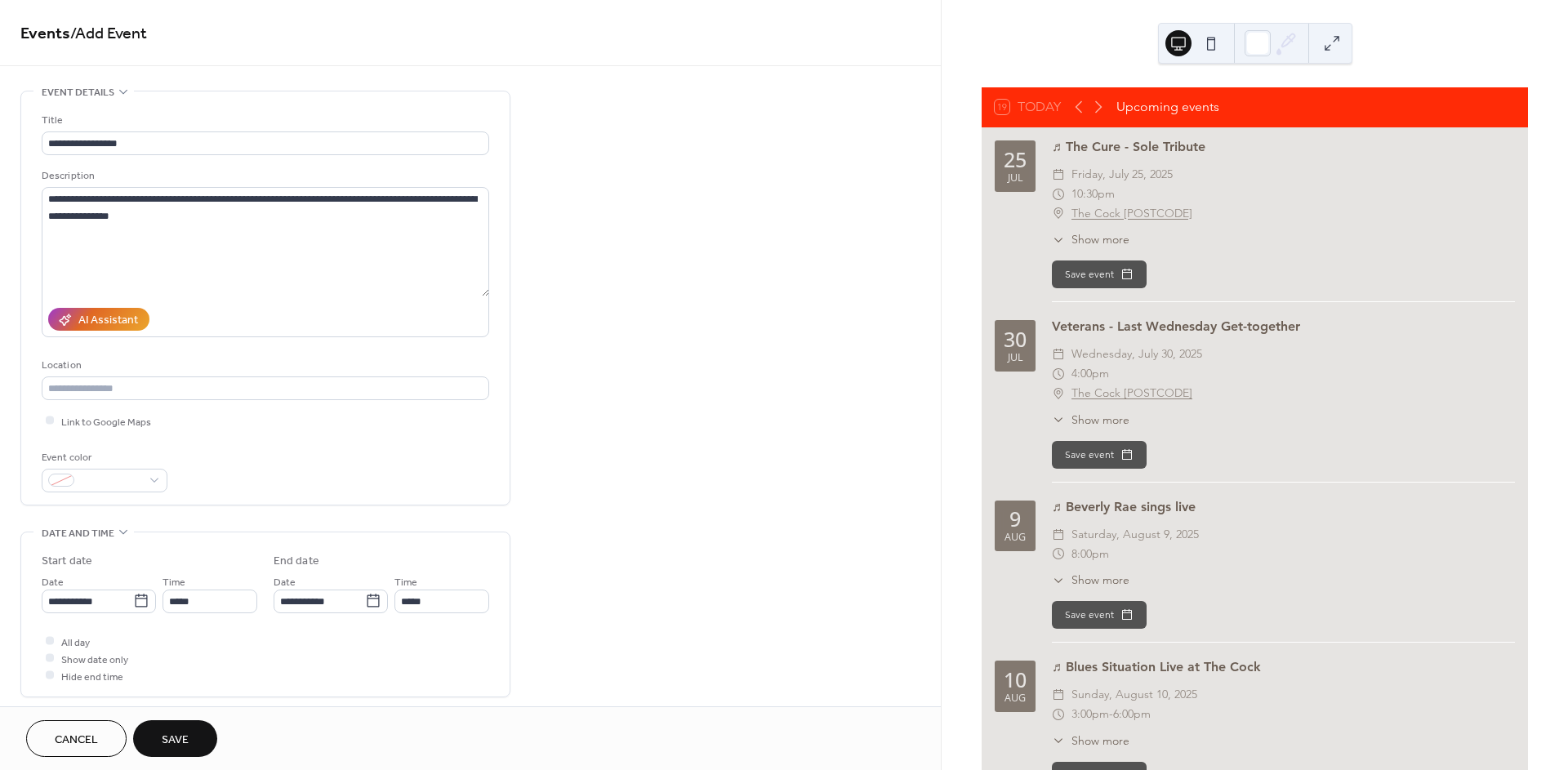 type on "**********" 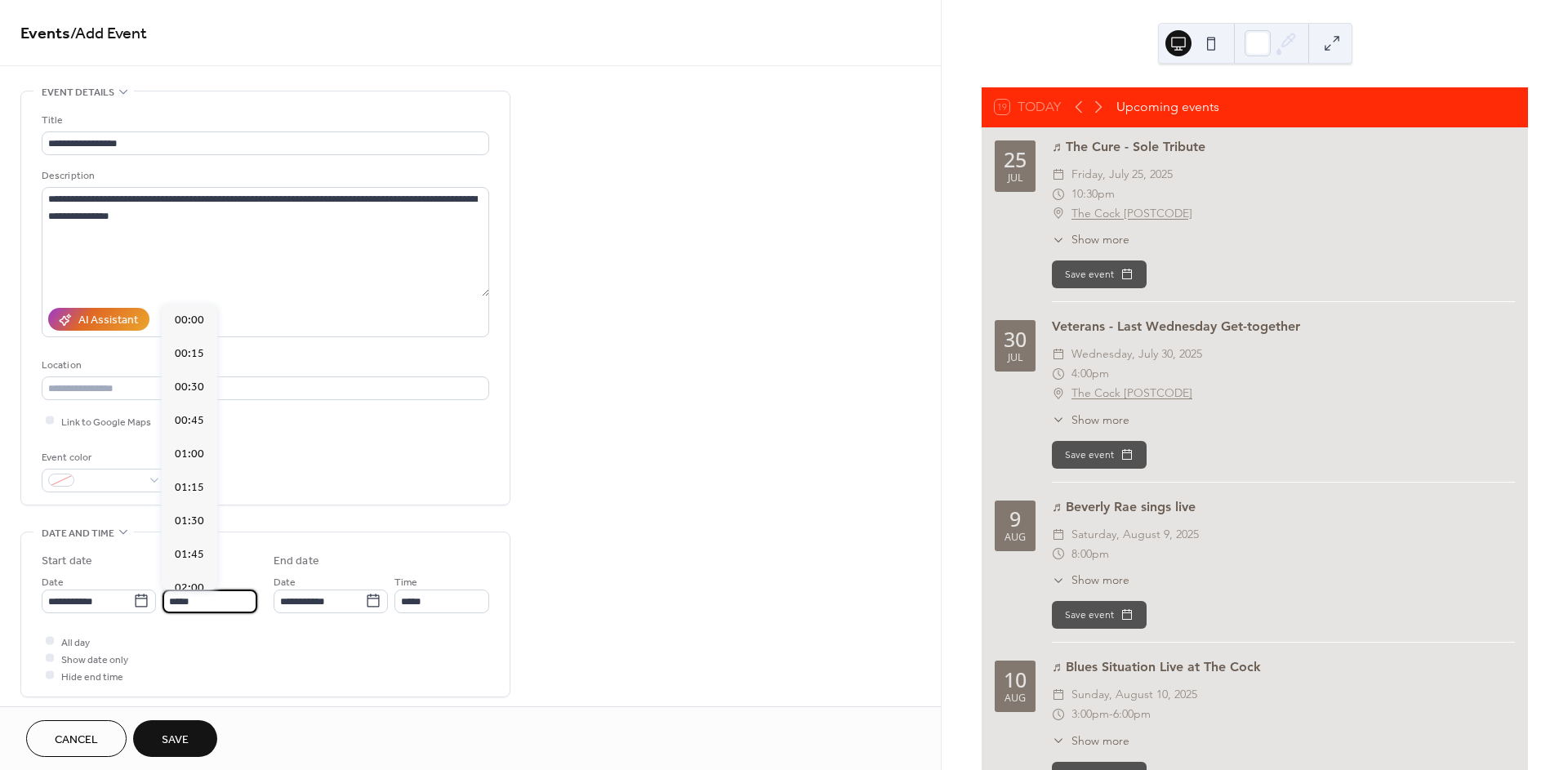 click on "*****" at bounding box center (210, 601) 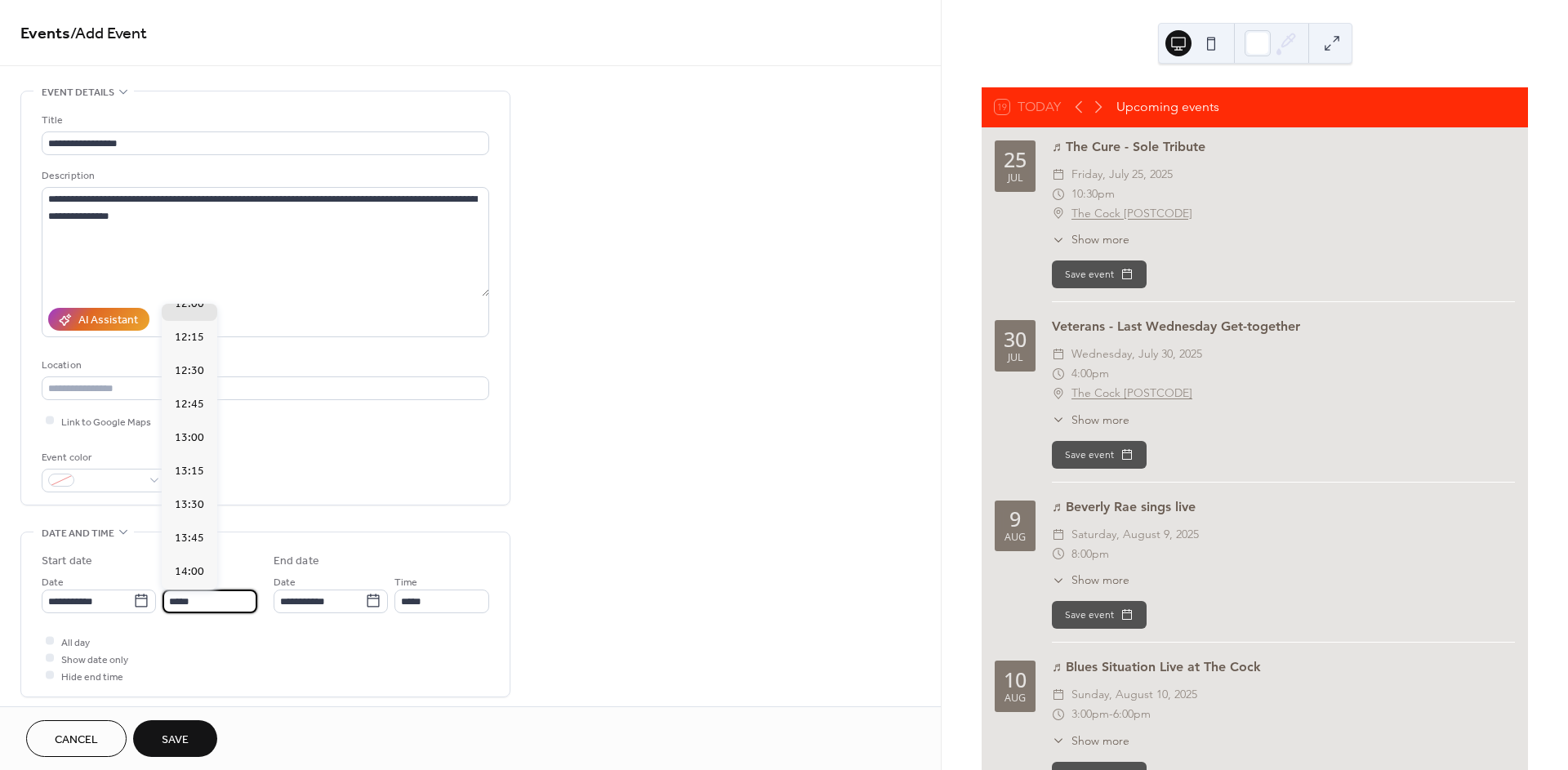 drag, startPoint x: 207, startPoint y: 601, endPoint x: 172, endPoint y: 600, distance: 35.014283 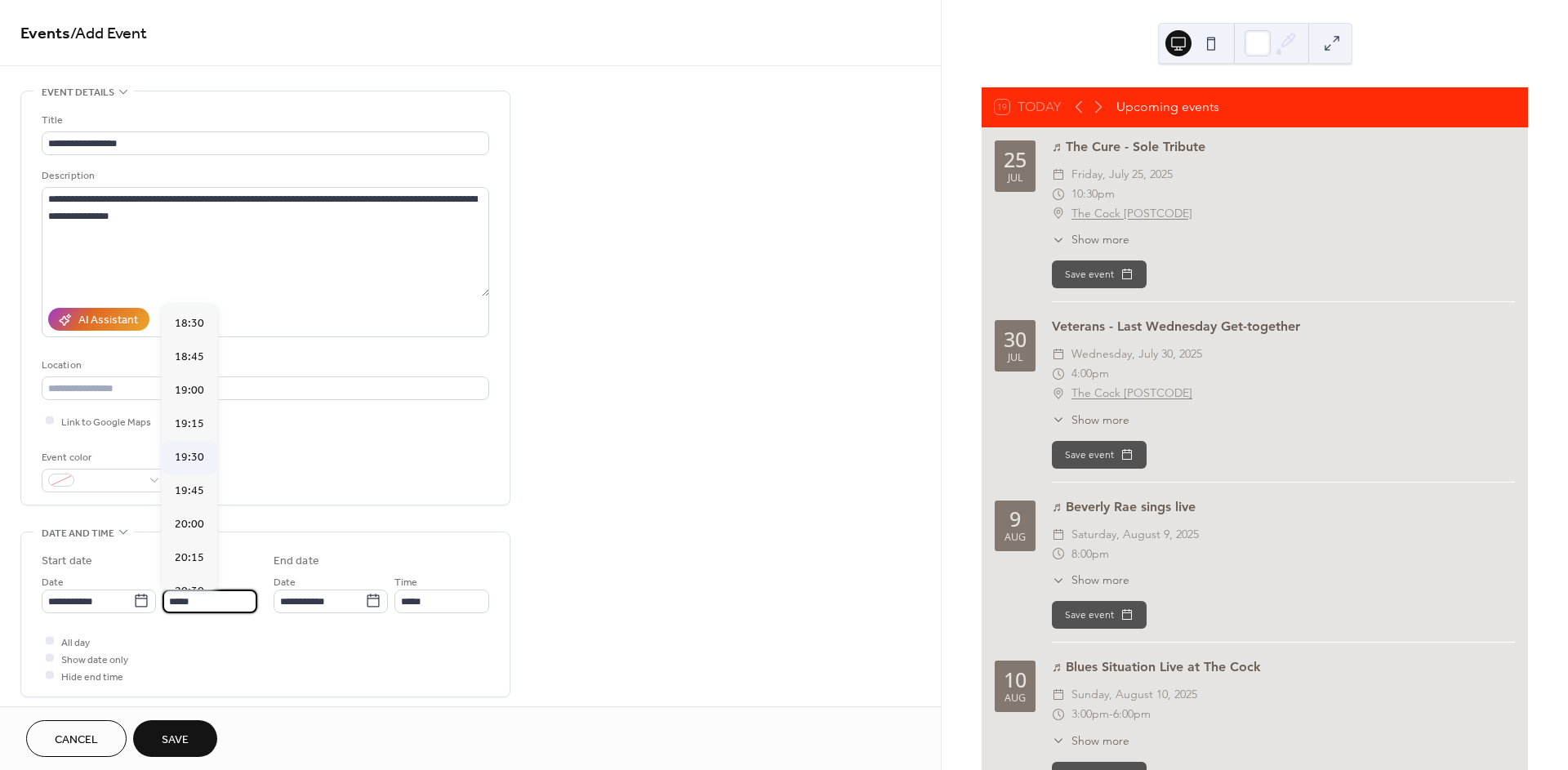scroll, scrollTop: 2470, scrollLeft: 0, axis: vertical 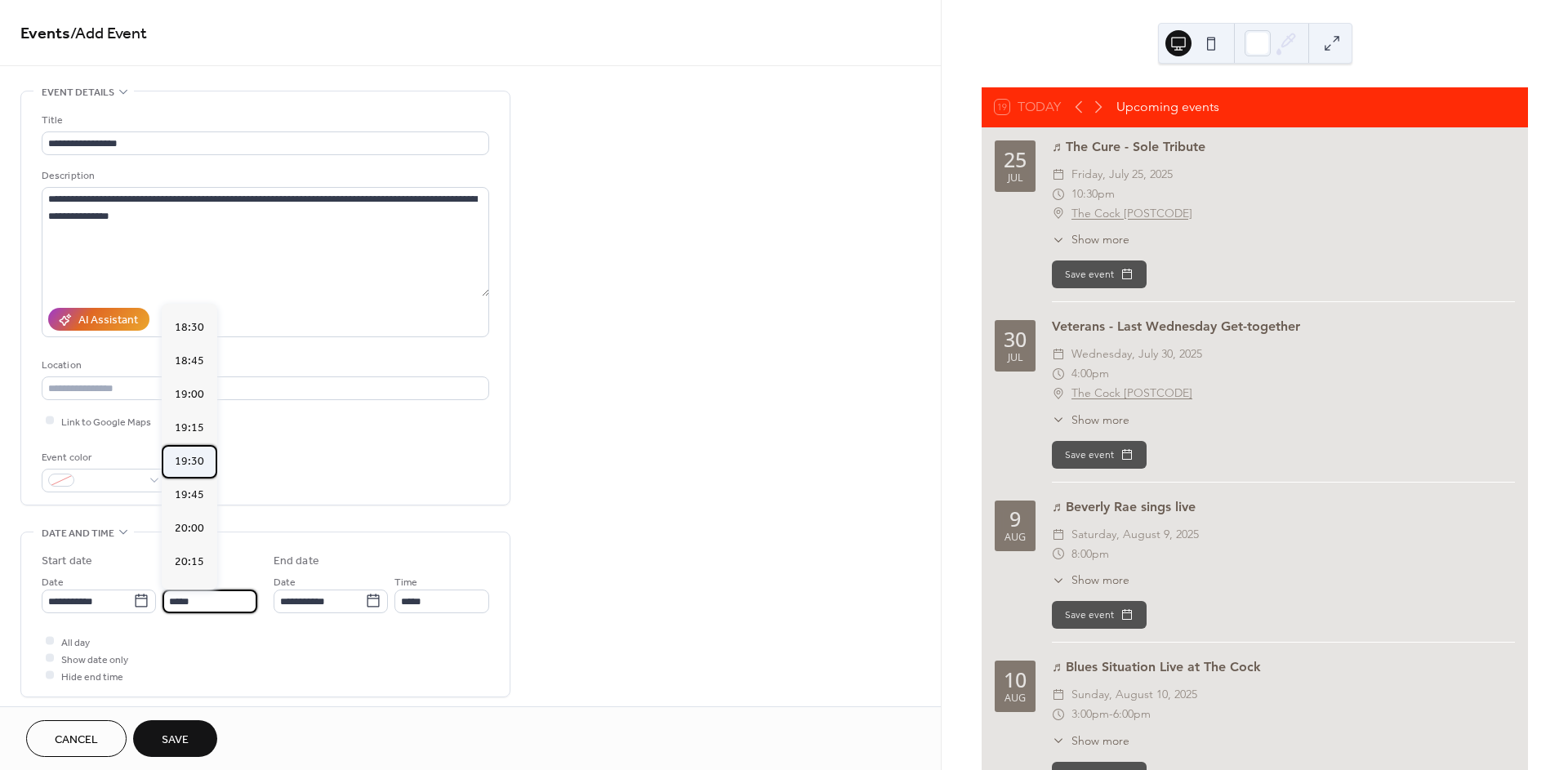 click on "19:30" at bounding box center (189, 461) 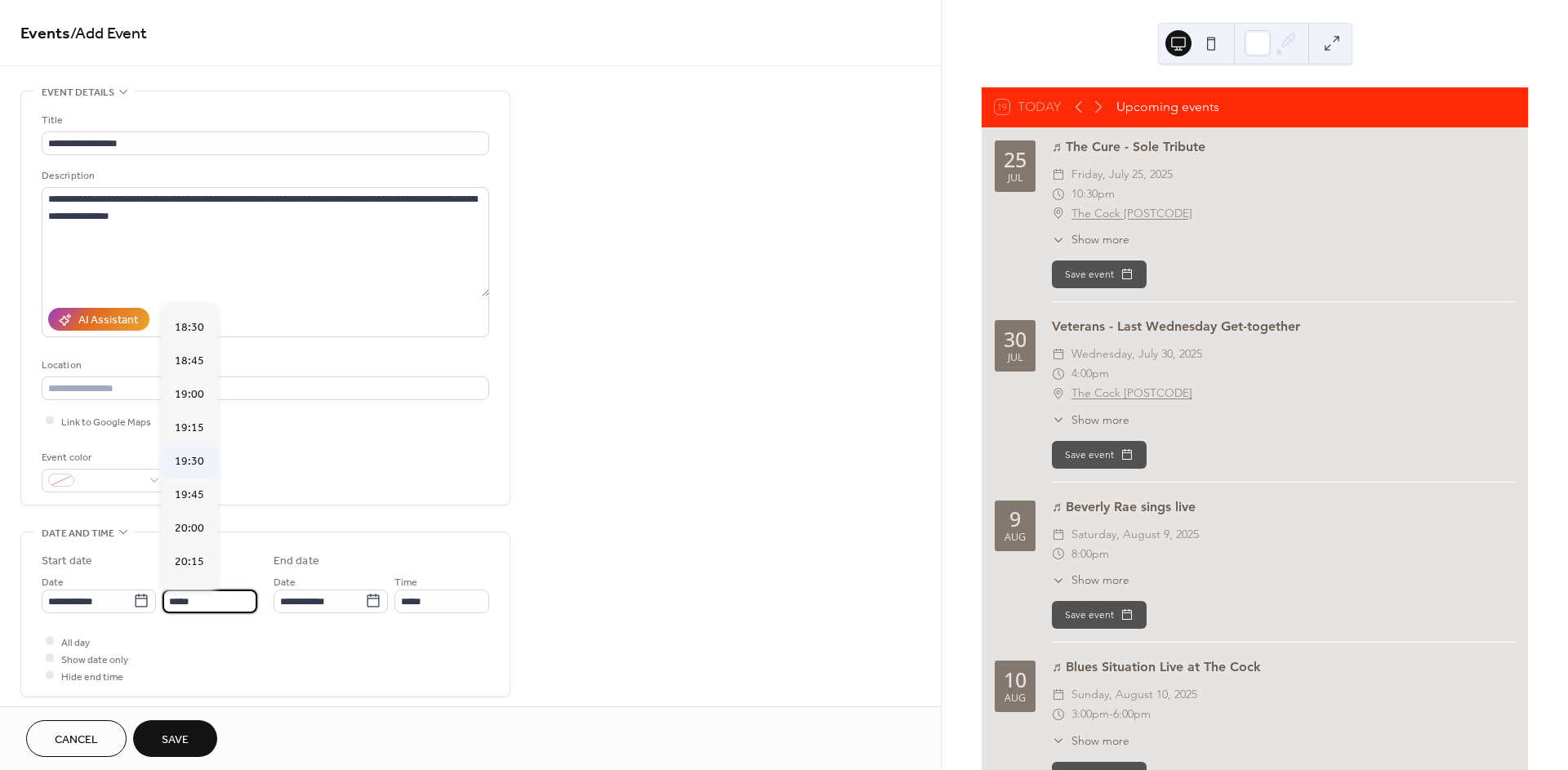 type on "*****" 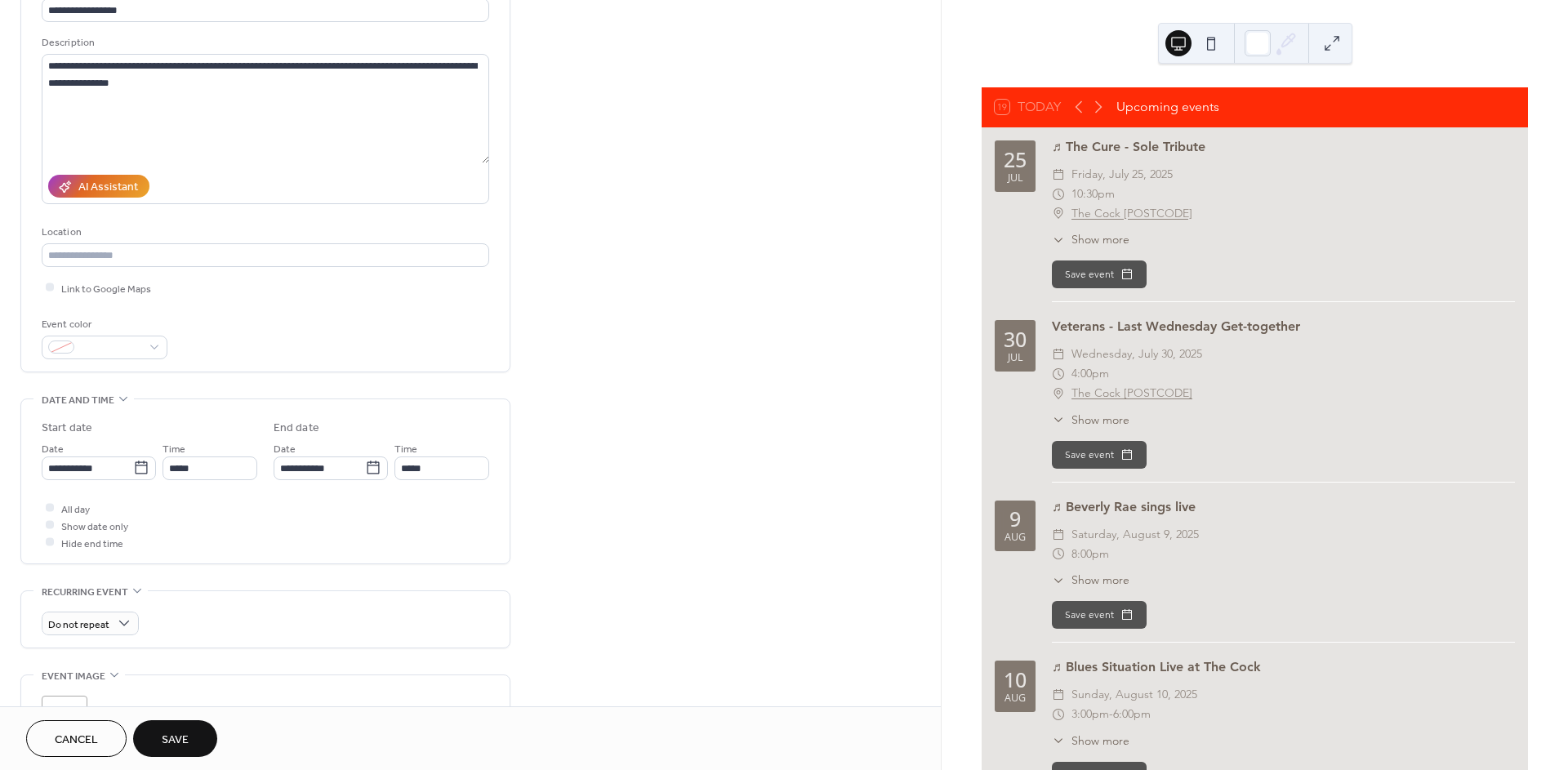 scroll, scrollTop: 120, scrollLeft: 0, axis: vertical 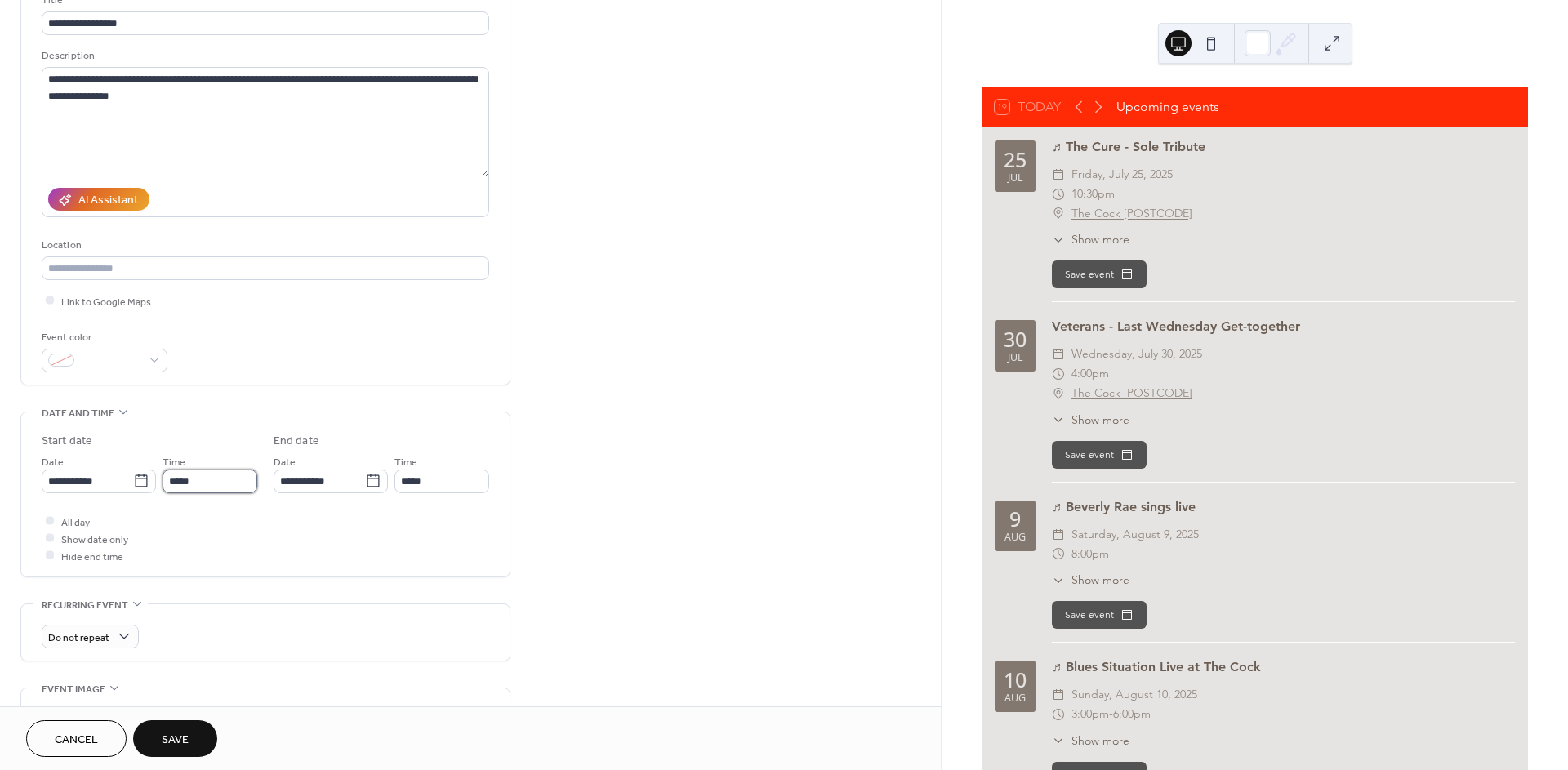 click on "*****" at bounding box center [210, 481] 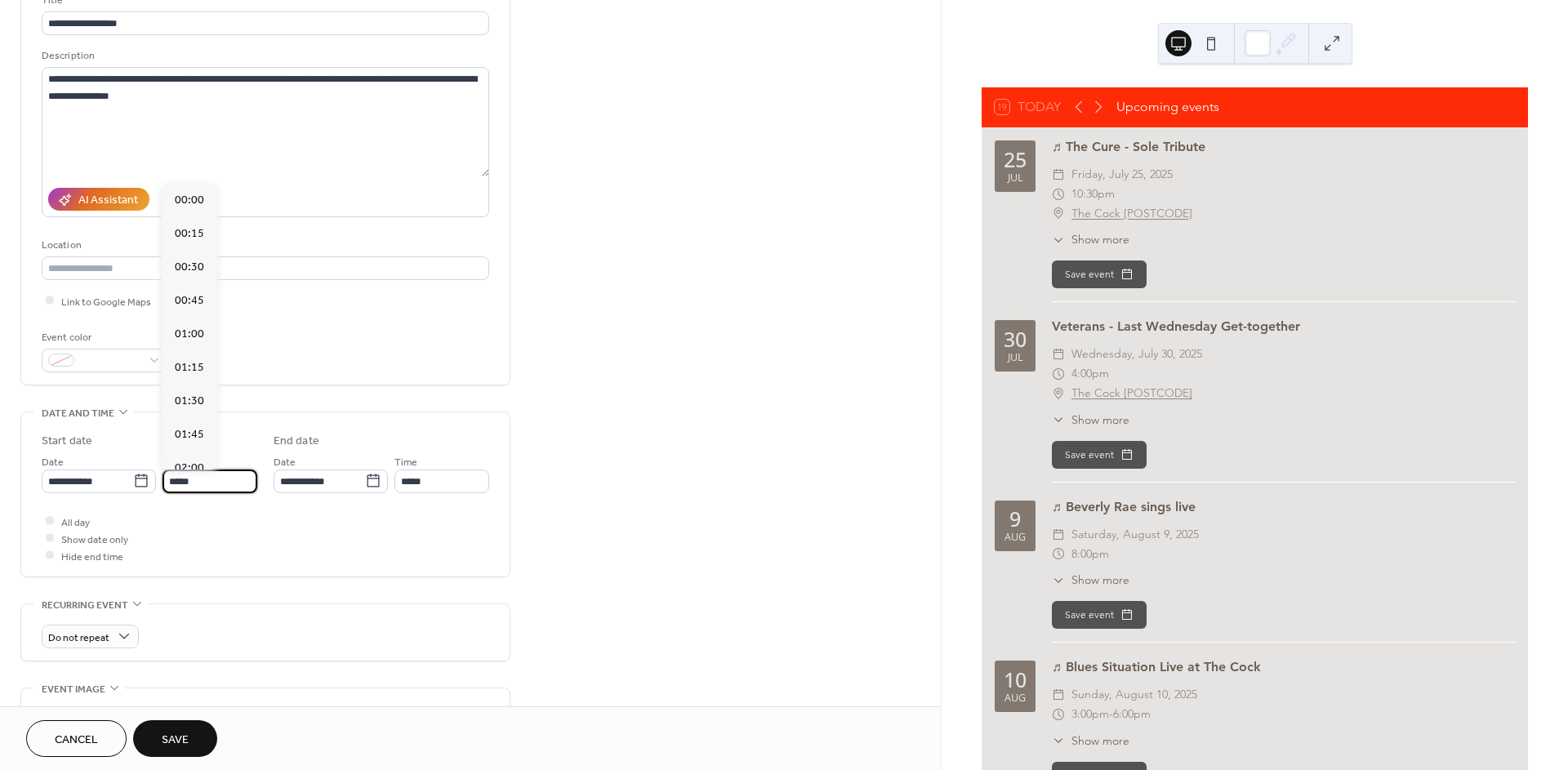 scroll, scrollTop: 2638, scrollLeft: 0, axis: vertical 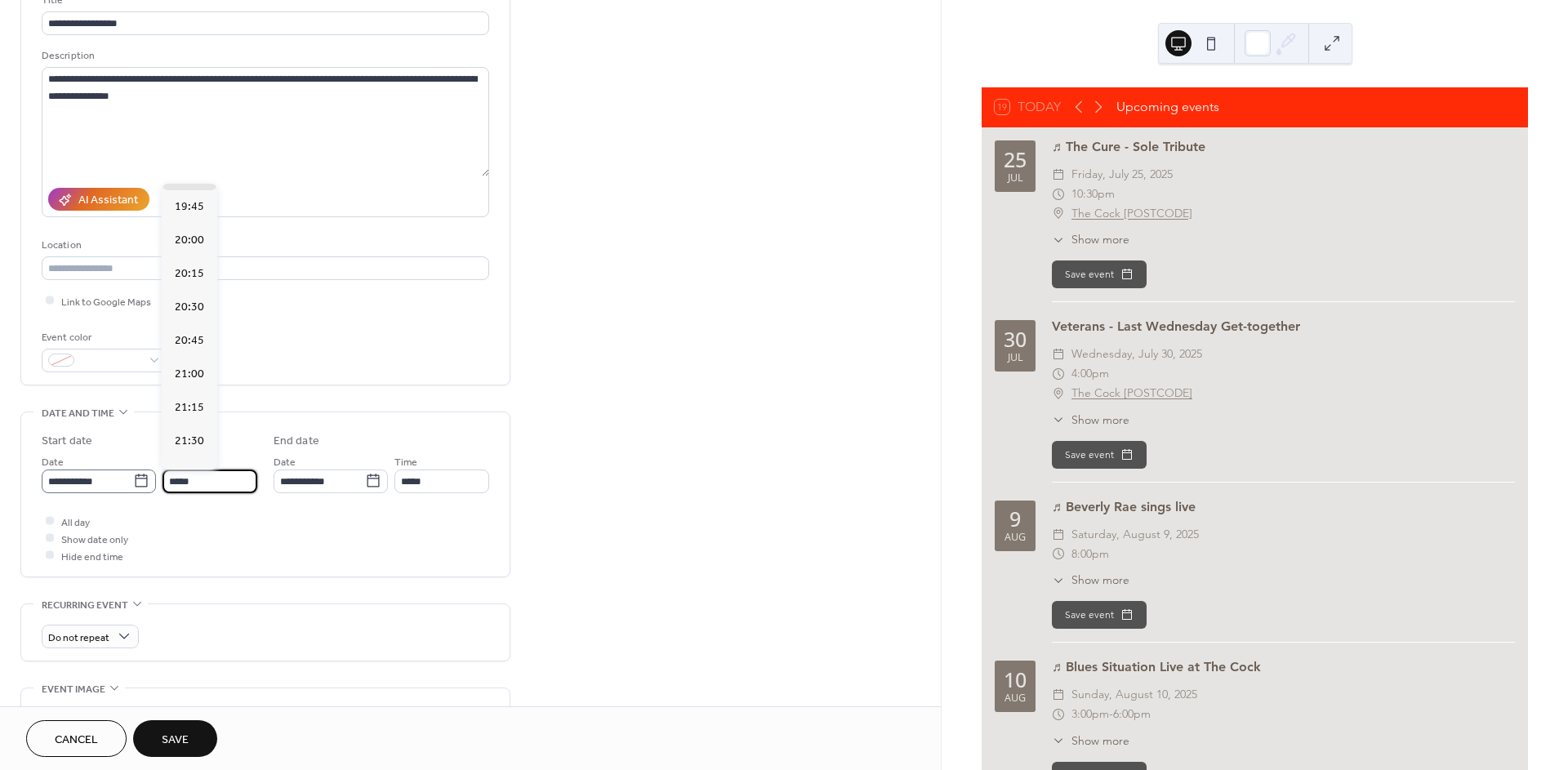 drag, startPoint x: 204, startPoint y: 472, endPoint x: 153, endPoint y: 471, distance: 51.009803 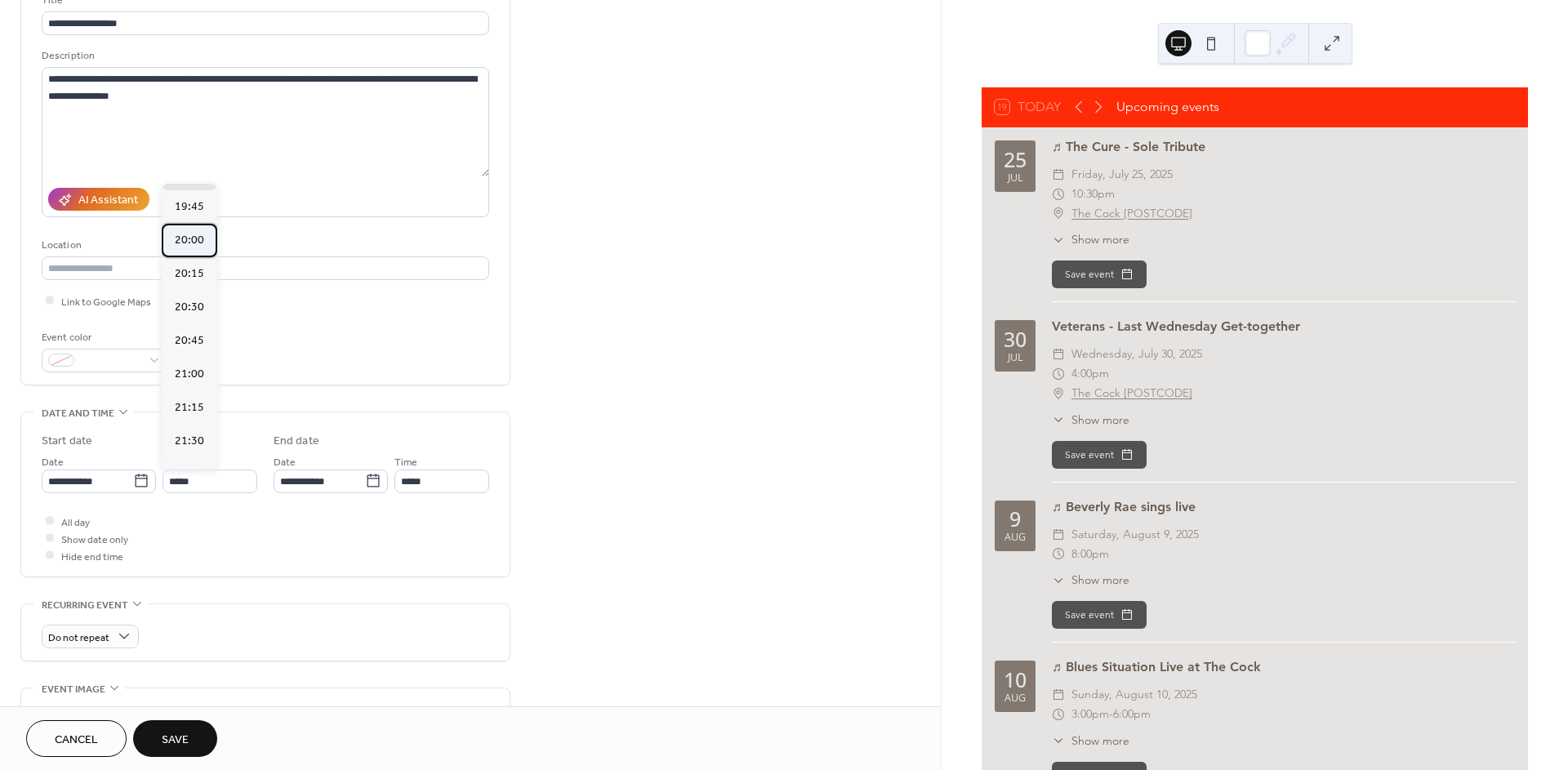 click on "20:00" at bounding box center [189, 239] 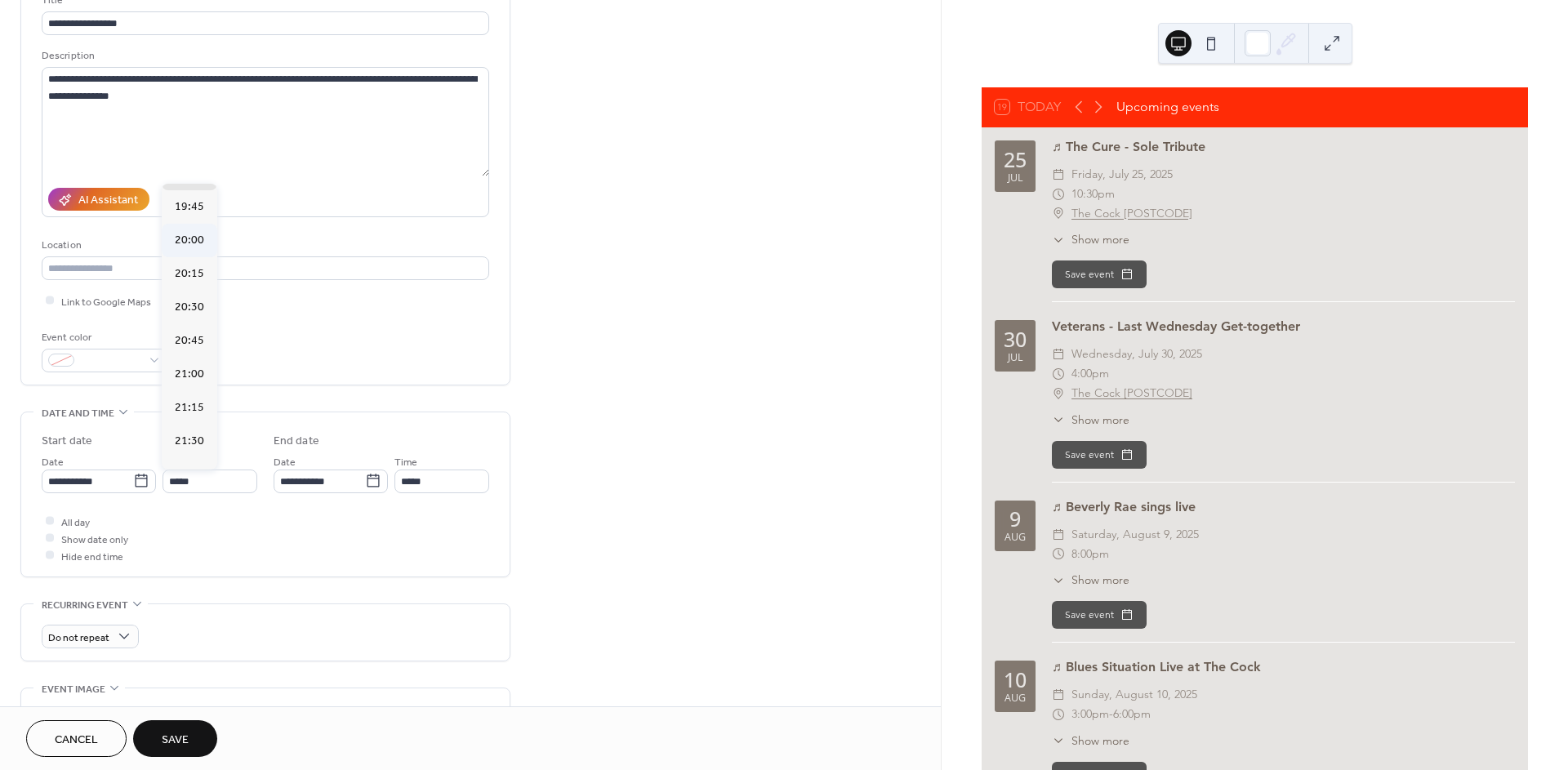type on "*****" 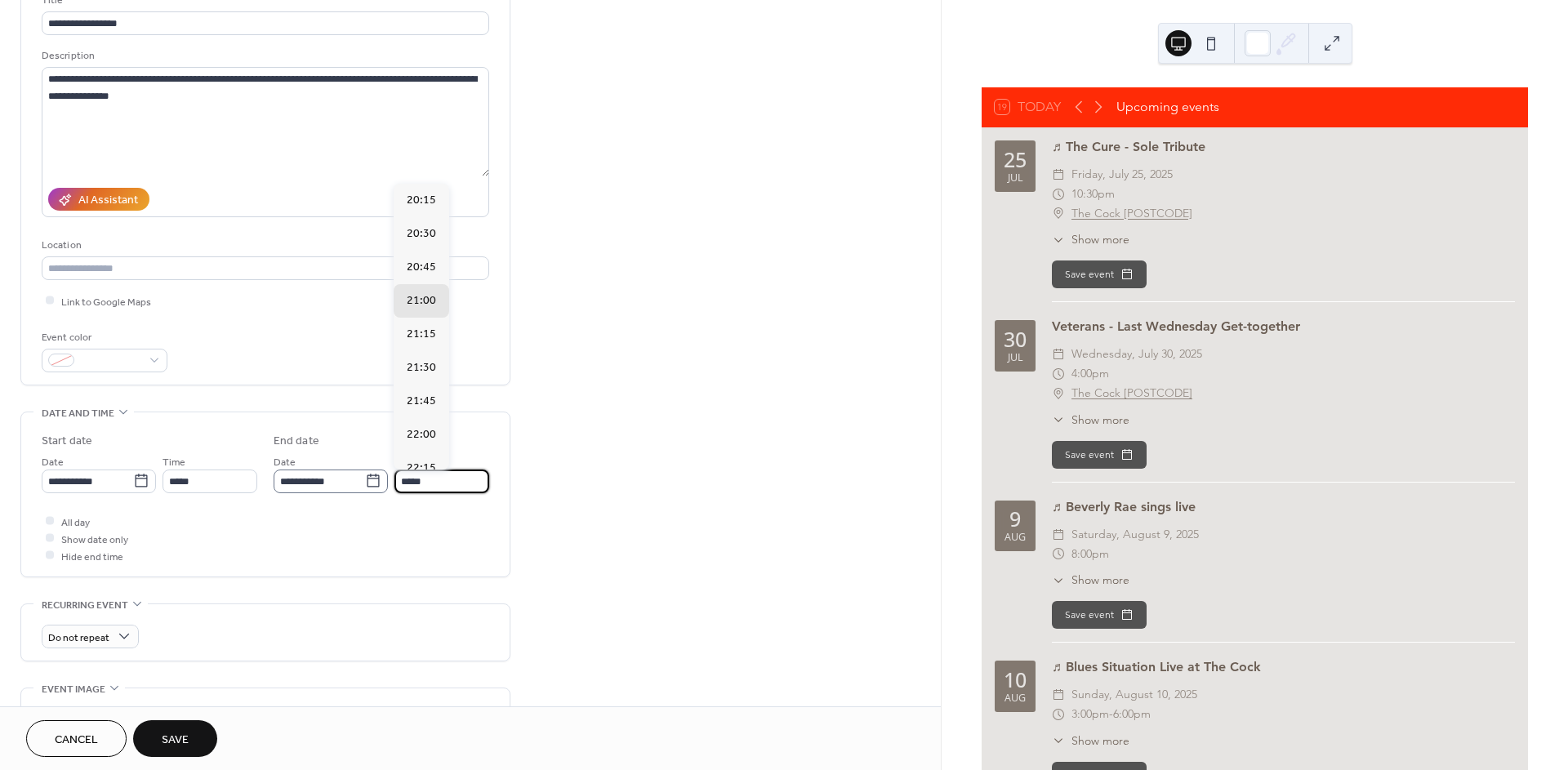 drag, startPoint x: 439, startPoint y: 481, endPoint x: 374, endPoint y: 470, distance: 65.9242 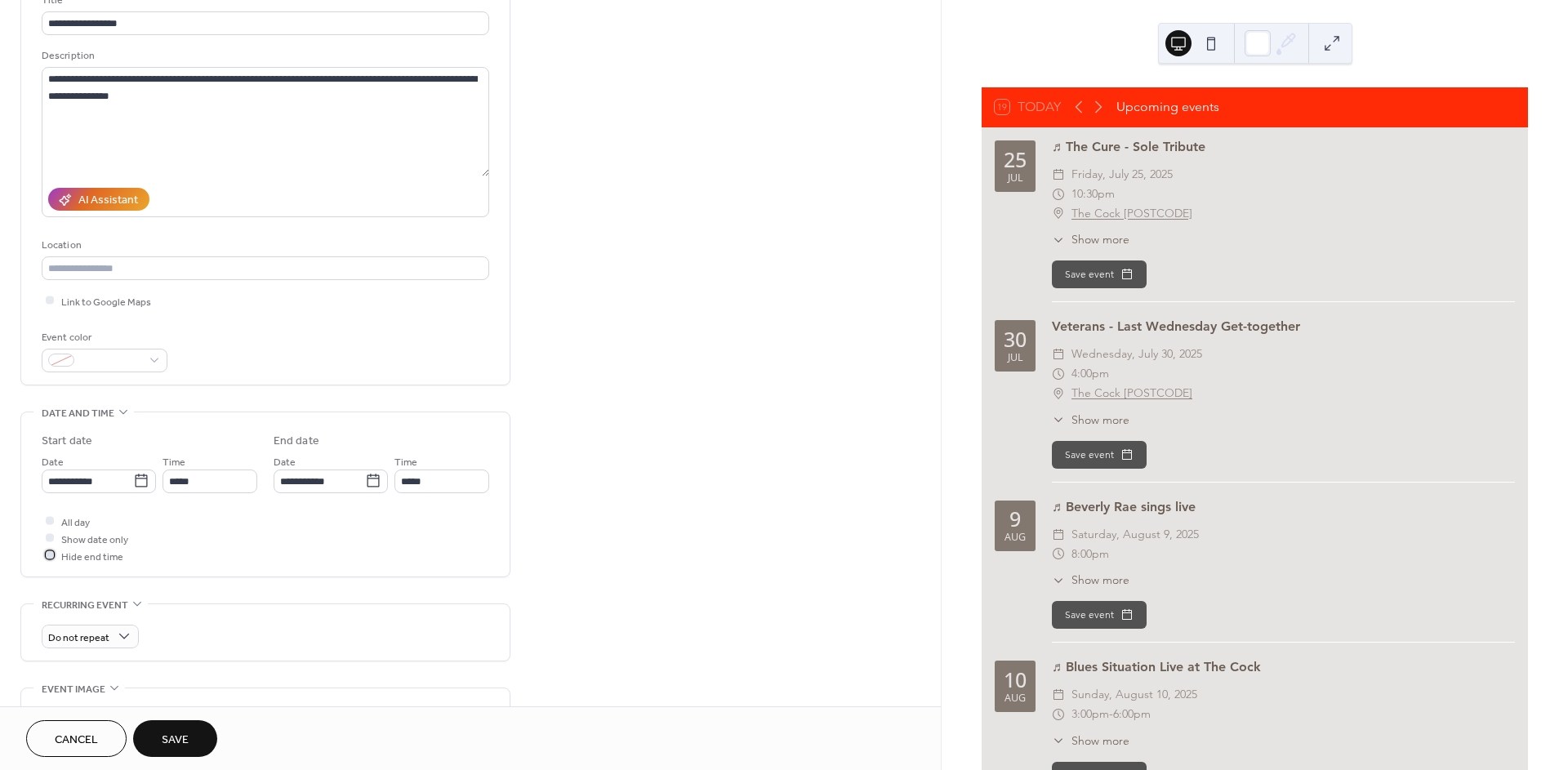 click at bounding box center (50, 555) 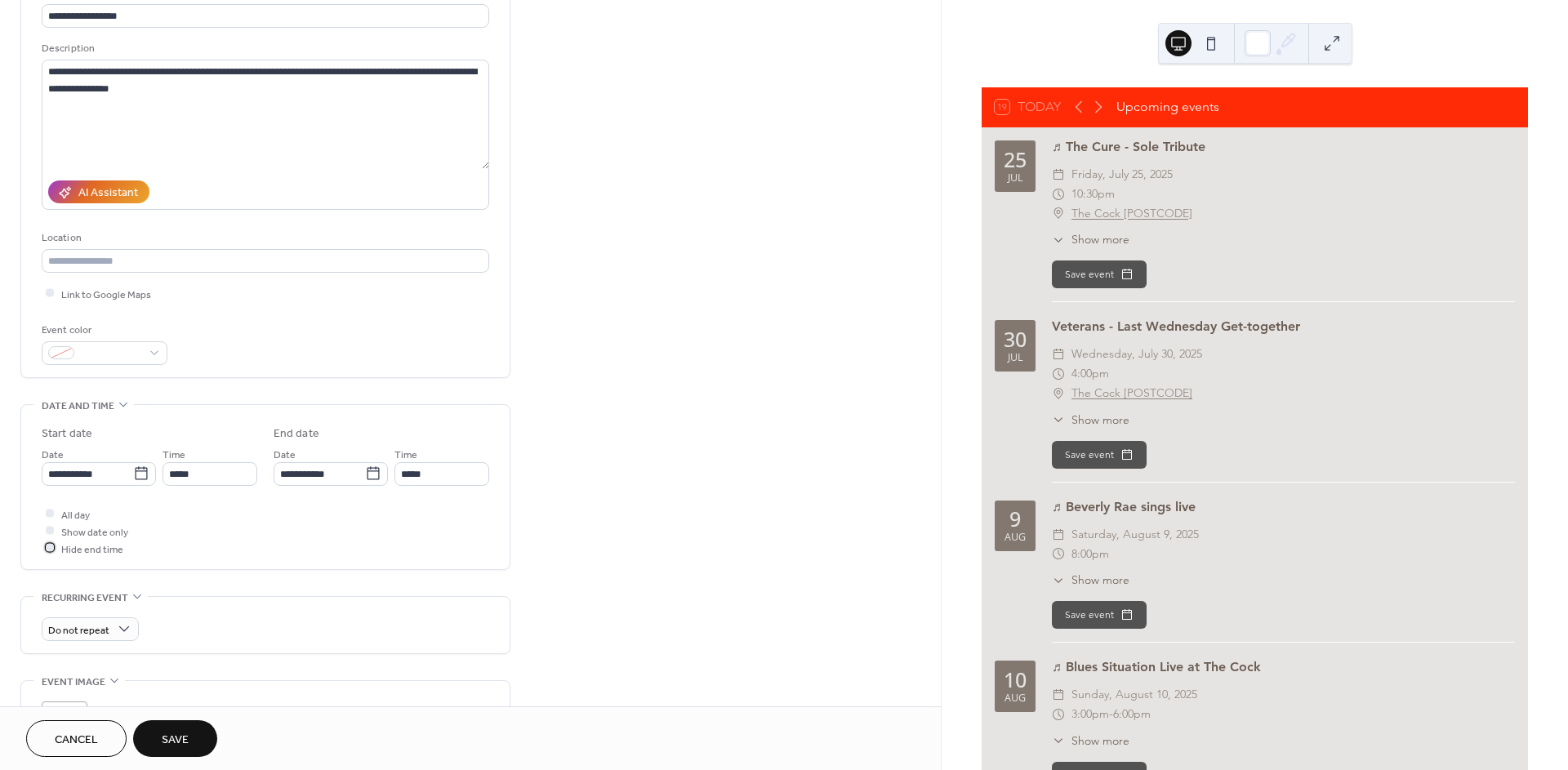 scroll, scrollTop: 0, scrollLeft: 0, axis: both 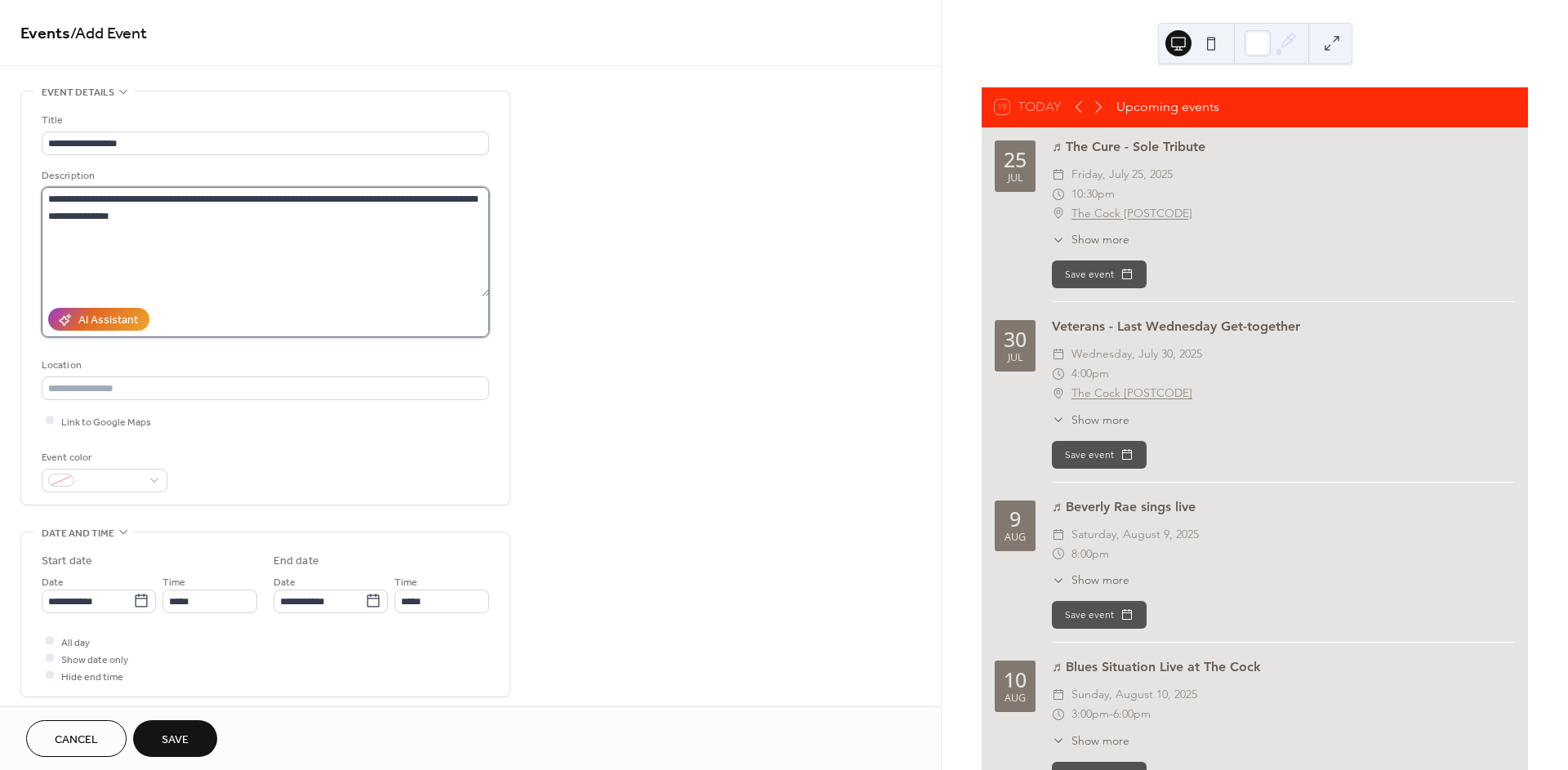 click on "**********" at bounding box center (265, 242) 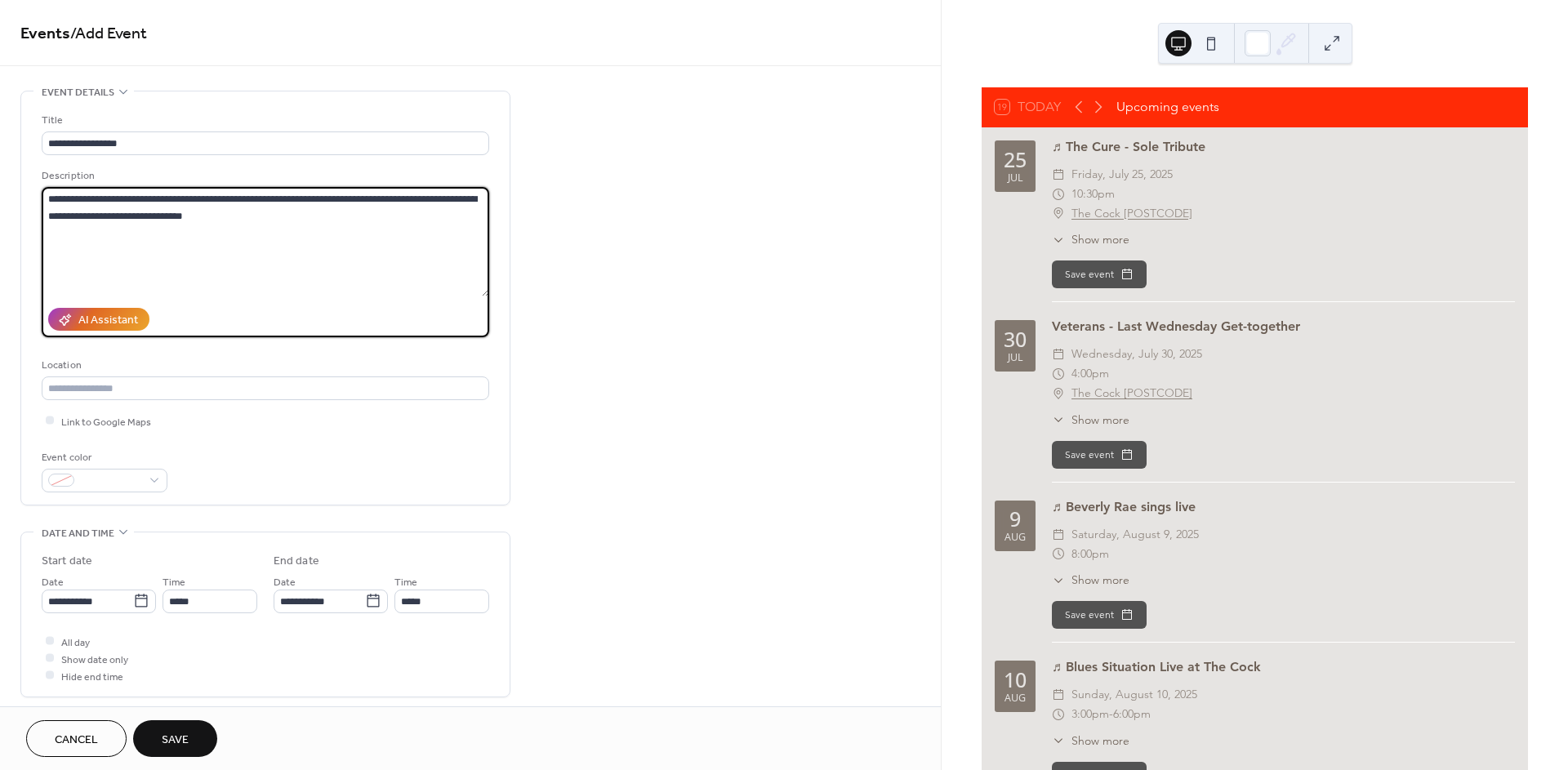 drag, startPoint x: 235, startPoint y: 220, endPoint x: -15, endPoint y: 176, distance: 253.84247 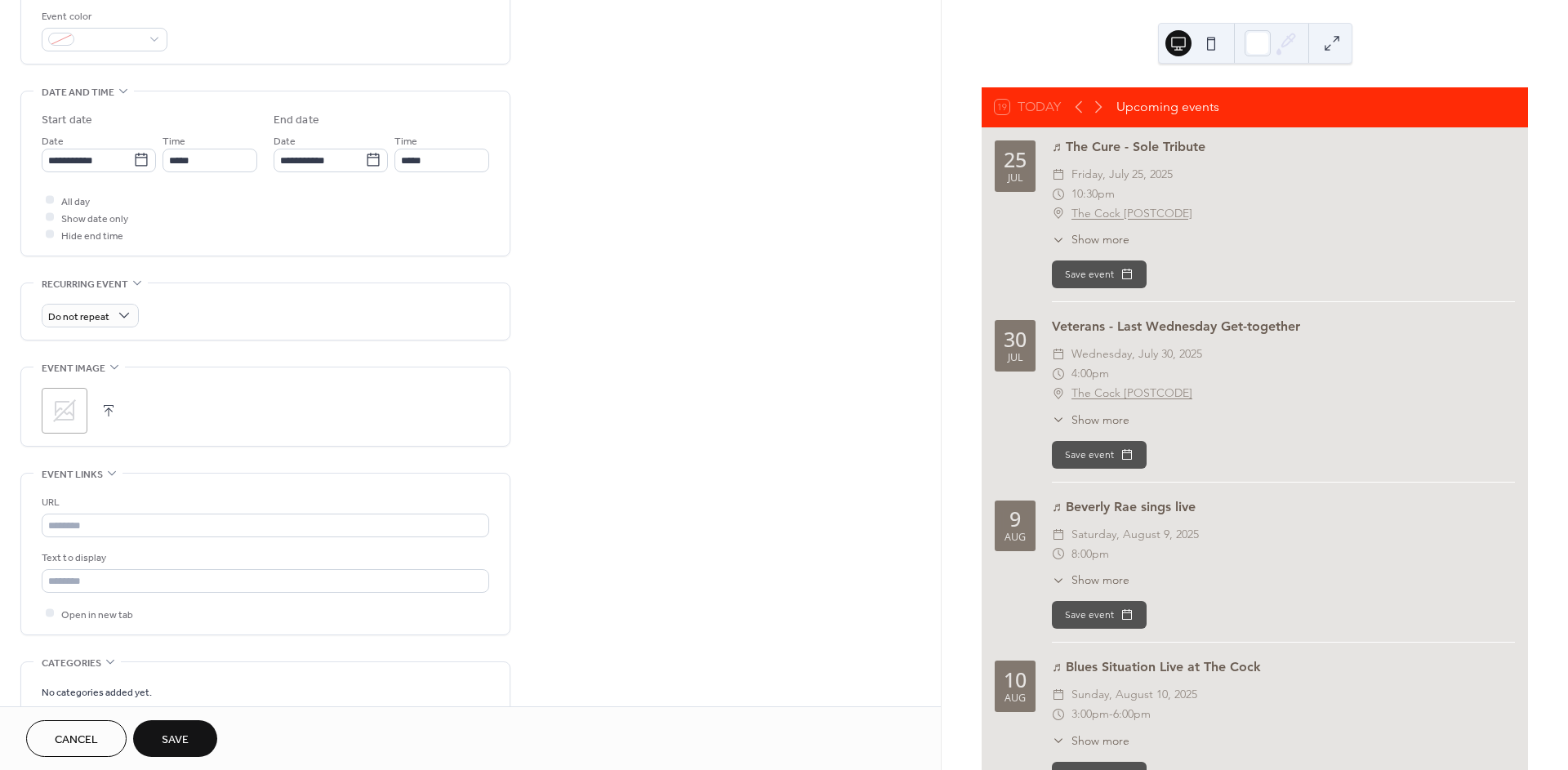 scroll, scrollTop: 483, scrollLeft: 0, axis: vertical 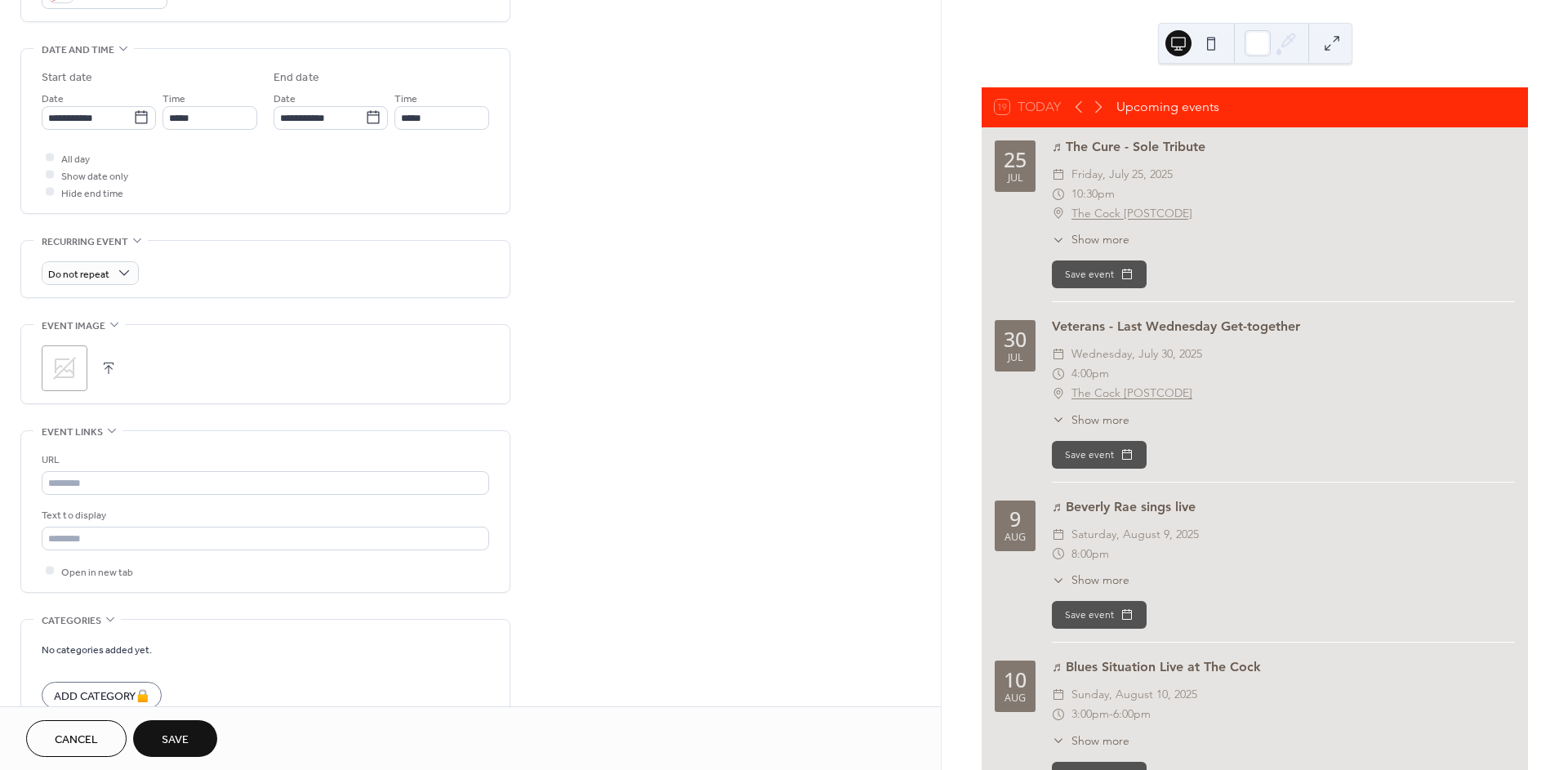 type on "**********" 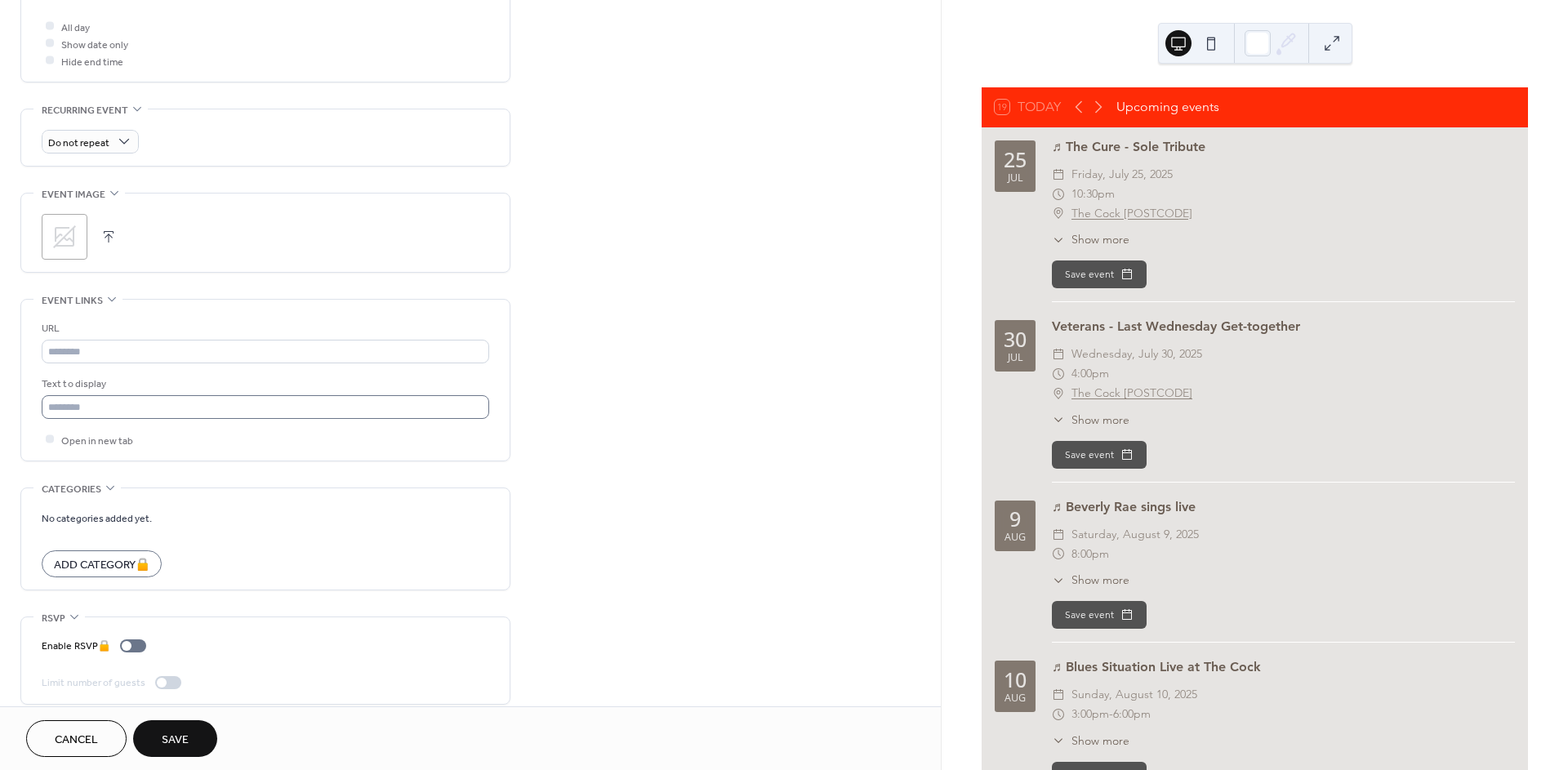 scroll, scrollTop: 630, scrollLeft: 0, axis: vertical 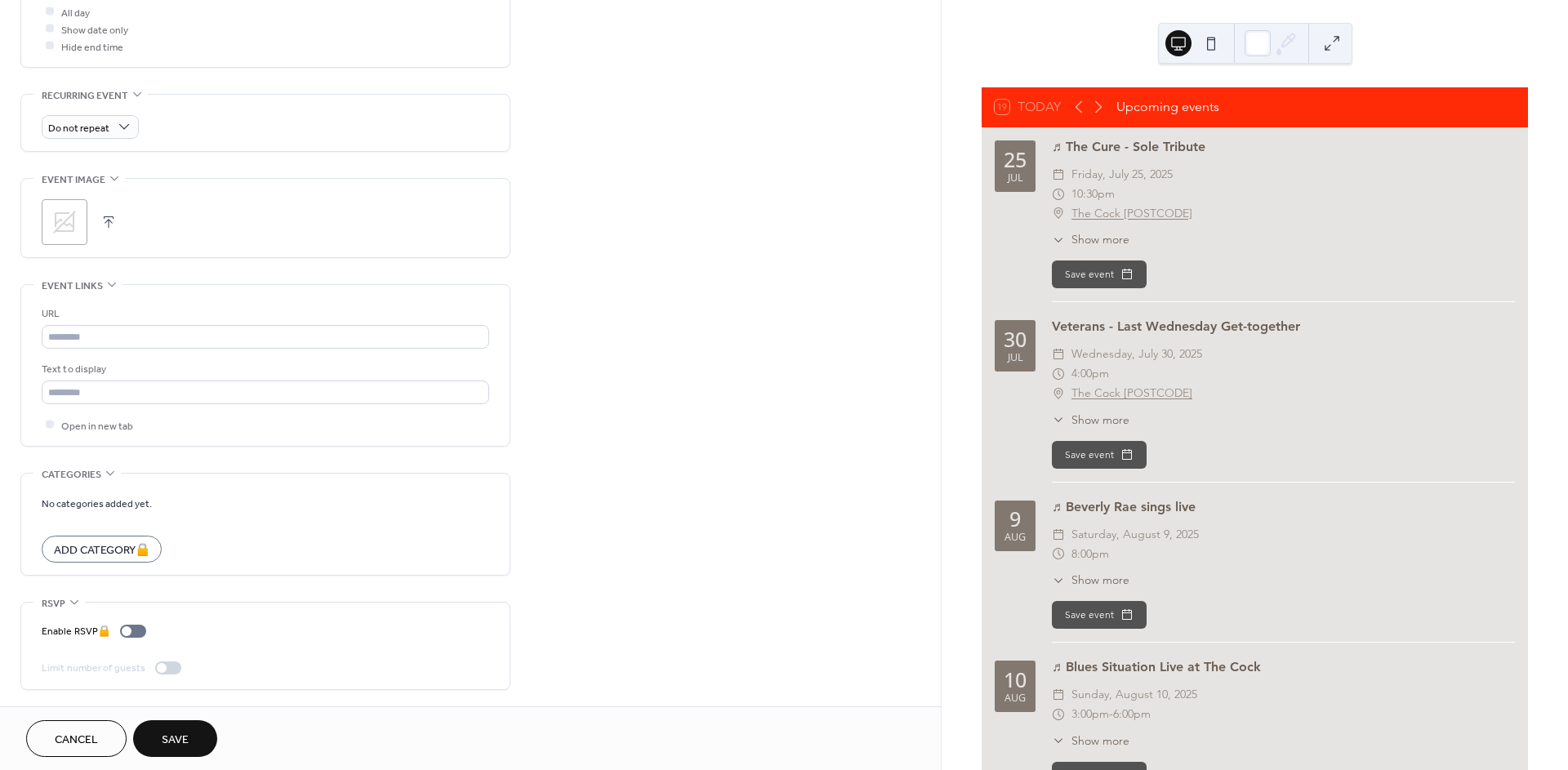 click on "Save" at bounding box center [175, 740] 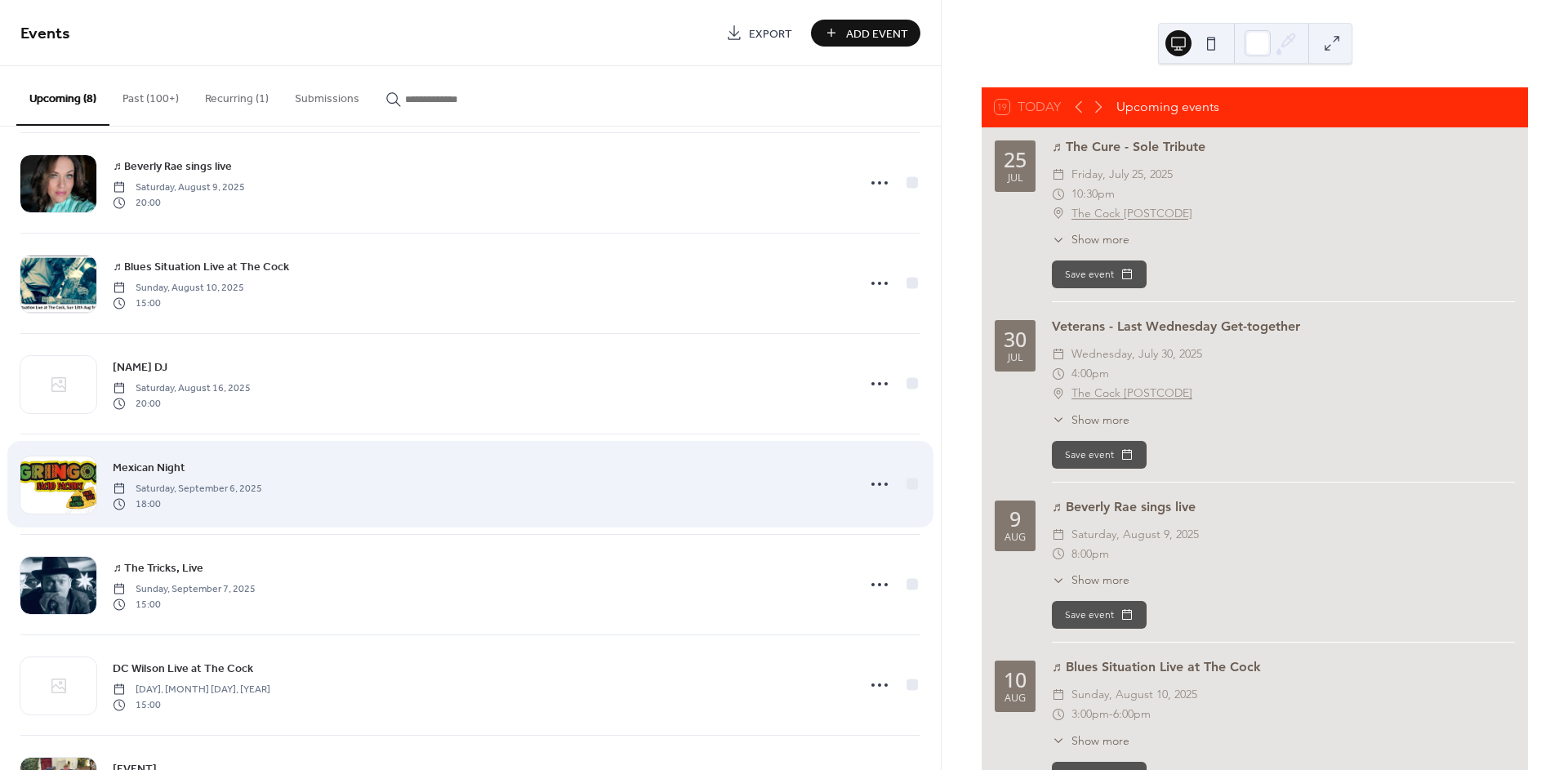 scroll, scrollTop: 207, scrollLeft: 0, axis: vertical 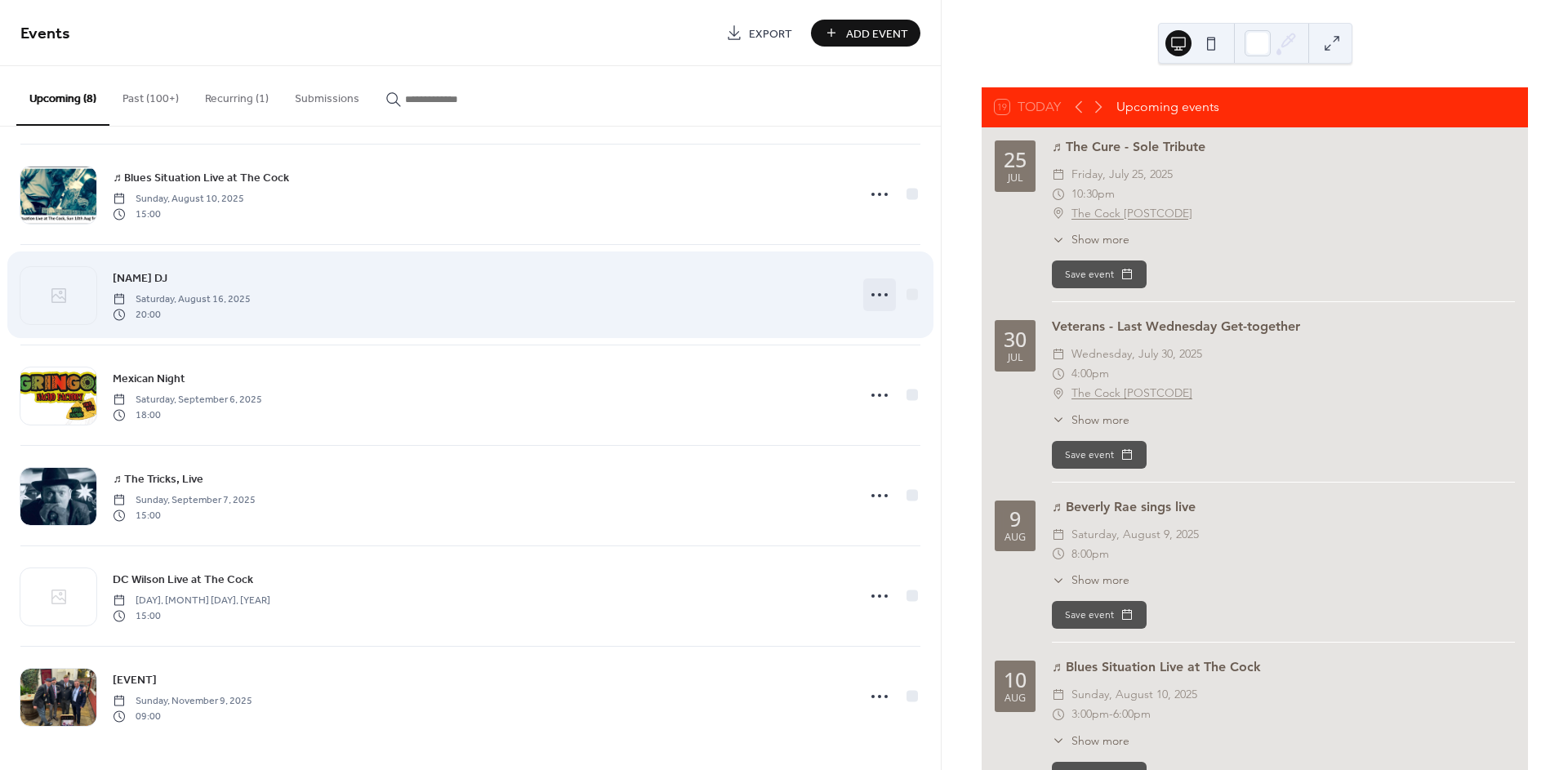 click 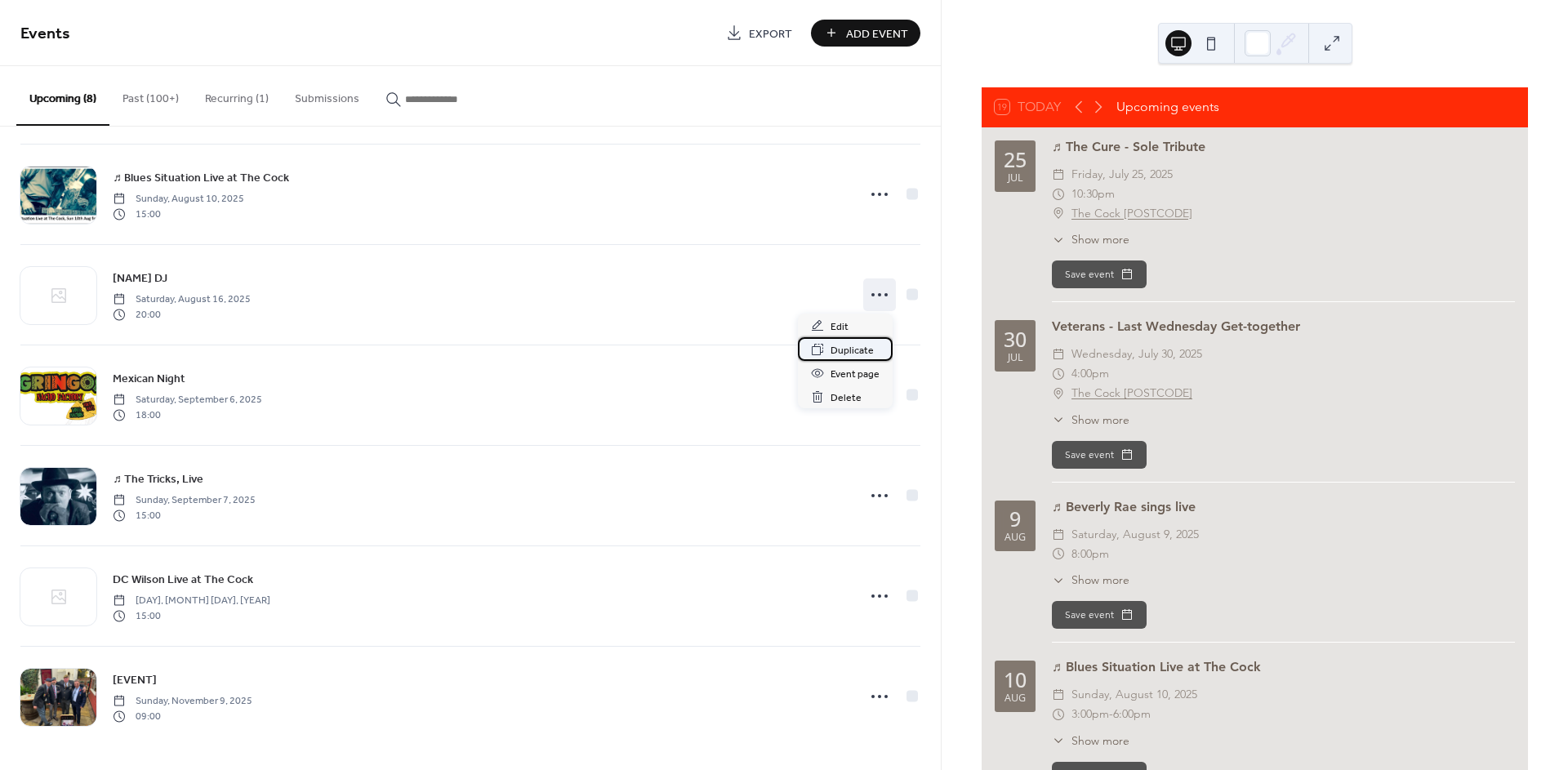 click on "Duplicate" at bounding box center [852, 350] 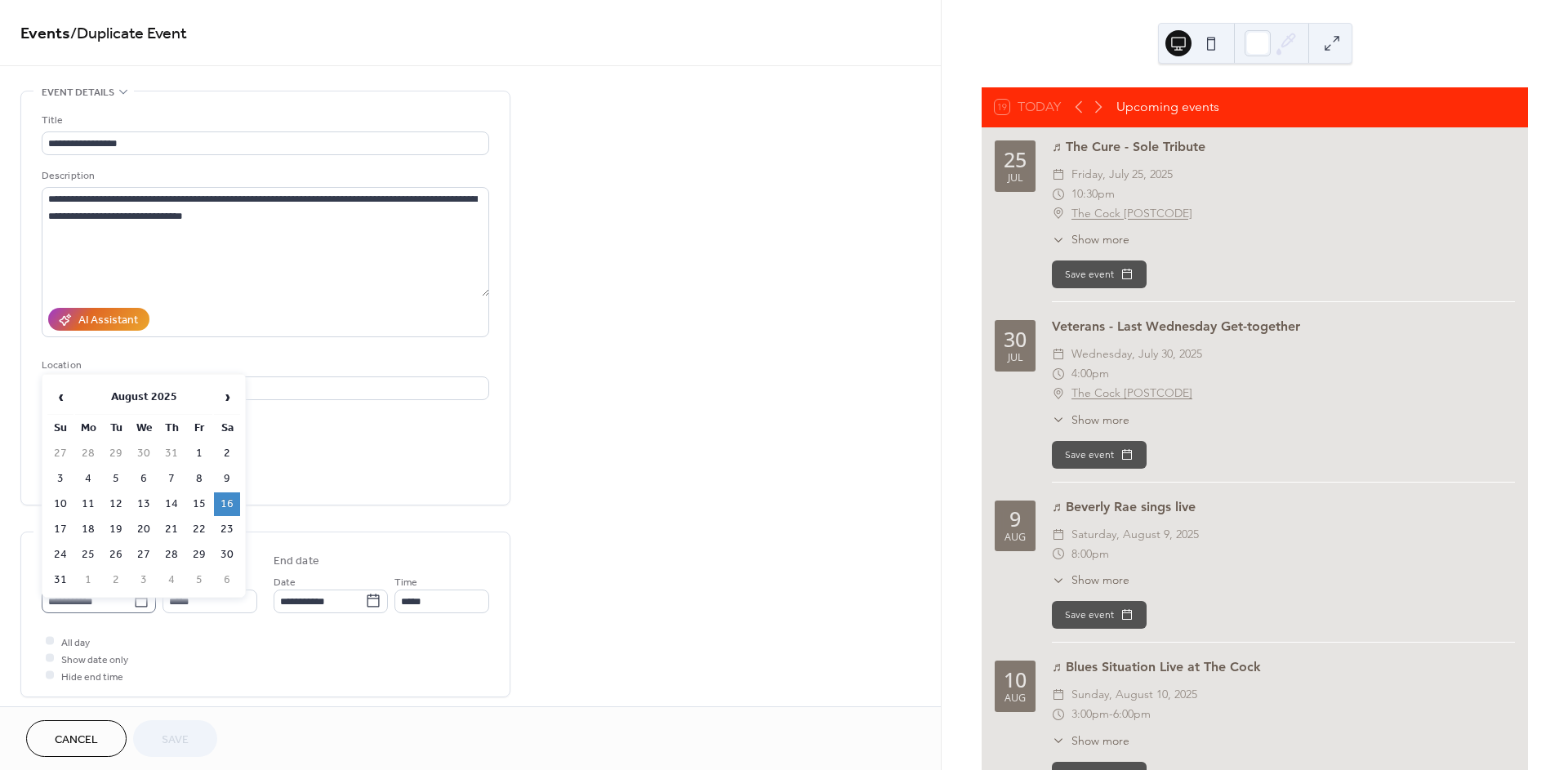 click 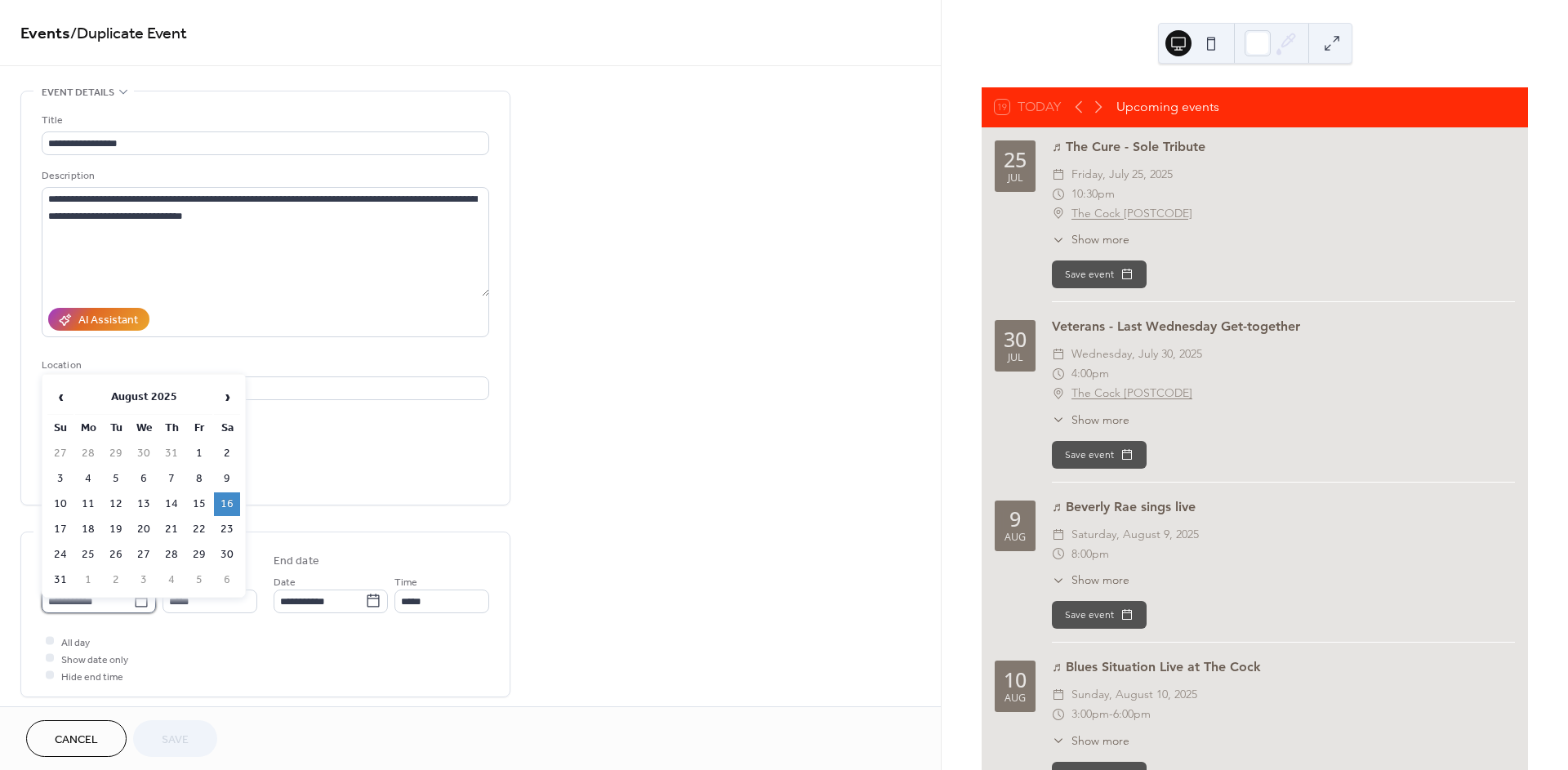 click on "**********" at bounding box center (87, 601) 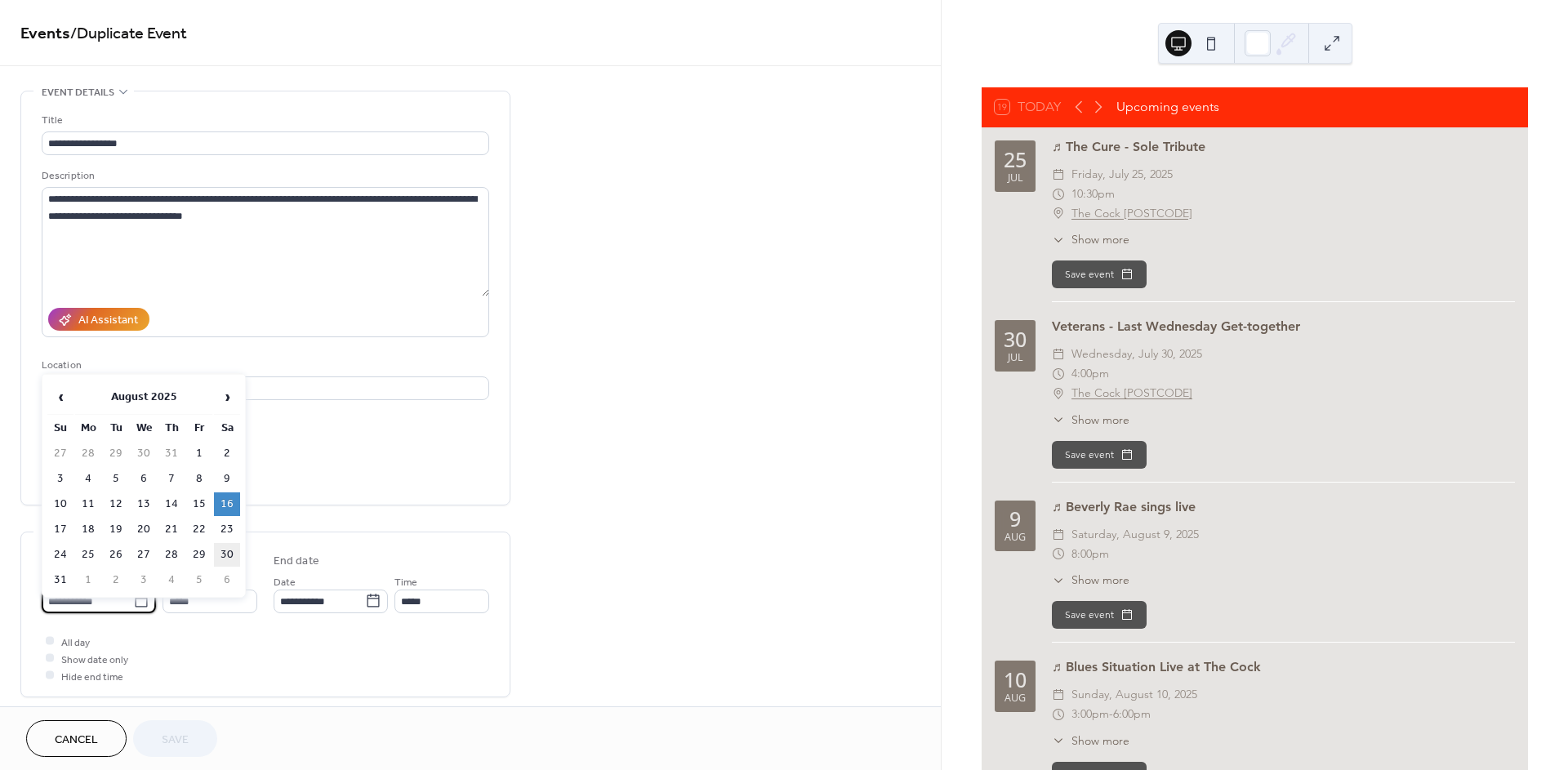 click on "30" at bounding box center (227, 554) 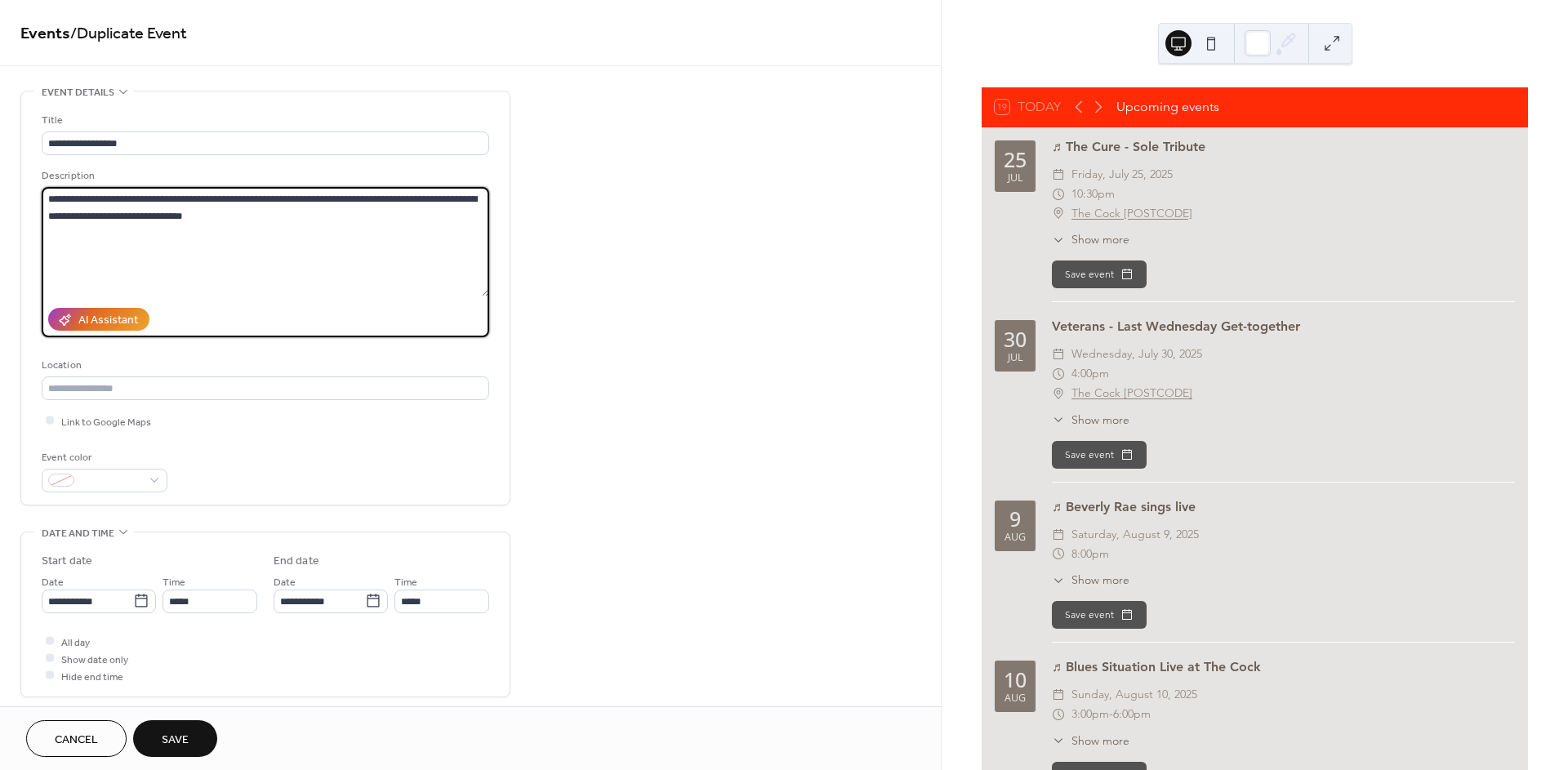click on "**********" at bounding box center (265, 242) 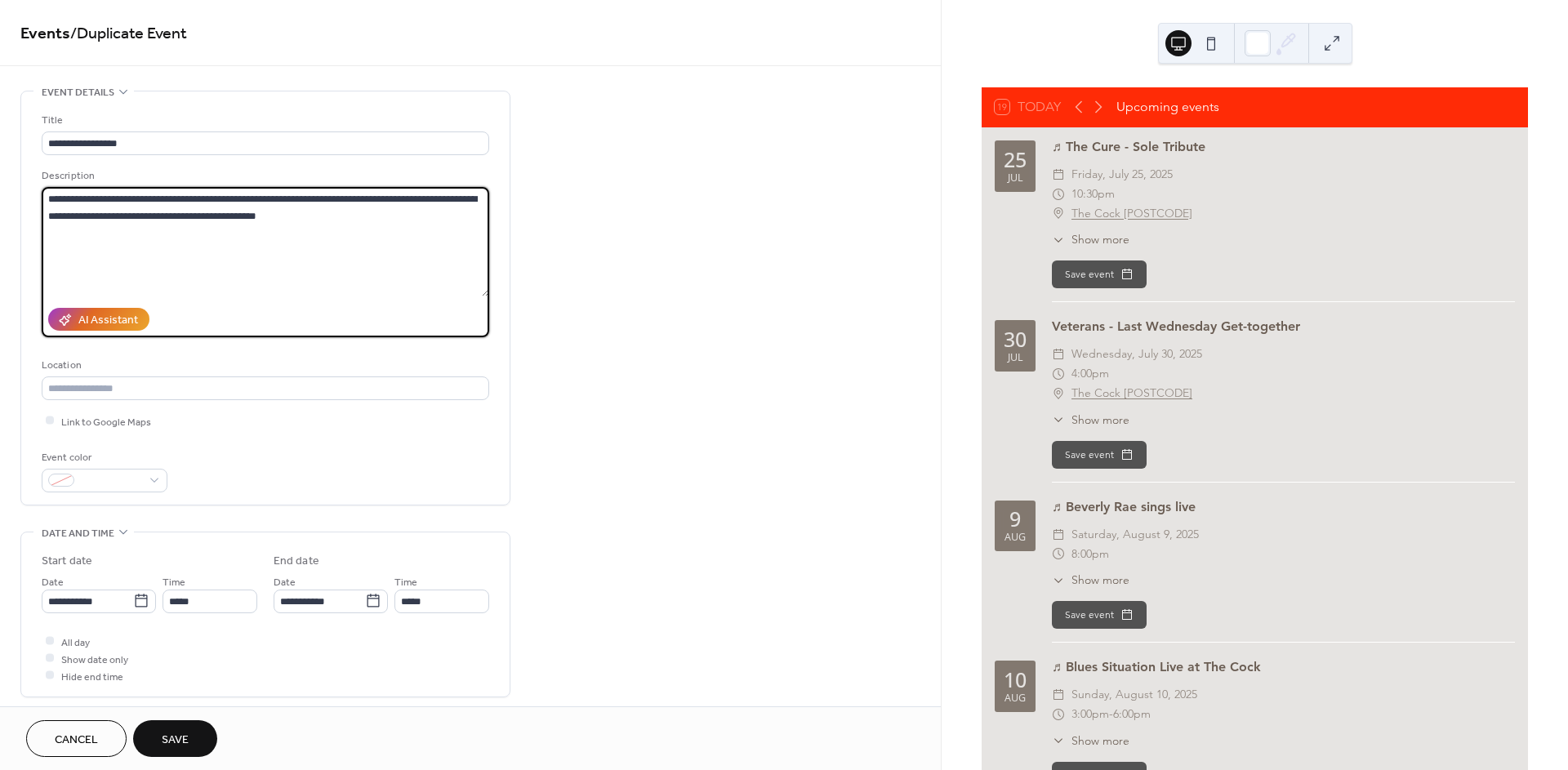 click on "**********" at bounding box center (265, 242) 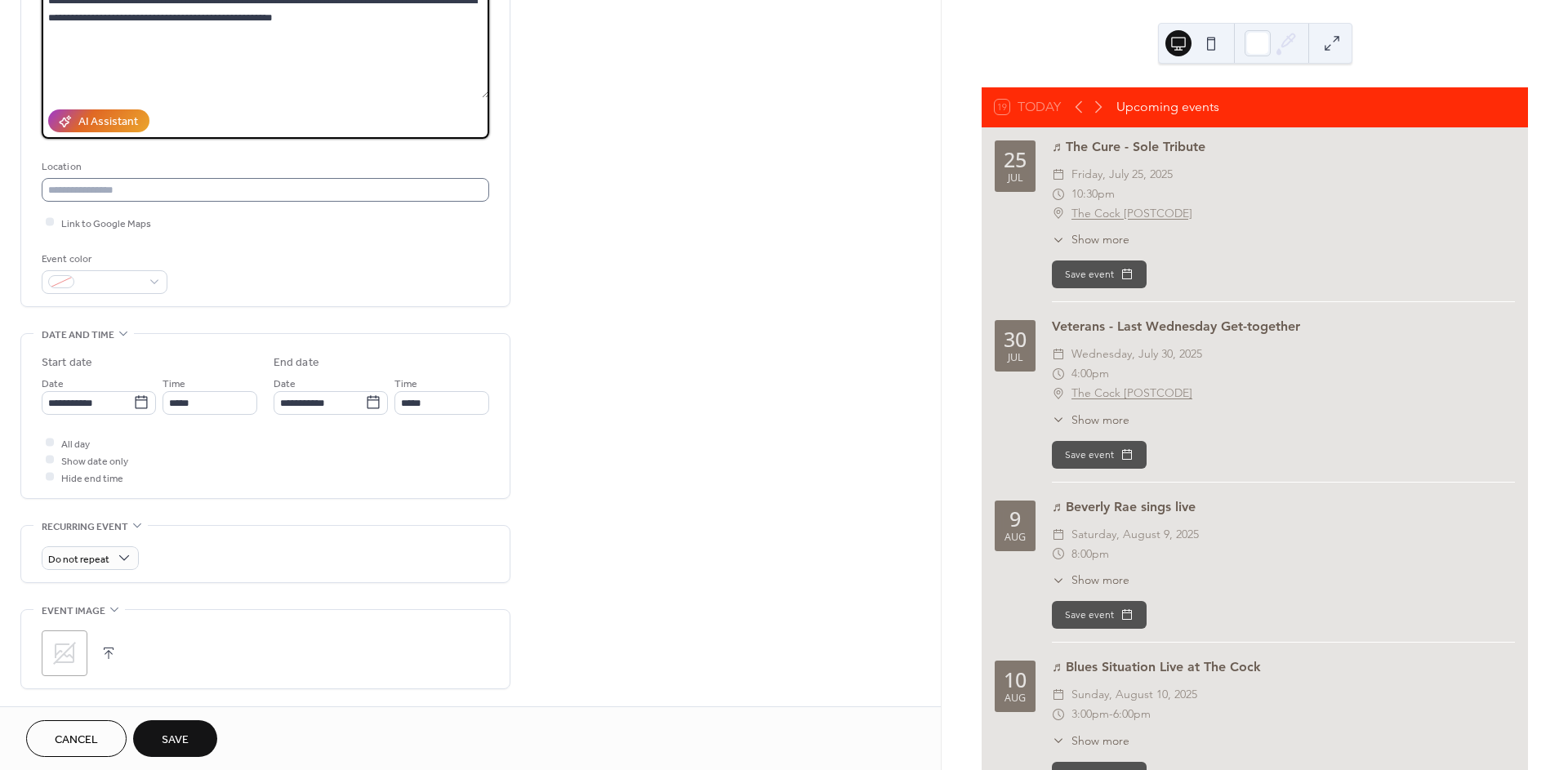 scroll, scrollTop: 242, scrollLeft: 0, axis: vertical 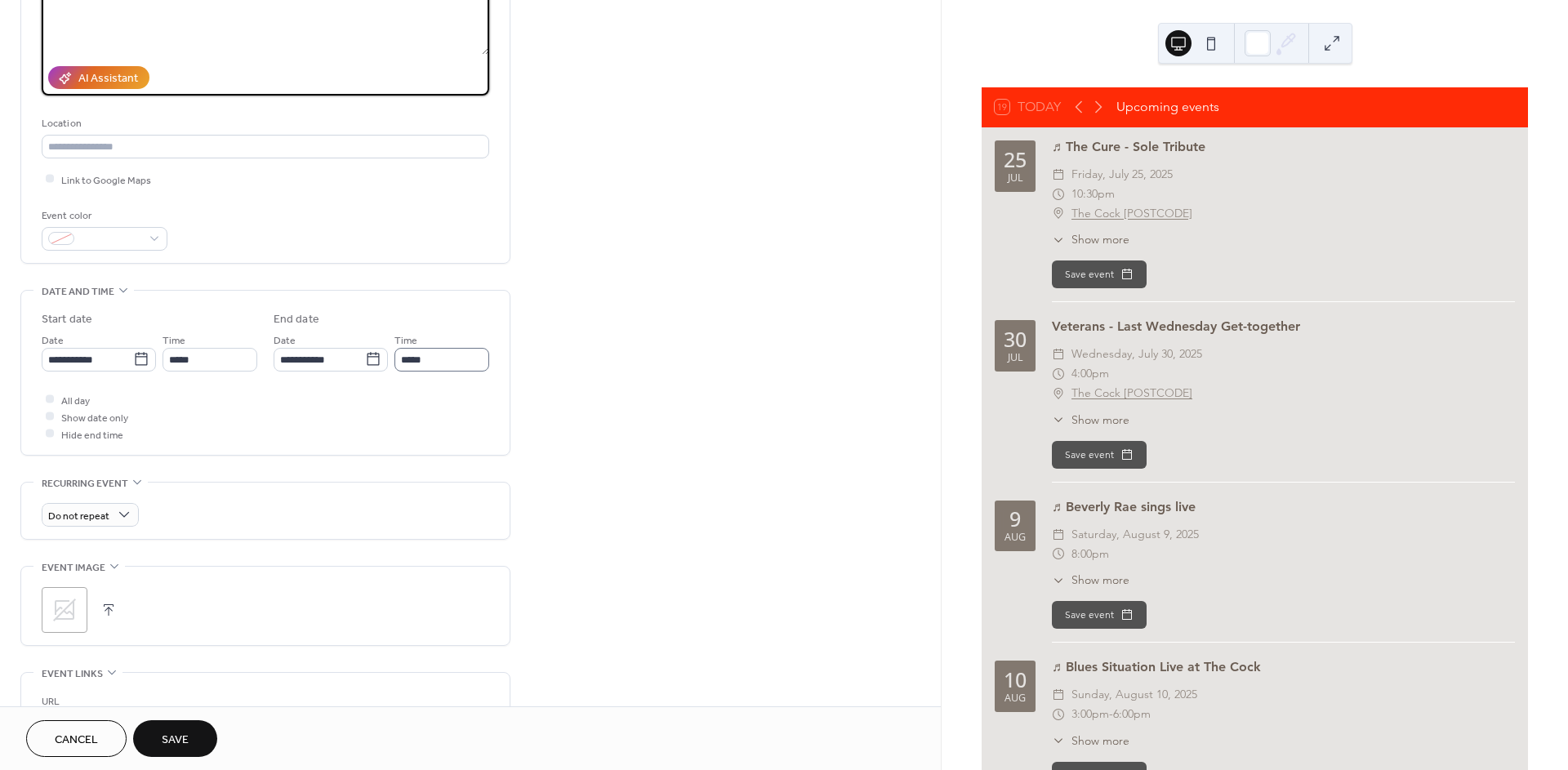type on "**********" 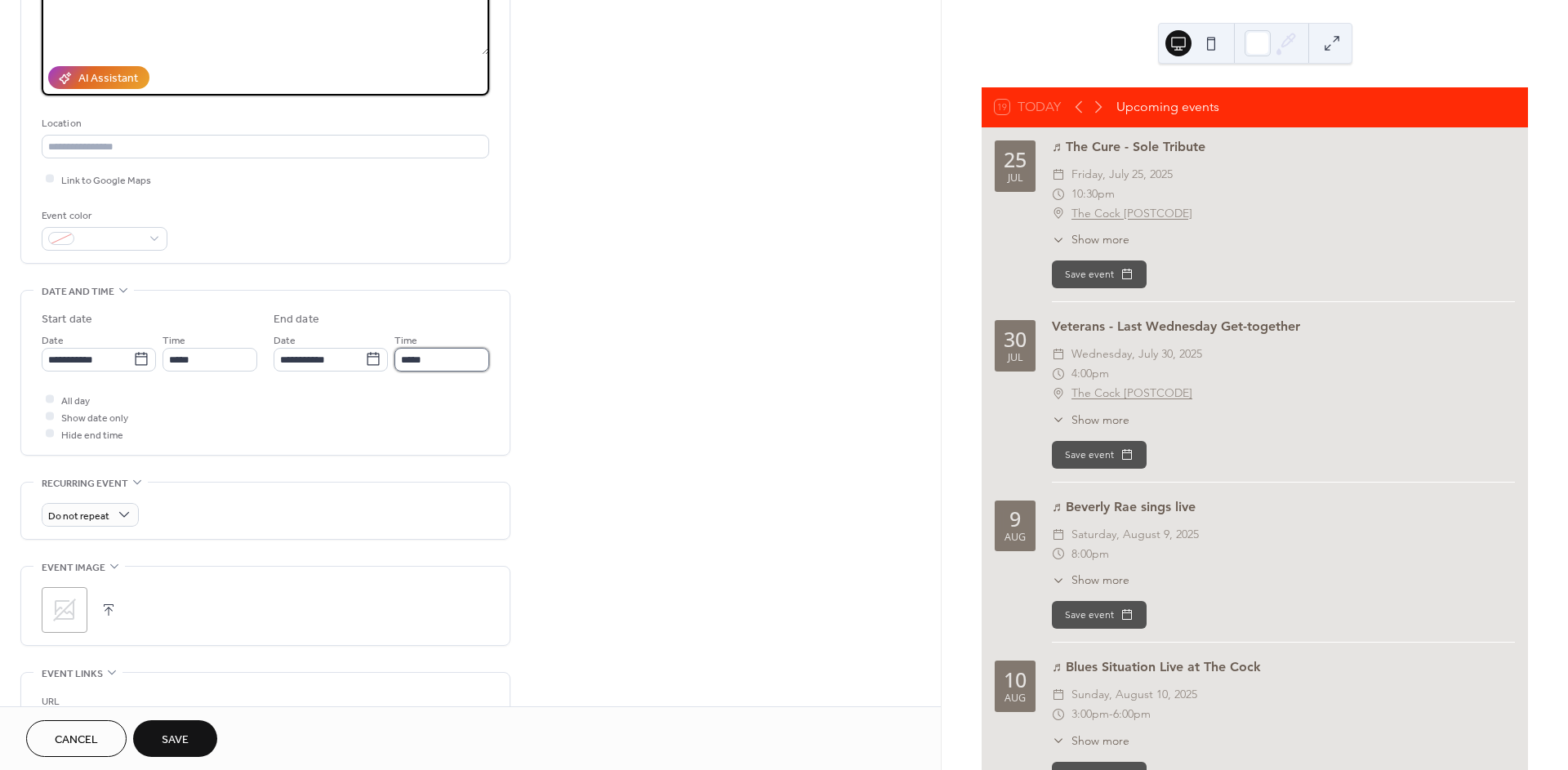 click on "*****" at bounding box center [442, 359] 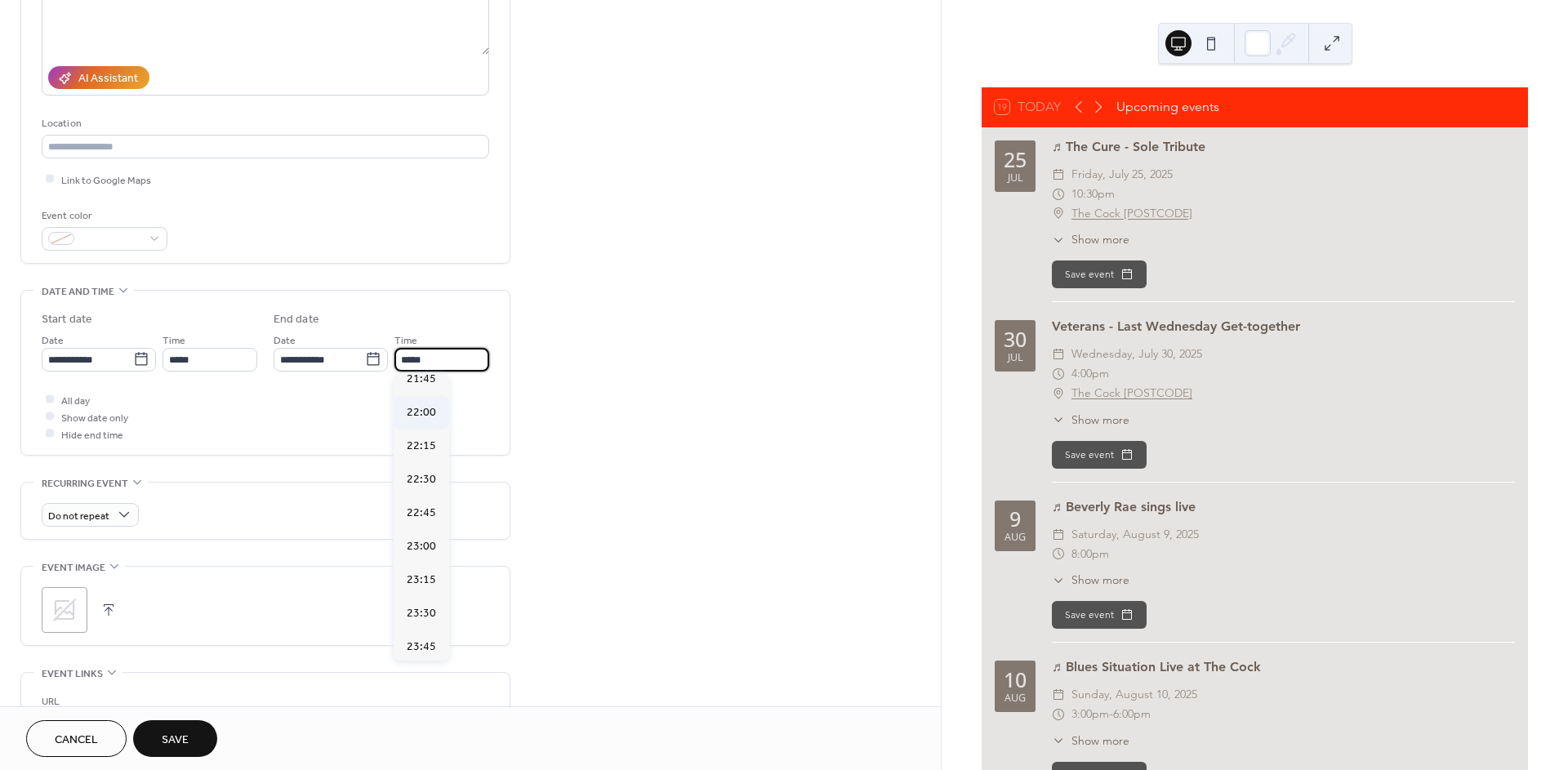 scroll, scrollTop: 221, scrollLeft: 0, axis: vertical 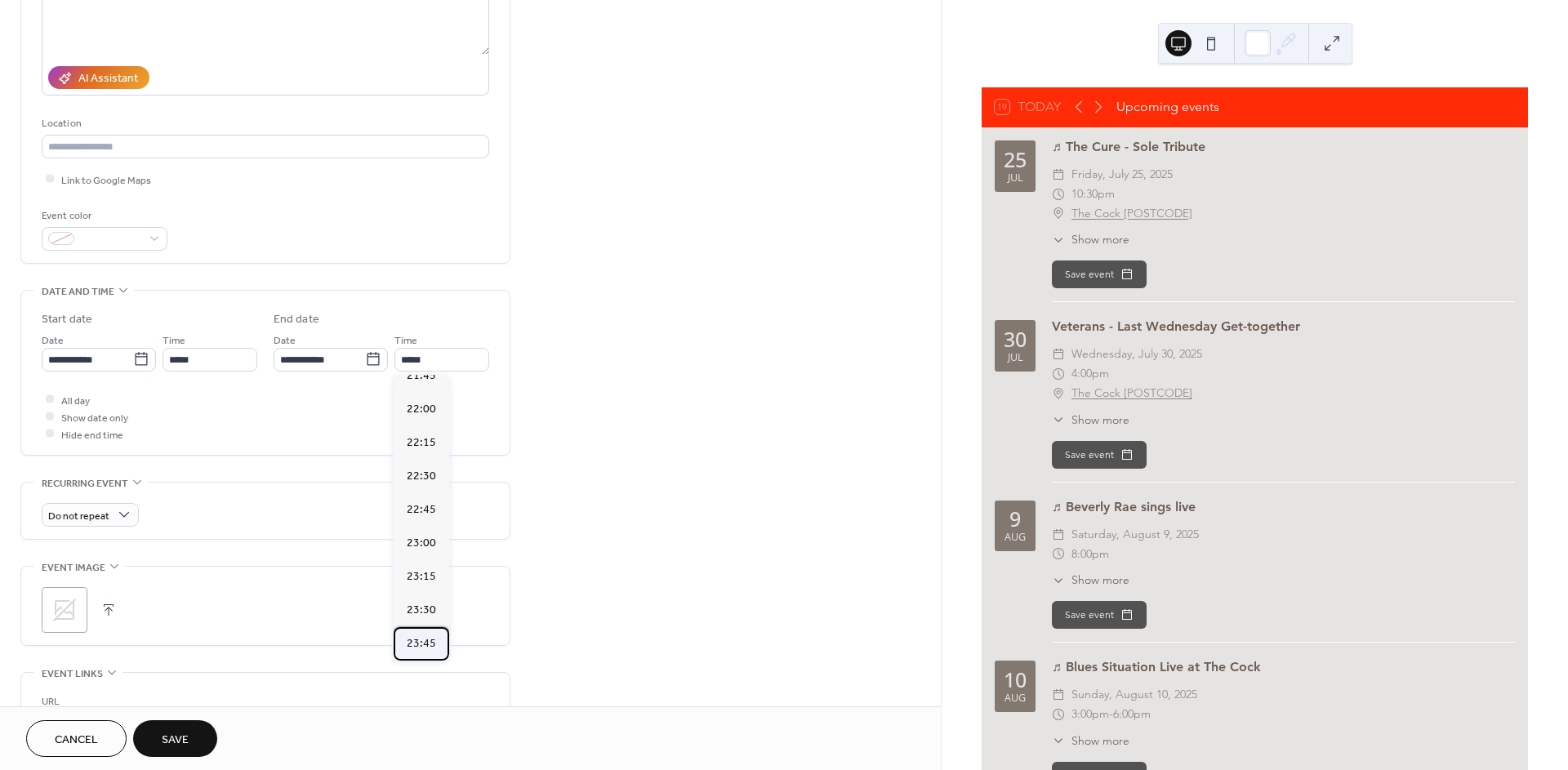 click on "23:45" at bounding box center (421, 643) 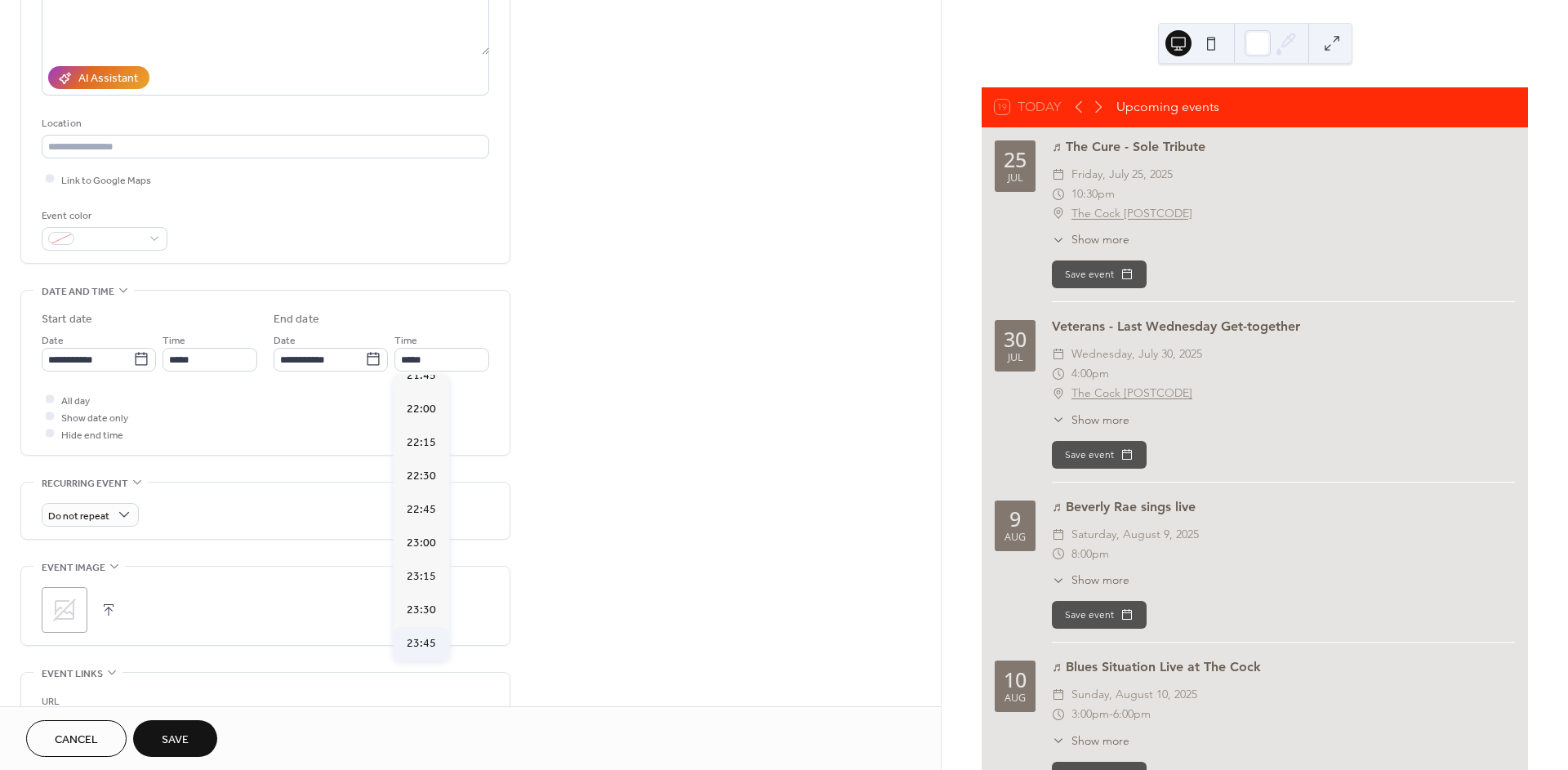 type on "*****" 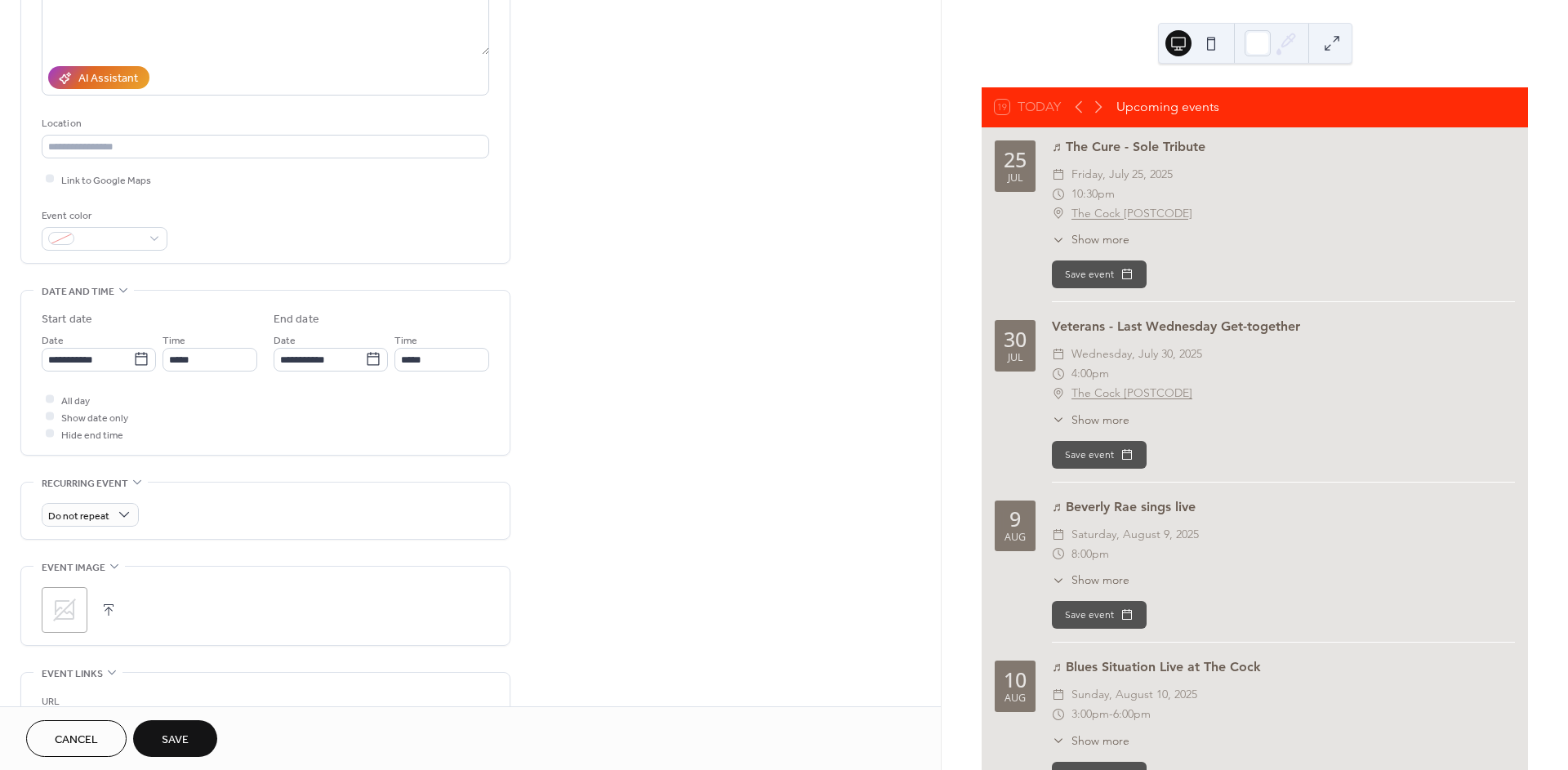 click on "Save" at bounding box center [175, 740] 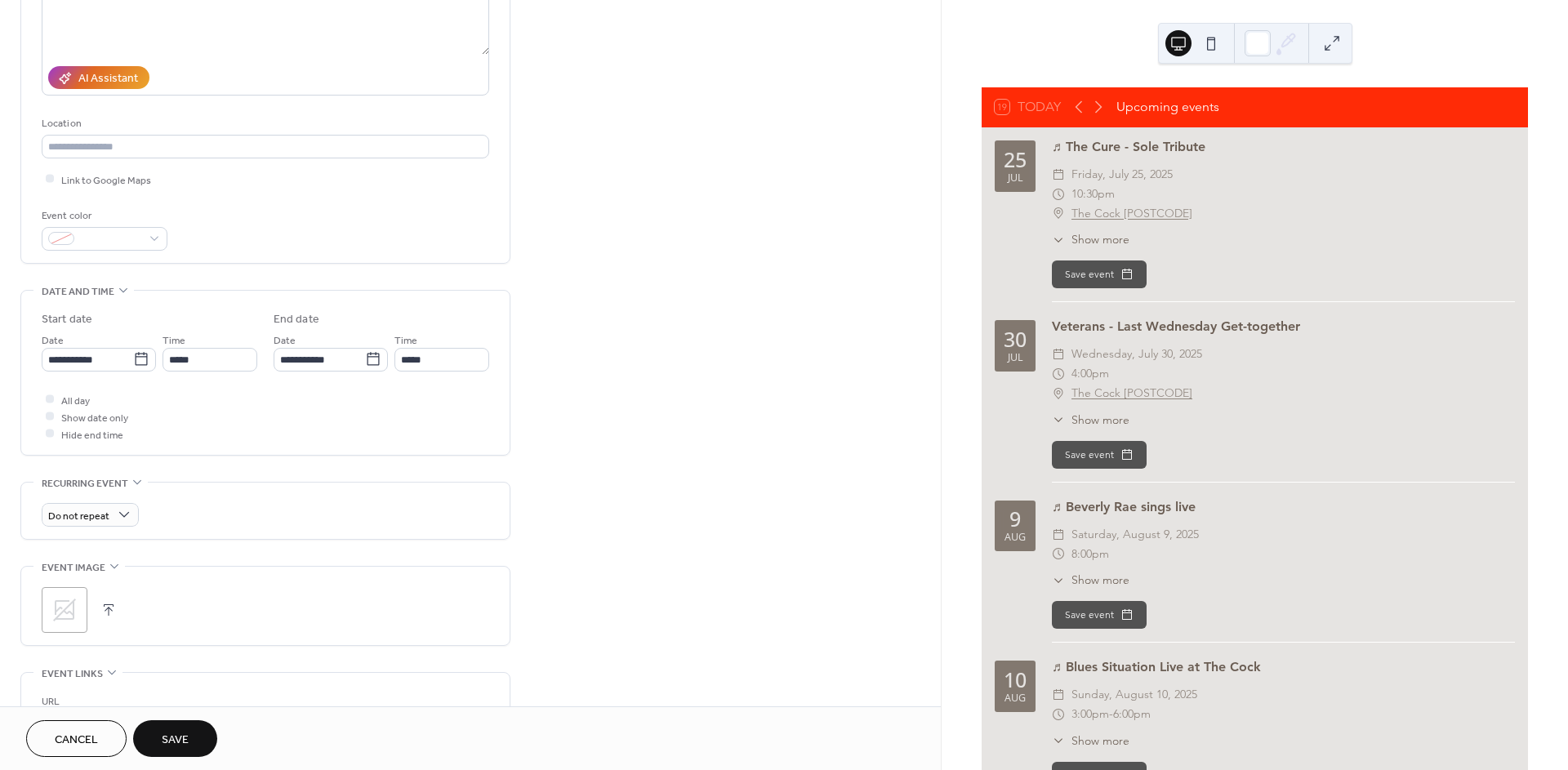 scroll, scrollTop: 0, scrollLeft: 0, axis: both 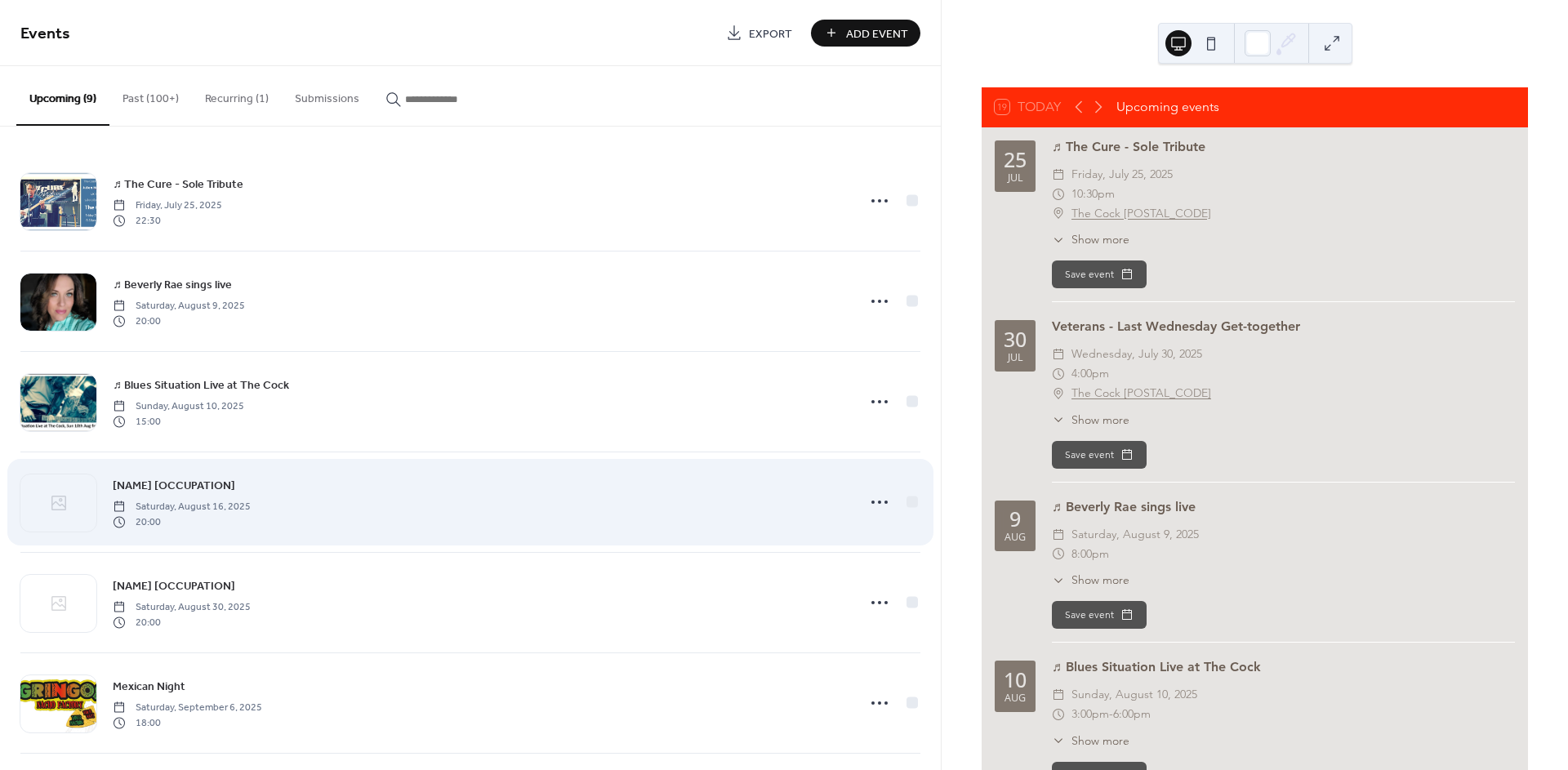 click on "[NAME] [OCCUPATION]" at bounding box center (174, 486) 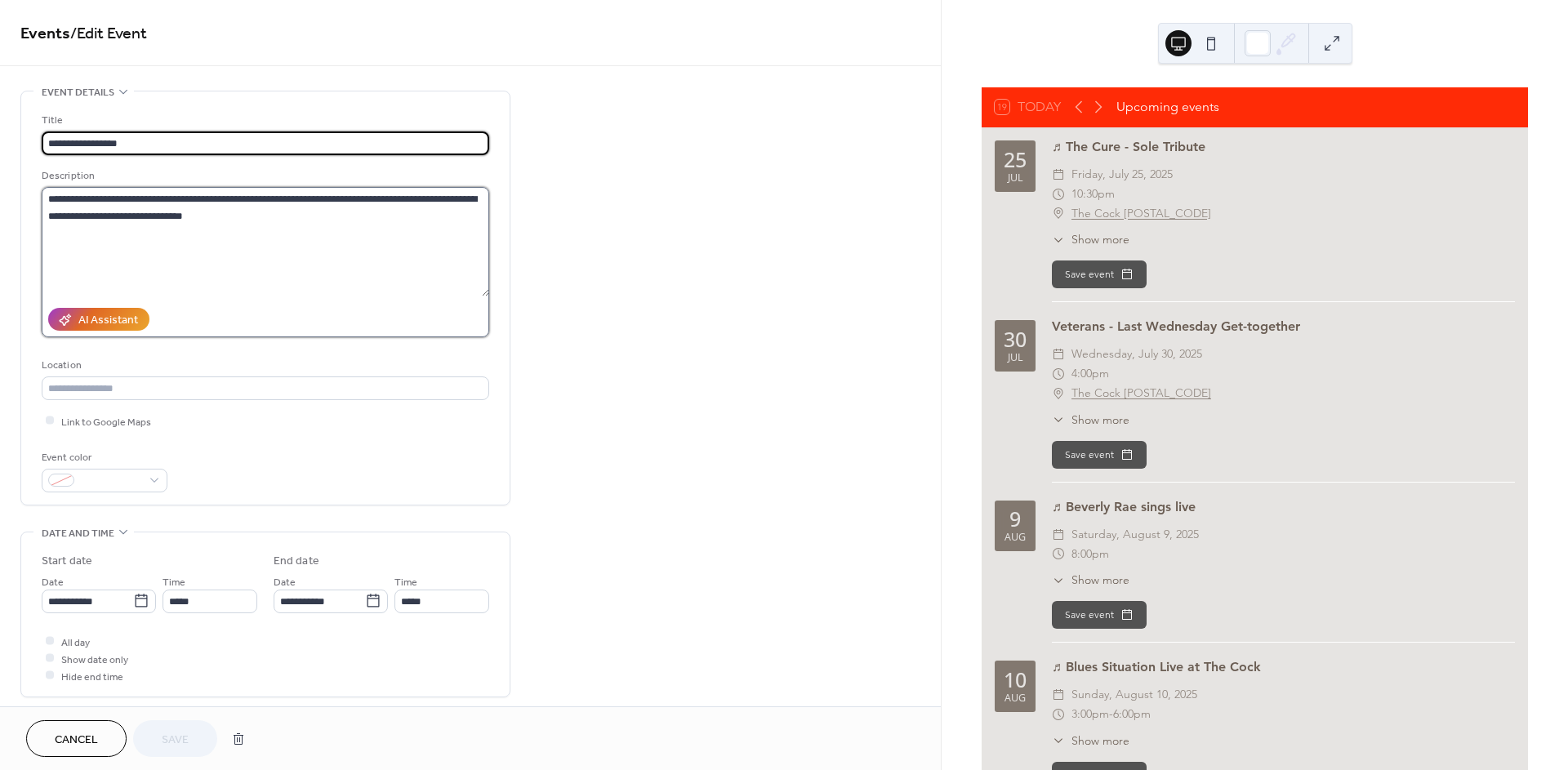 click on "**********" at bounding box center [265, 242] 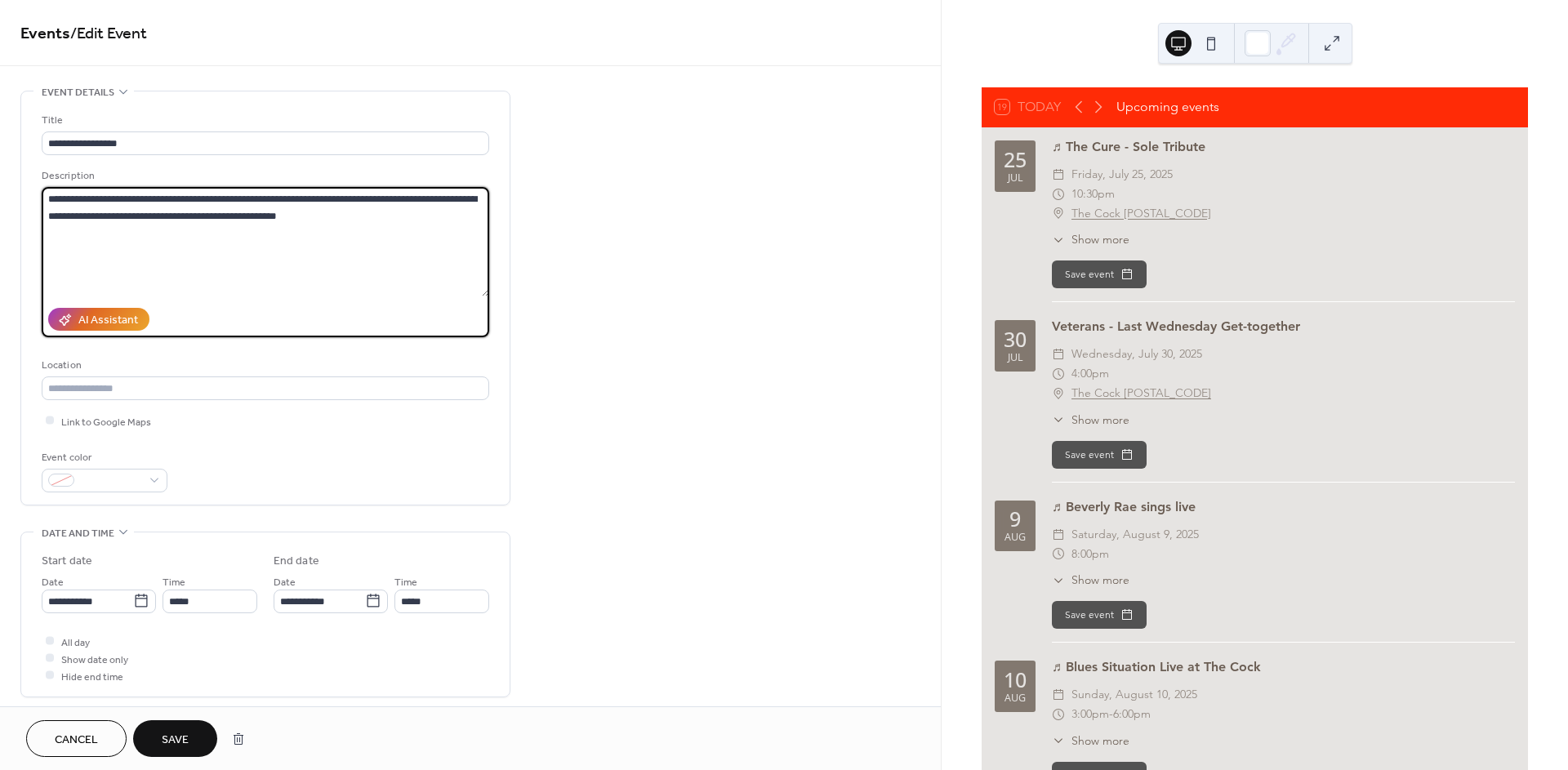 click on "**********" at bounding box center [265, 242] 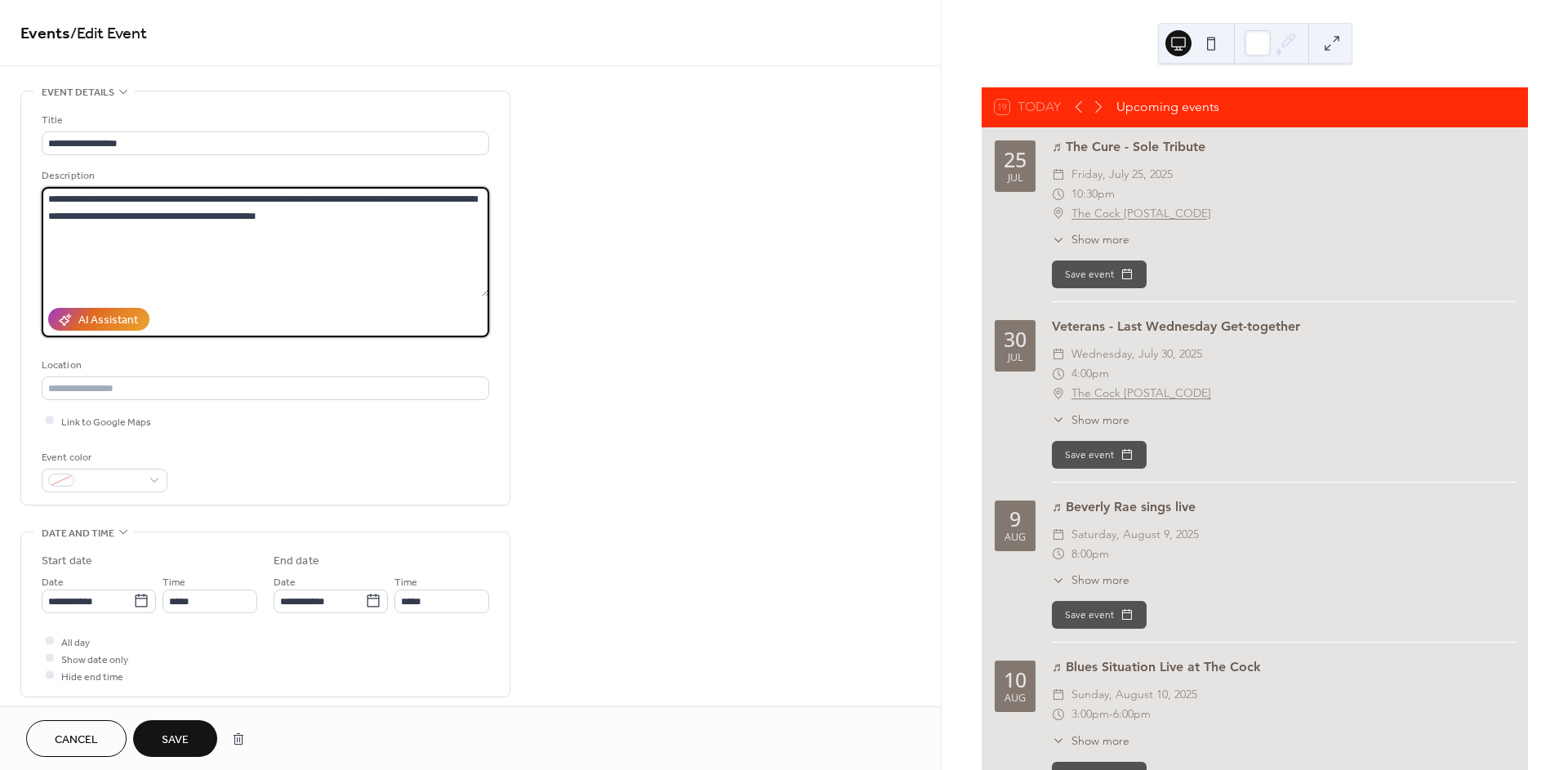 drag, startPoint x: 280, startPoint y: 216, endPoint x: -25, endPoint y: 199, distance: 305.4734 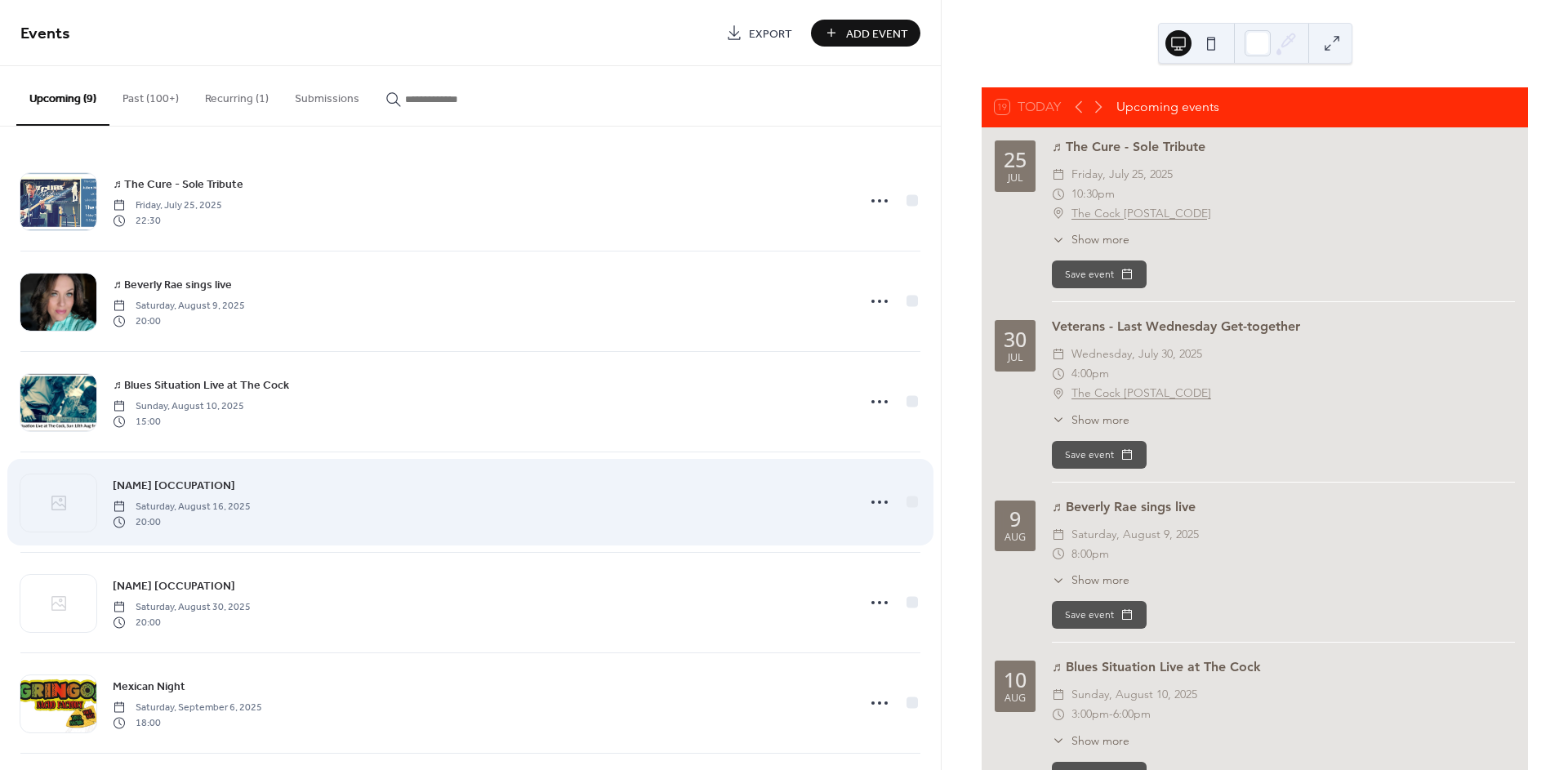 click on "Saturday, August 16, 2025" at bounding box center [181, 507] 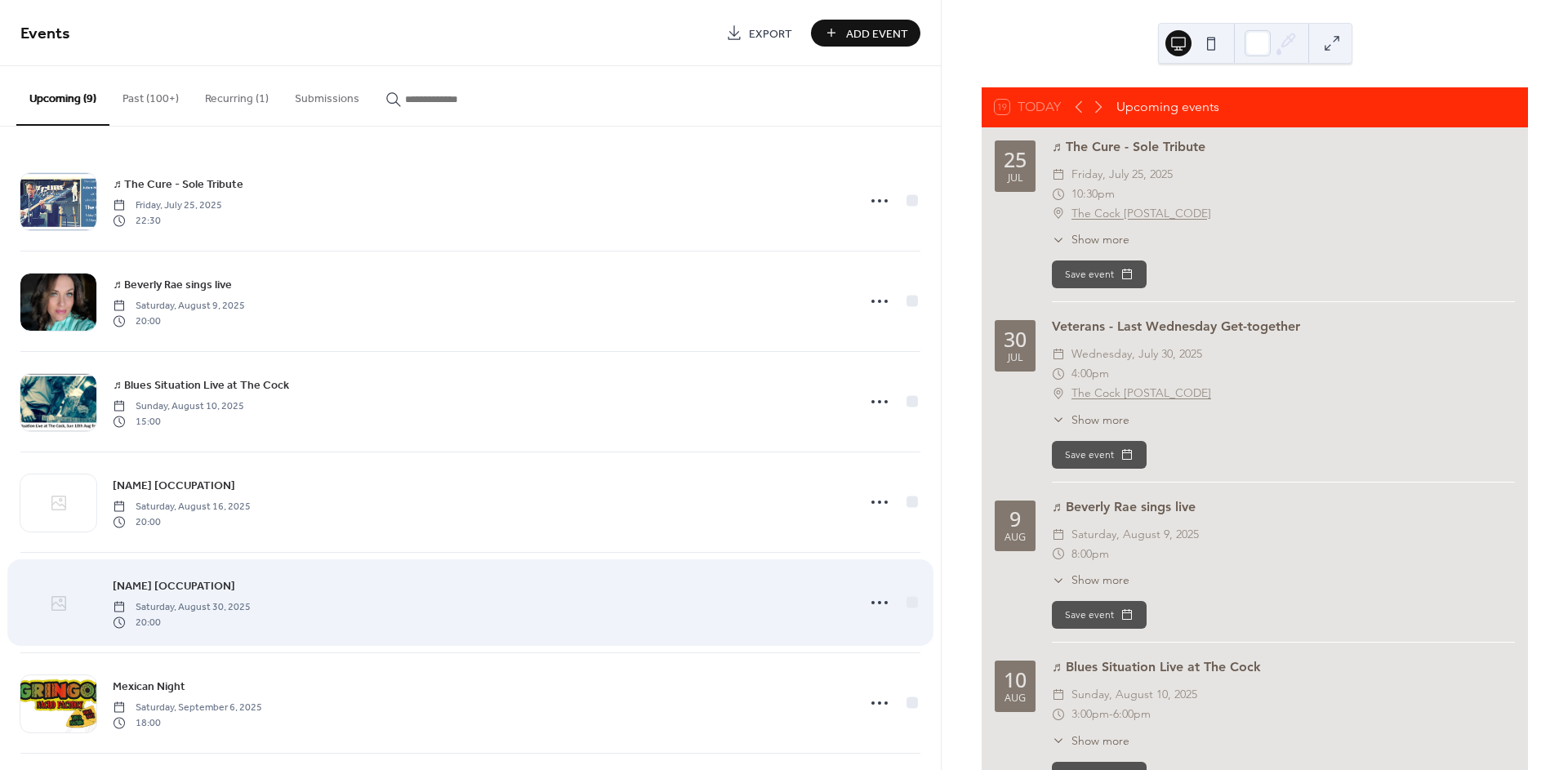 click 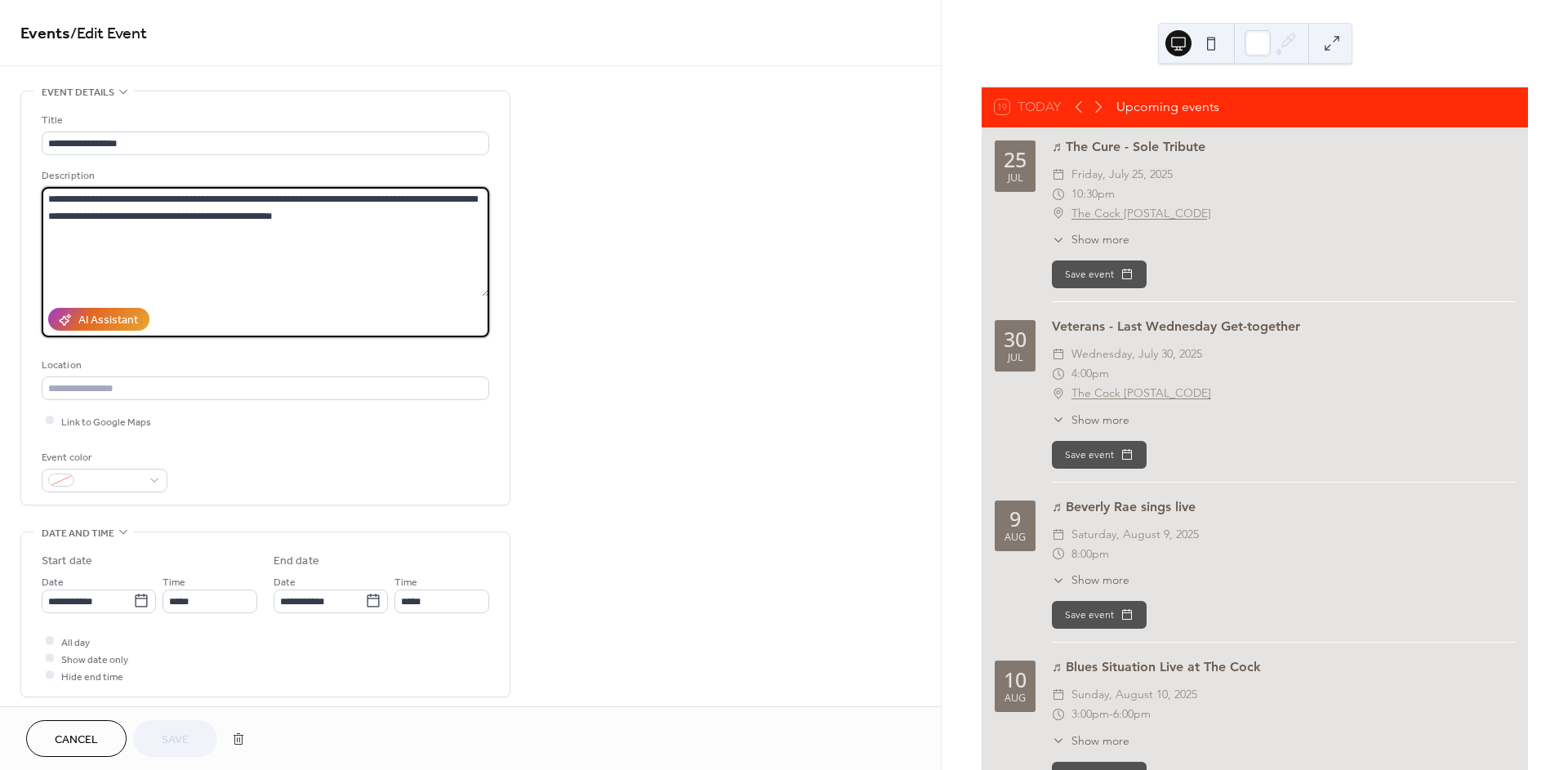 drag, startPoint x: 310, startPoint y: 222, endPoint x: 1, endPoint y: 189, distance: 310.75714 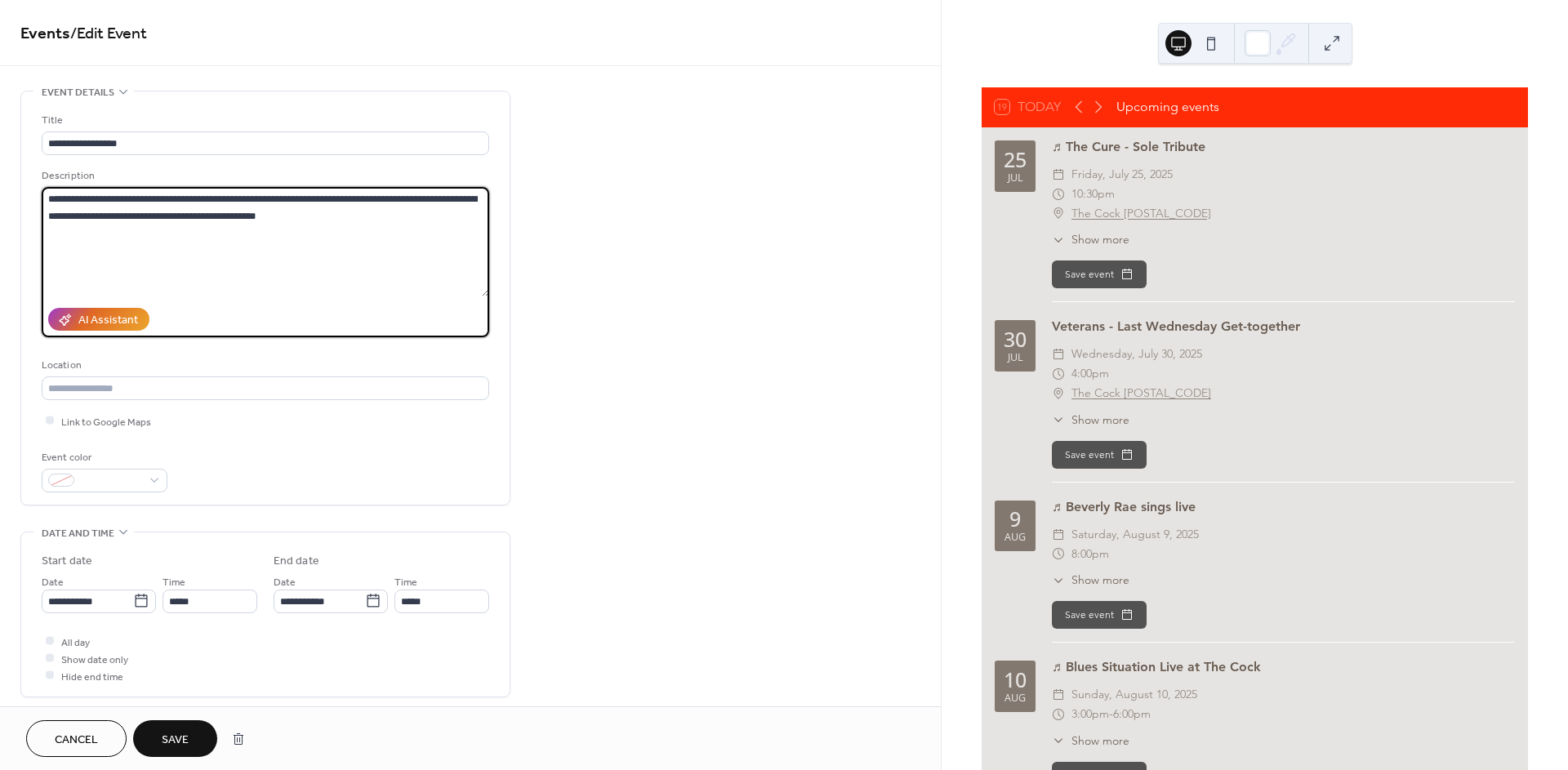 click on "**********" at bounding box center (265, 242) 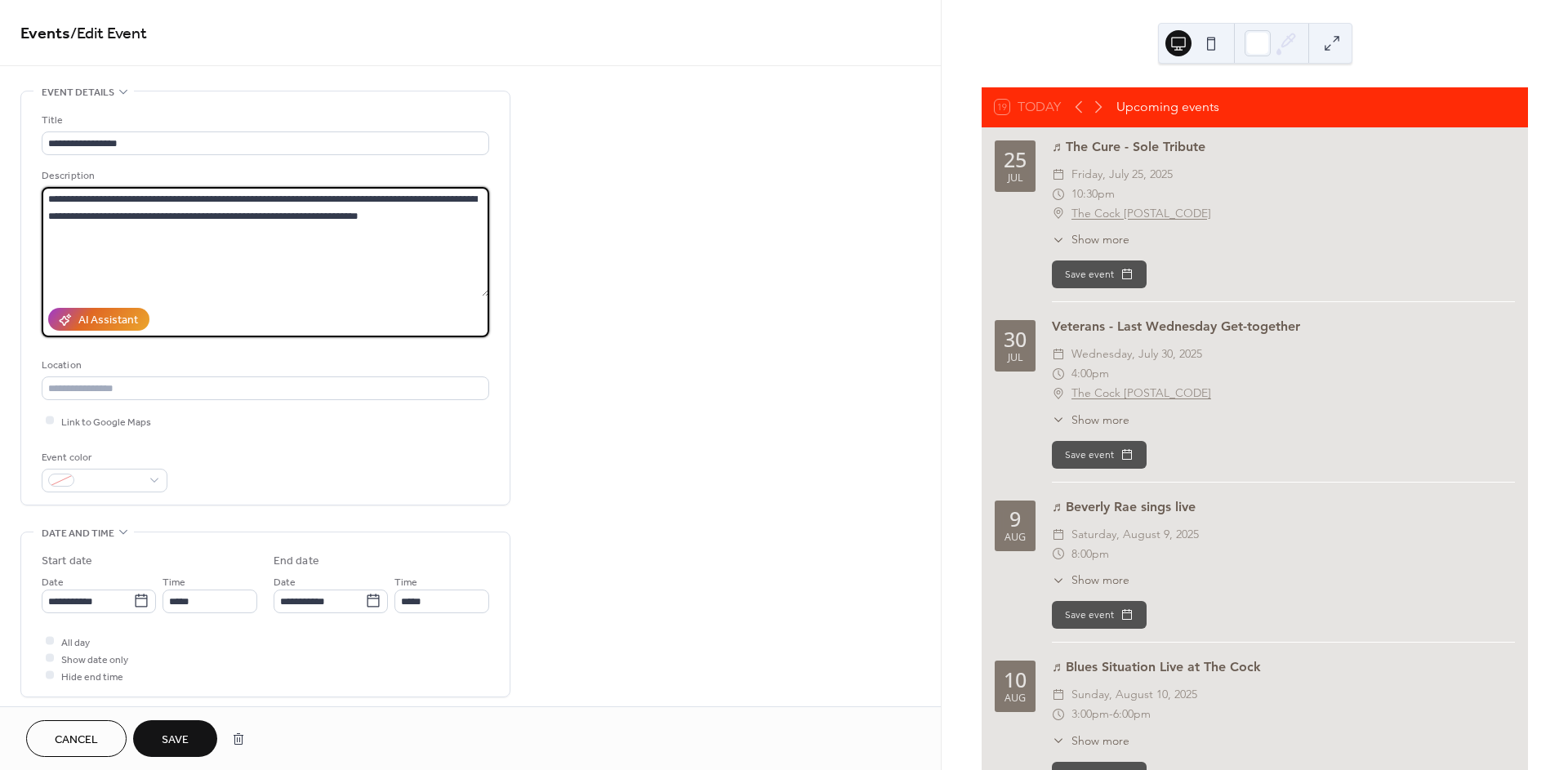 type on "**********" 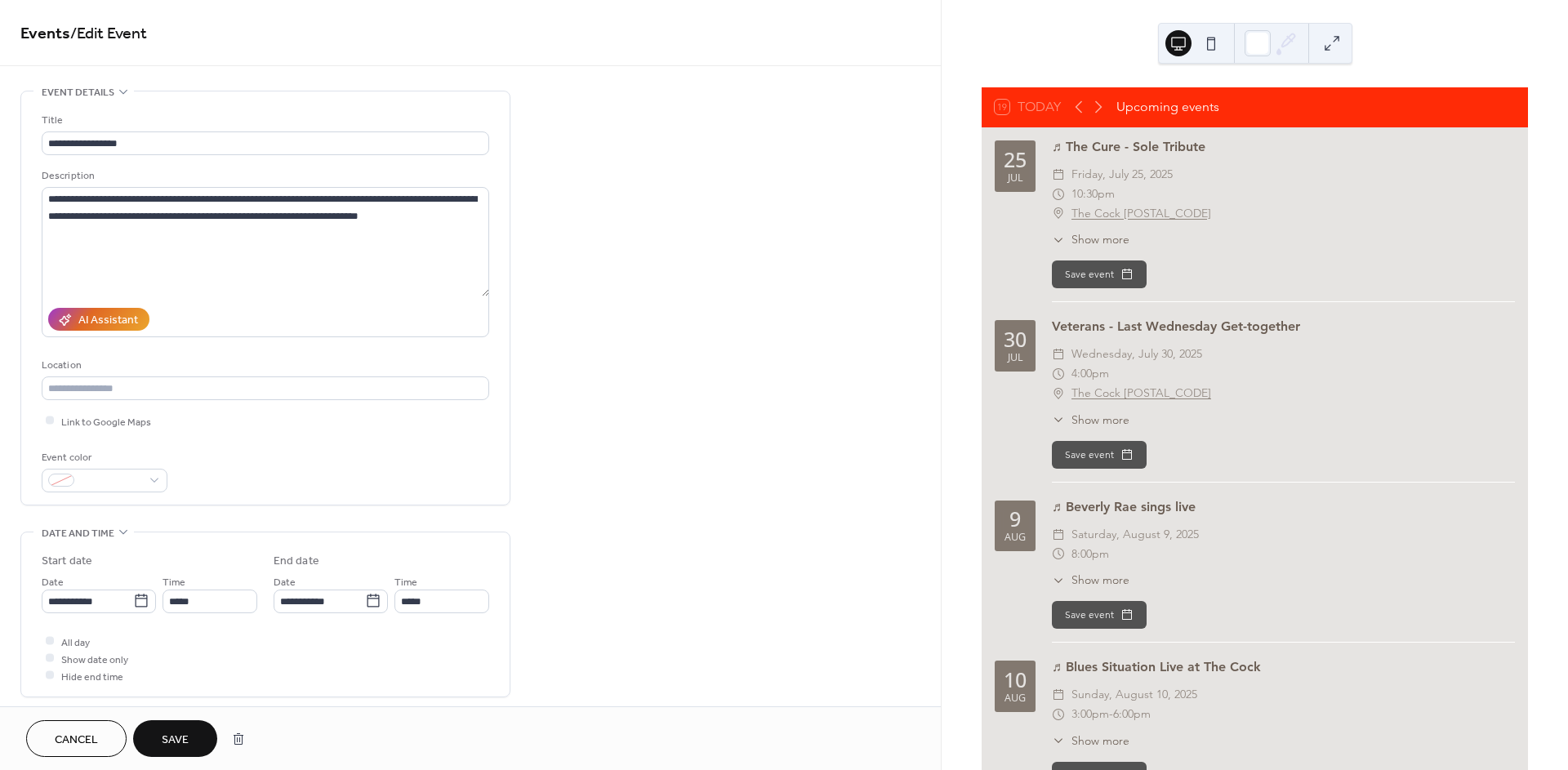click on "Save" at bounding box center (175, 740) 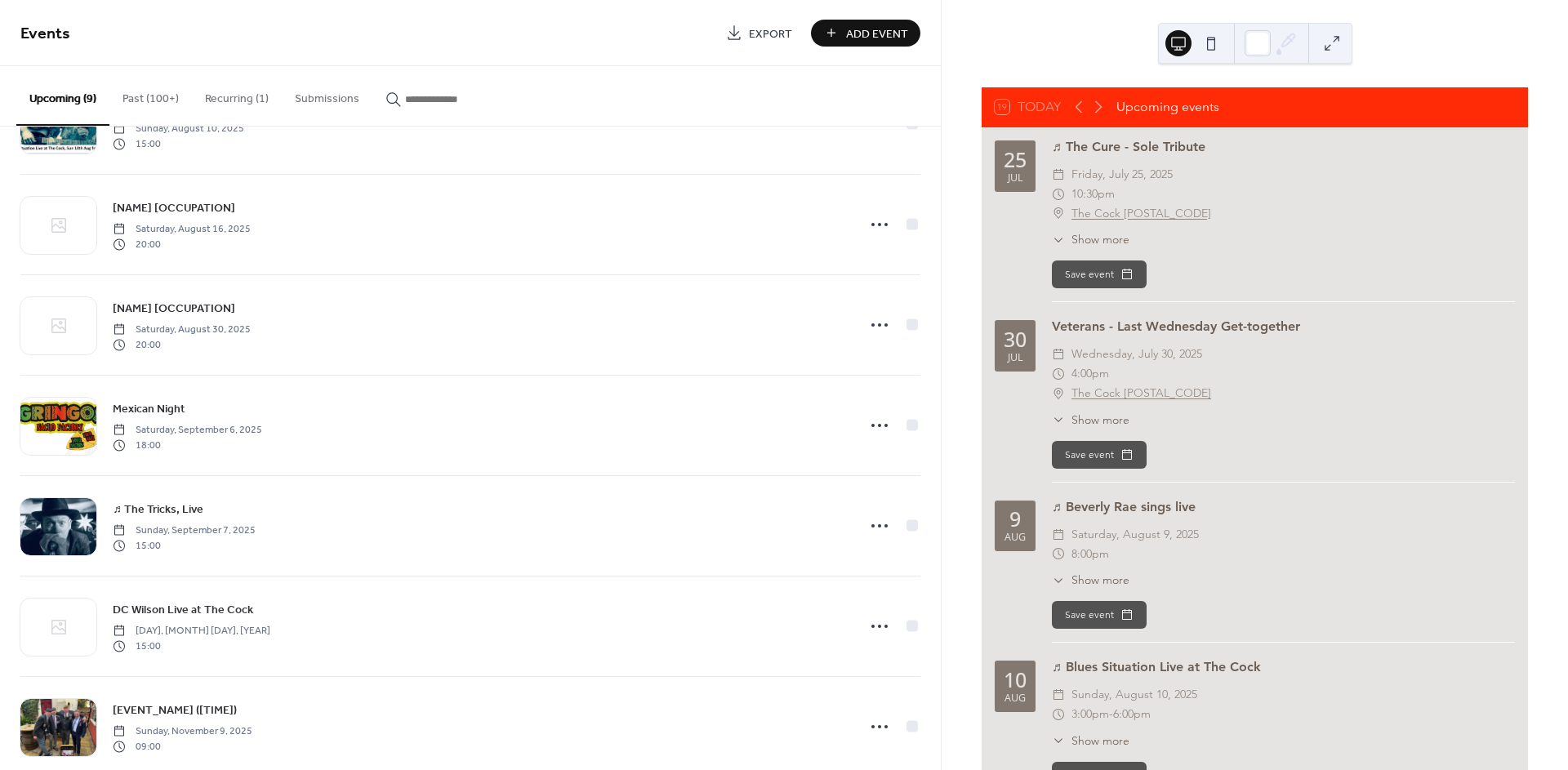scroll, scrollTop: 308, scrollLeft: 0, axis: vertical 